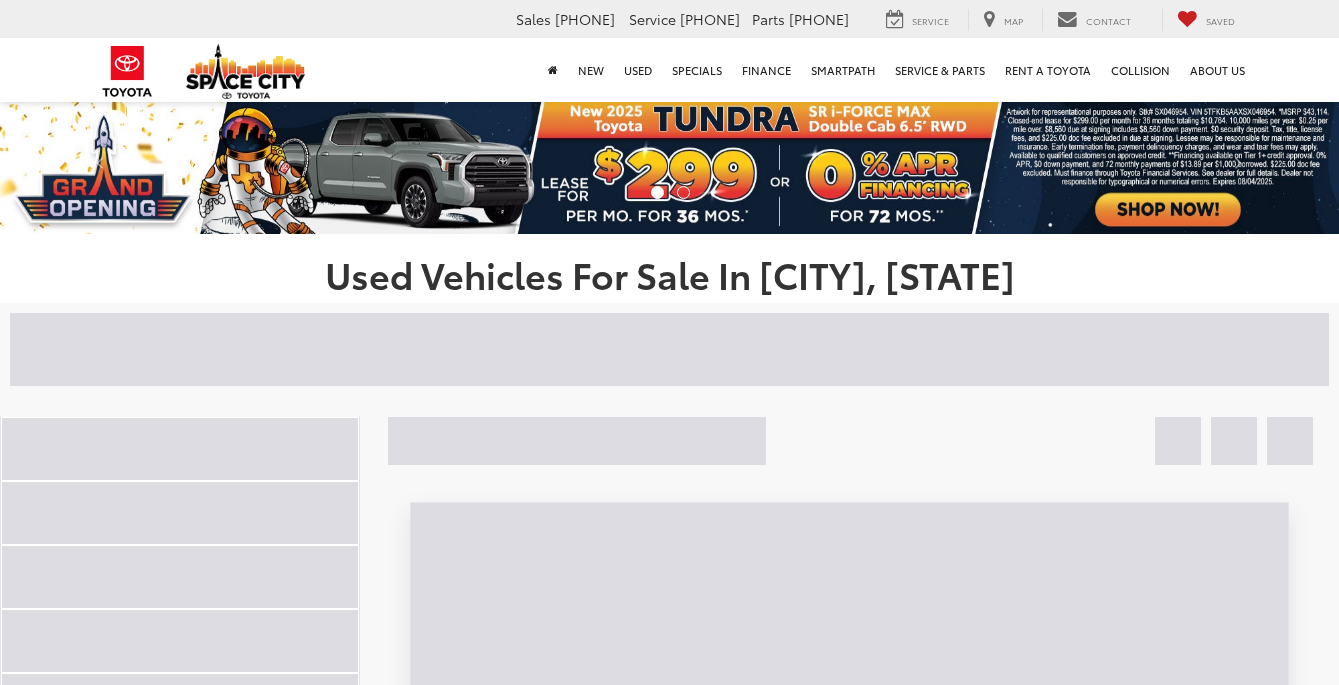 scroll, scrollTop: 0, scrollLeft: 0, axis: both 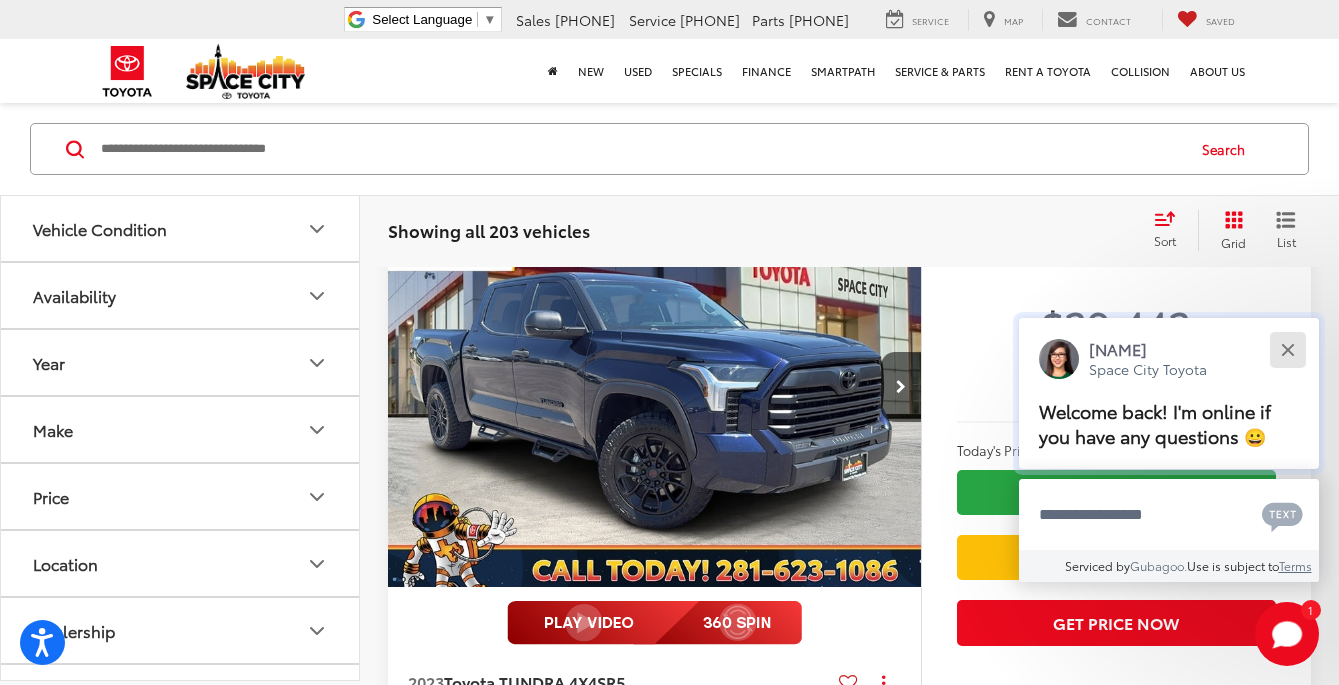 click at bounding box center (1287, 349) 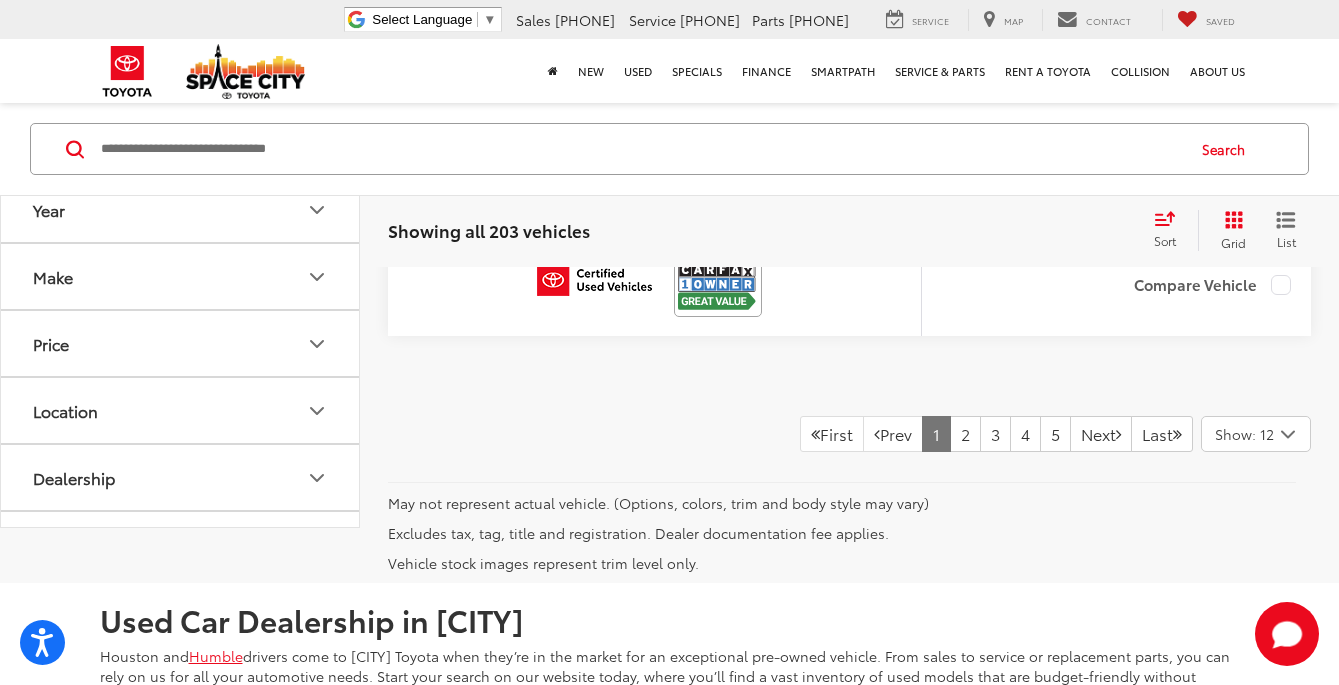 scroll, scrollTop: 9366, scrollLeft: 0, axis: vertical 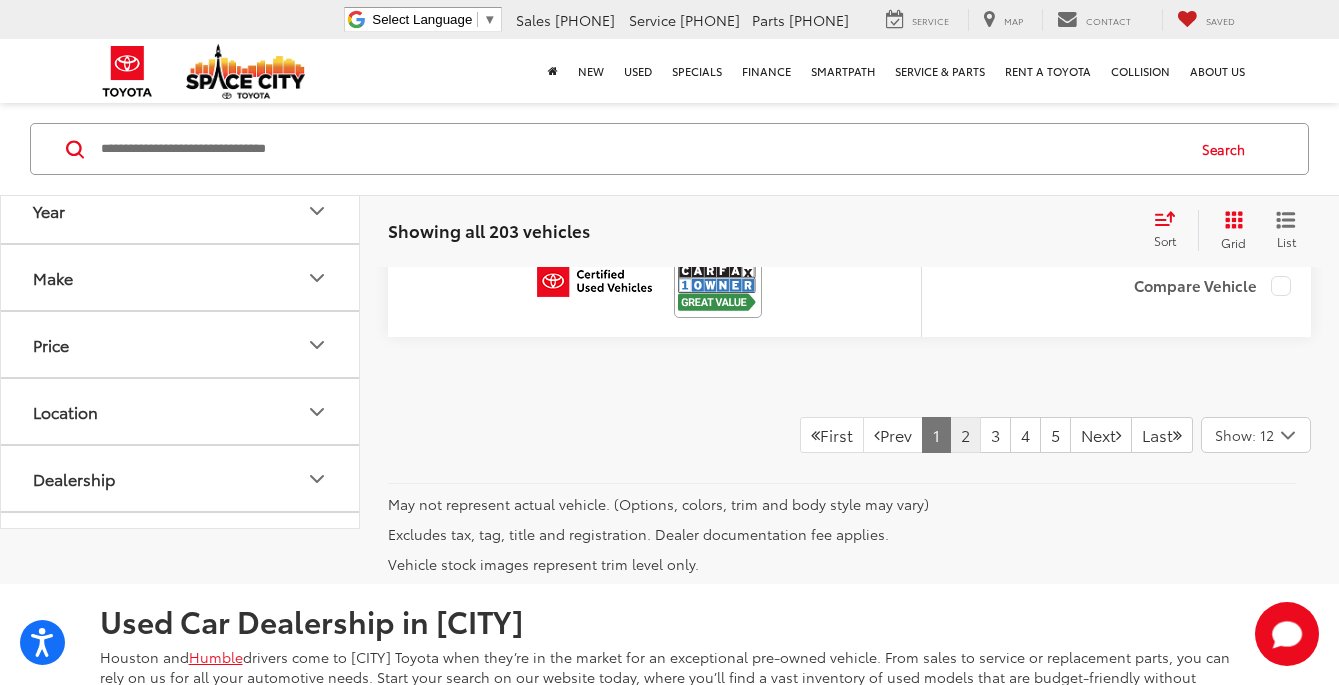 click on "2" at bounding box center [965, 435] 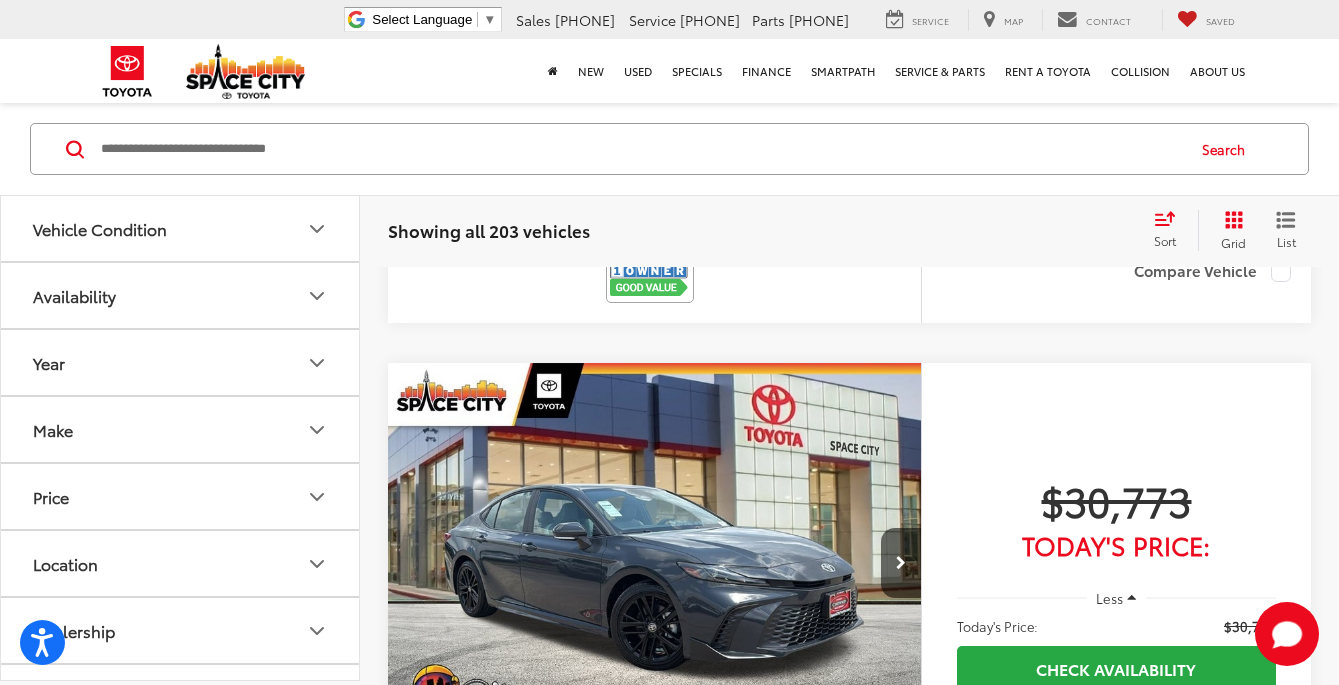 scroll, scrollTop: 1665, scrollLeft: 0, axis: vertical 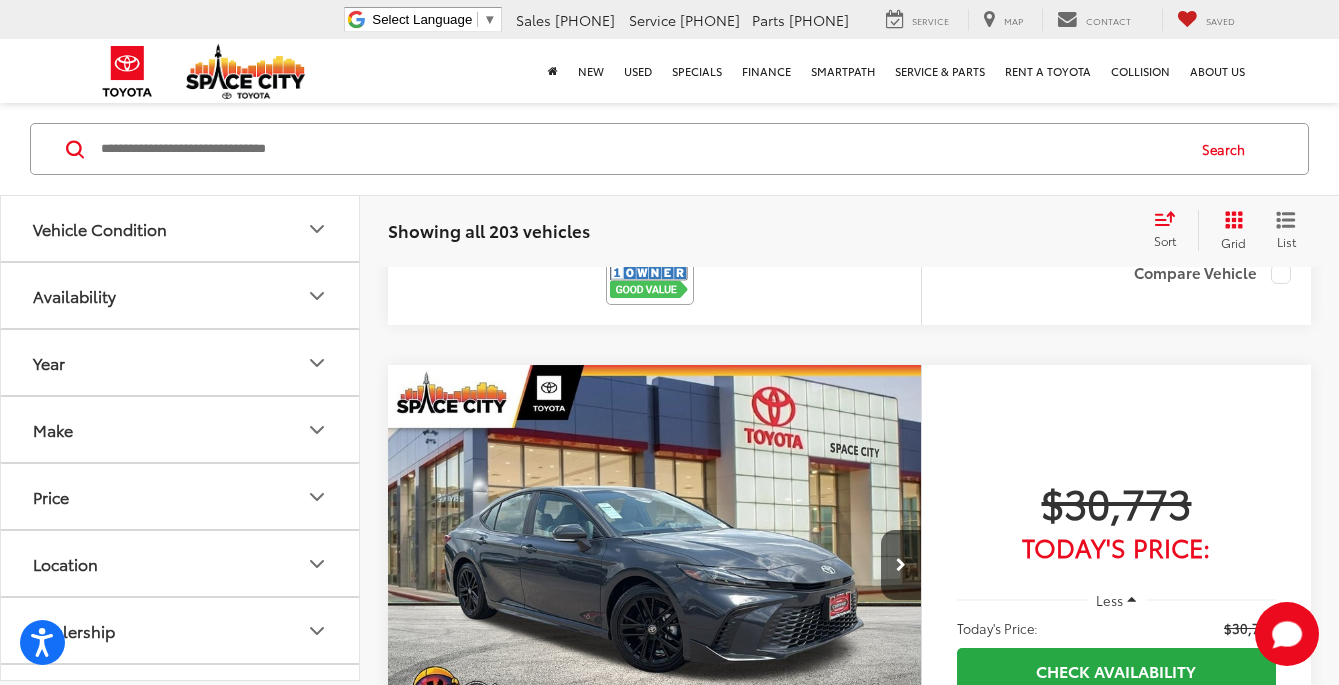 click at bounding box center (655, 566) 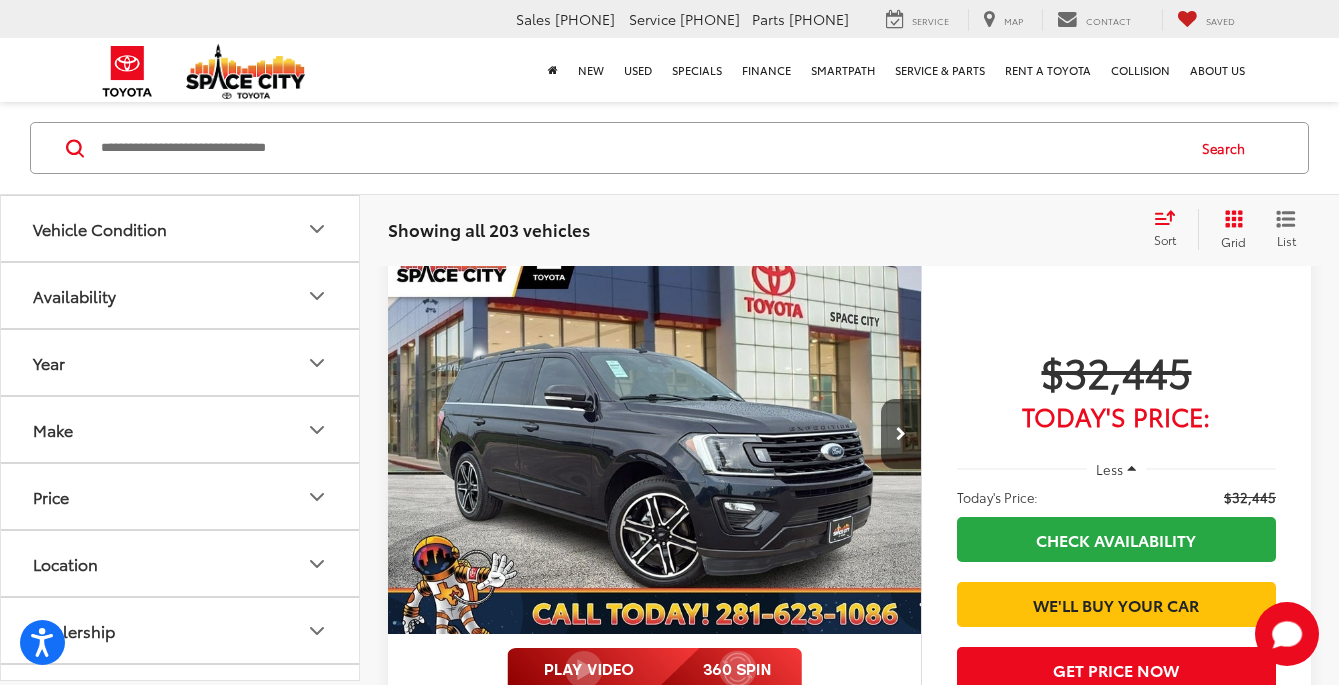 scroll, scrollTop: 8044, scrollLeft: 0, axis: vertical 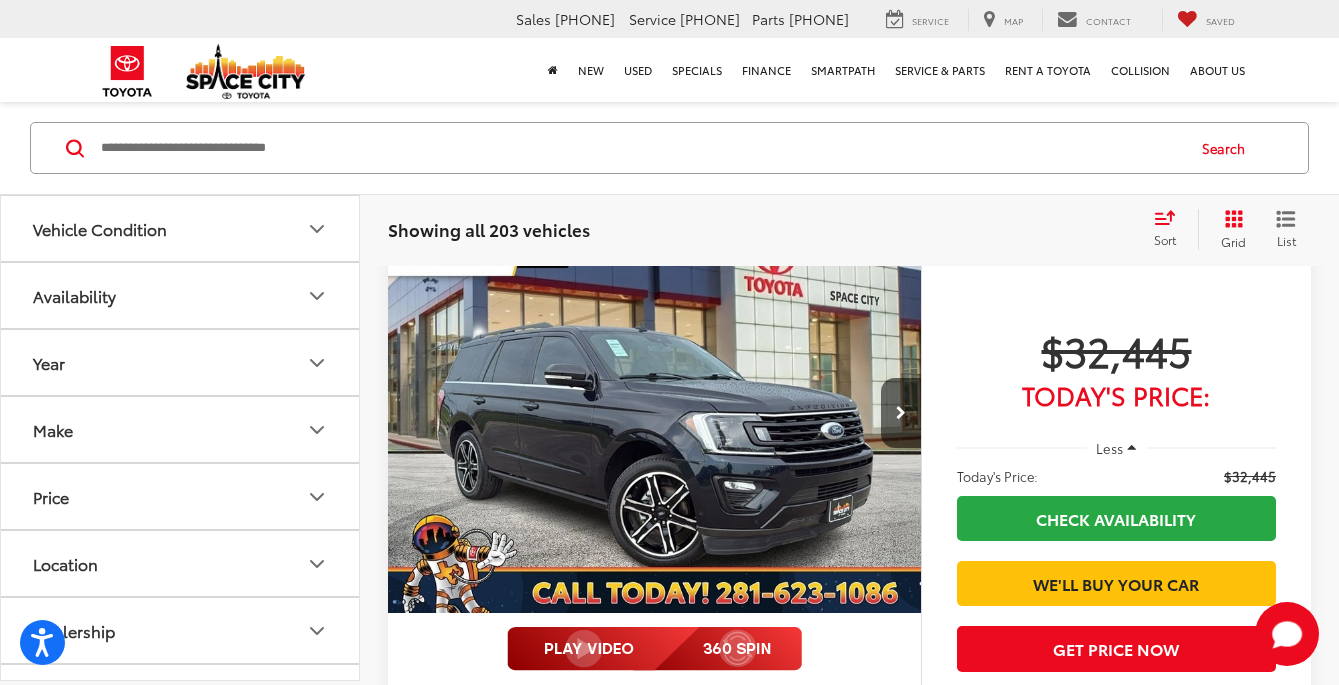 click on "Make" at bounding box center (181, 429) 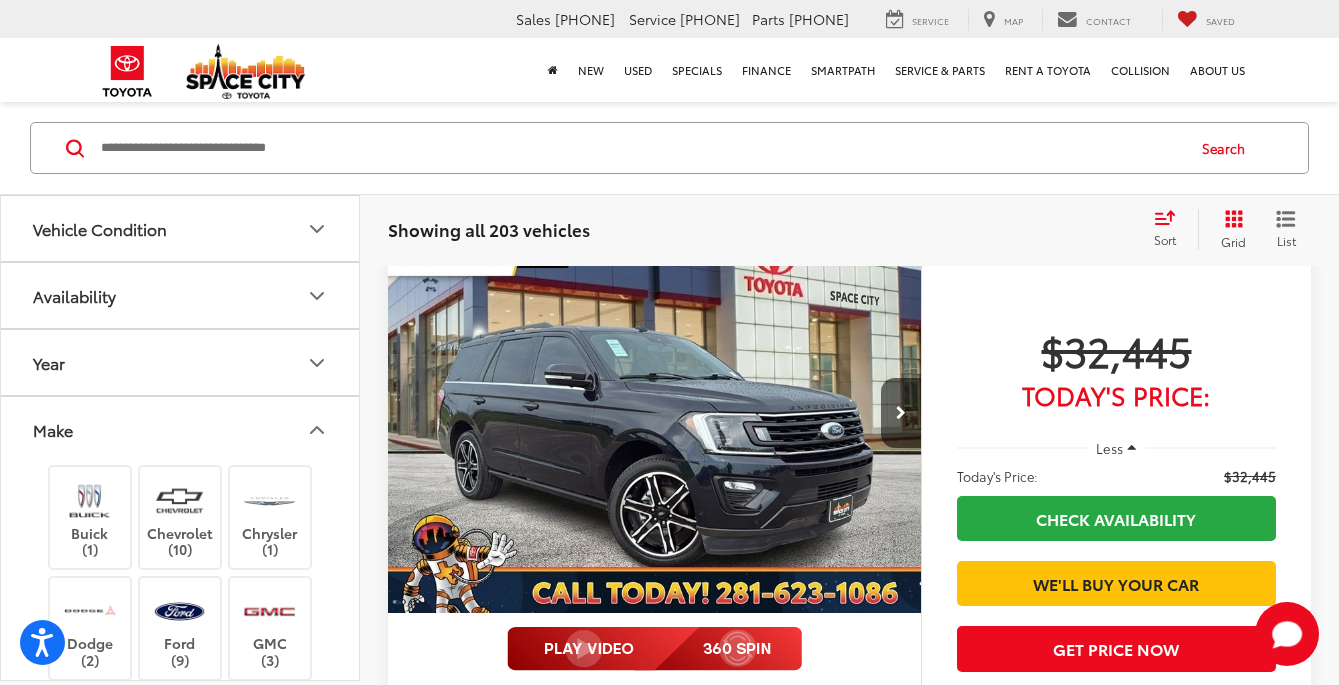 click on "Make" at bounding box center (181, 429) 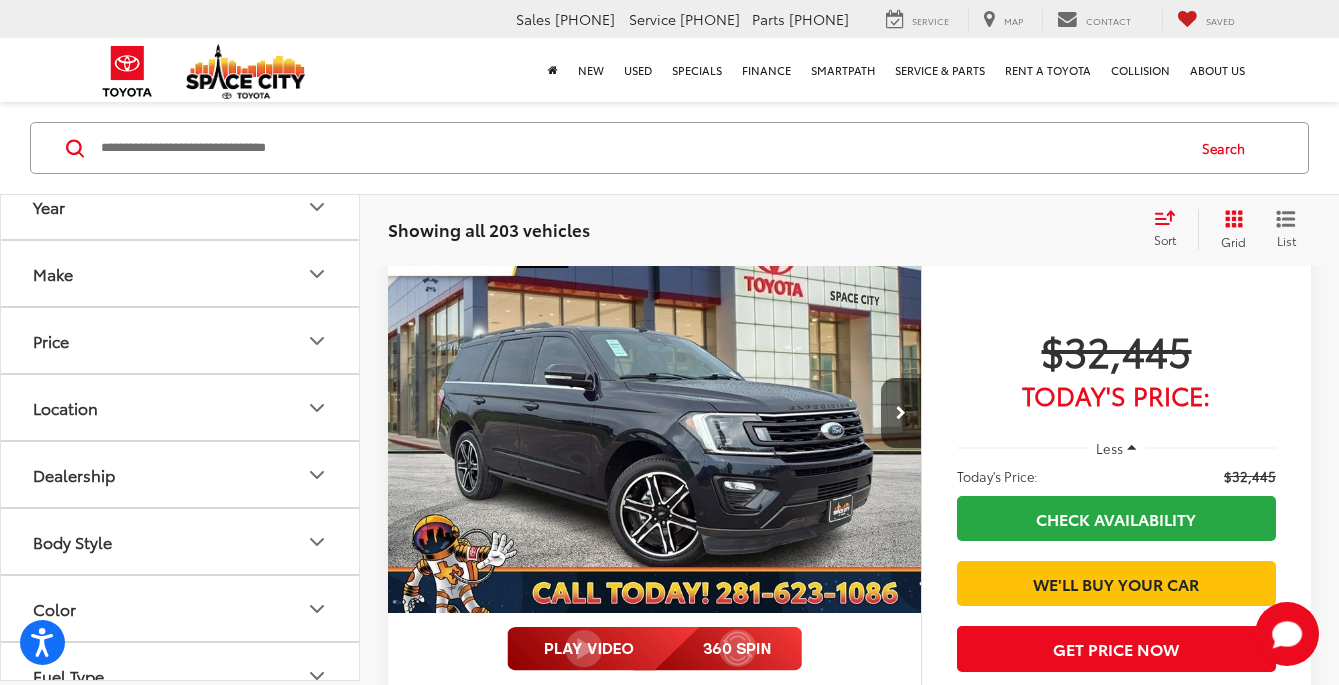 scroll, scrollTop: 164, scrollLeft: 0, axis: vertical 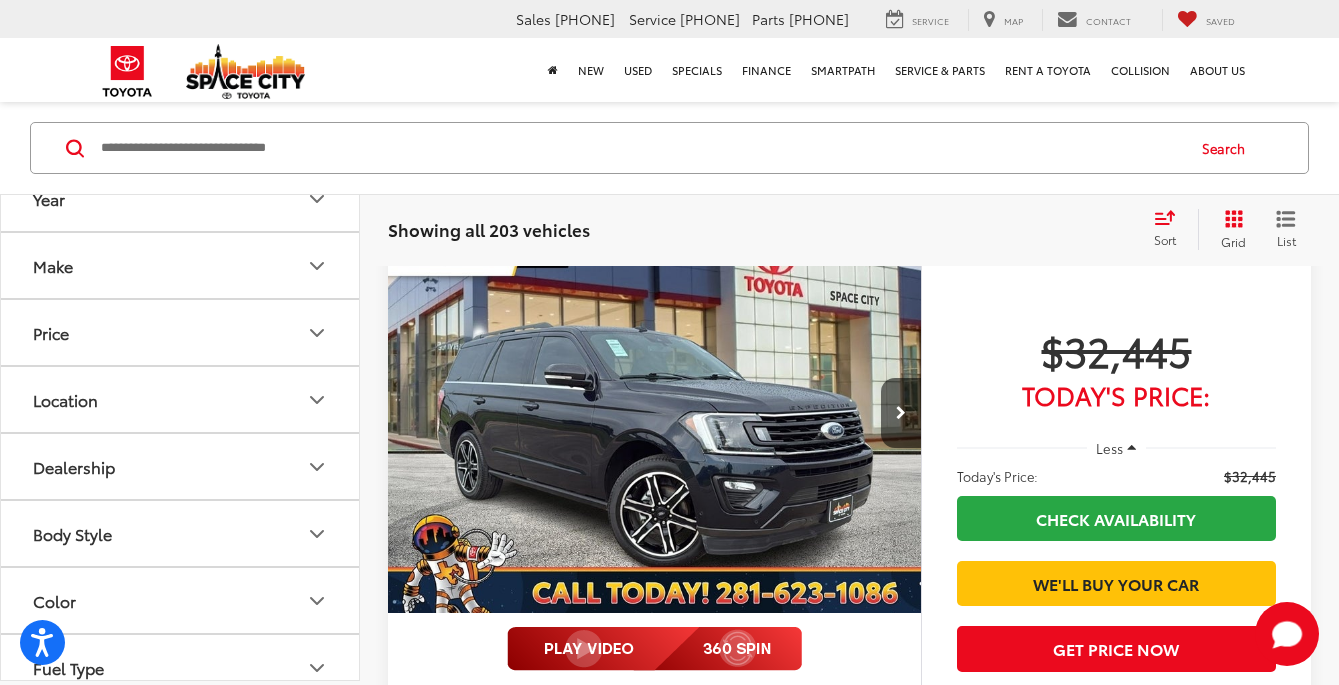 click on "Make" at bounding box center [181, 265] 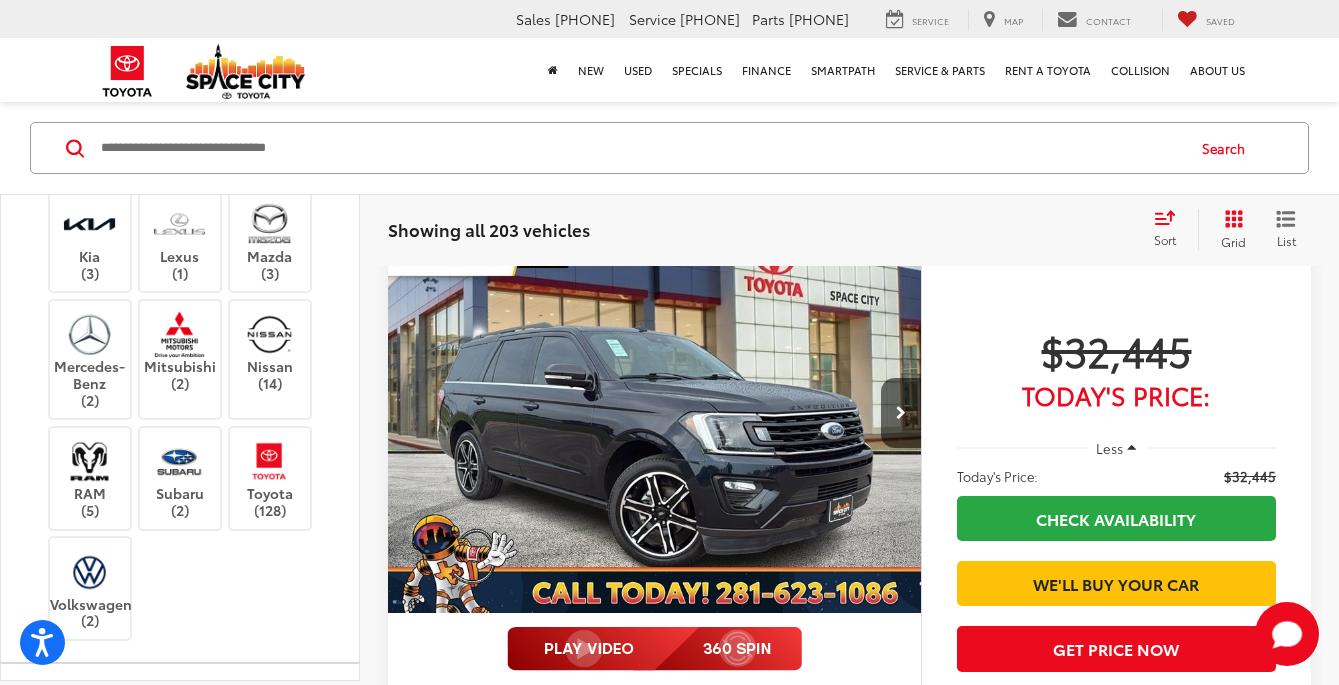 scroll, scrollTop: 583, scrollLeft: 0, axis: vertical 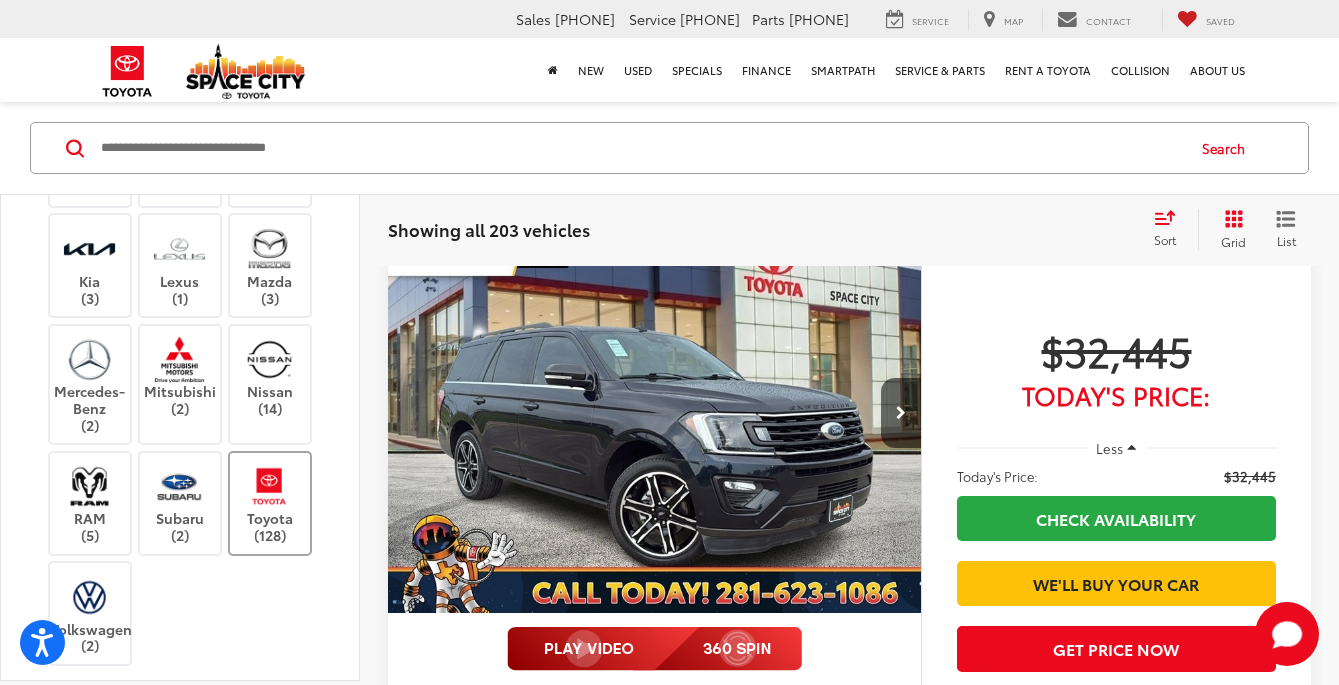 click at bounding box center (269, 485) 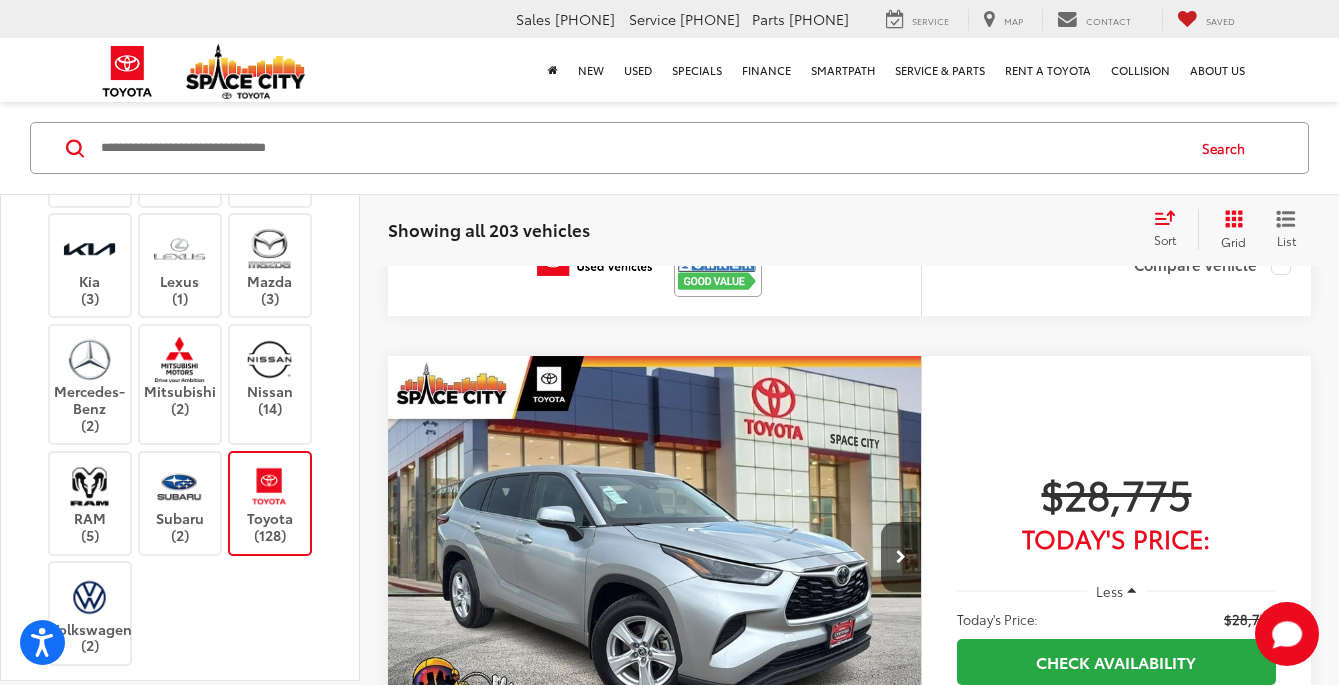 scroll, scrollTop: 201, scrollLeft: 0, axis: vertical 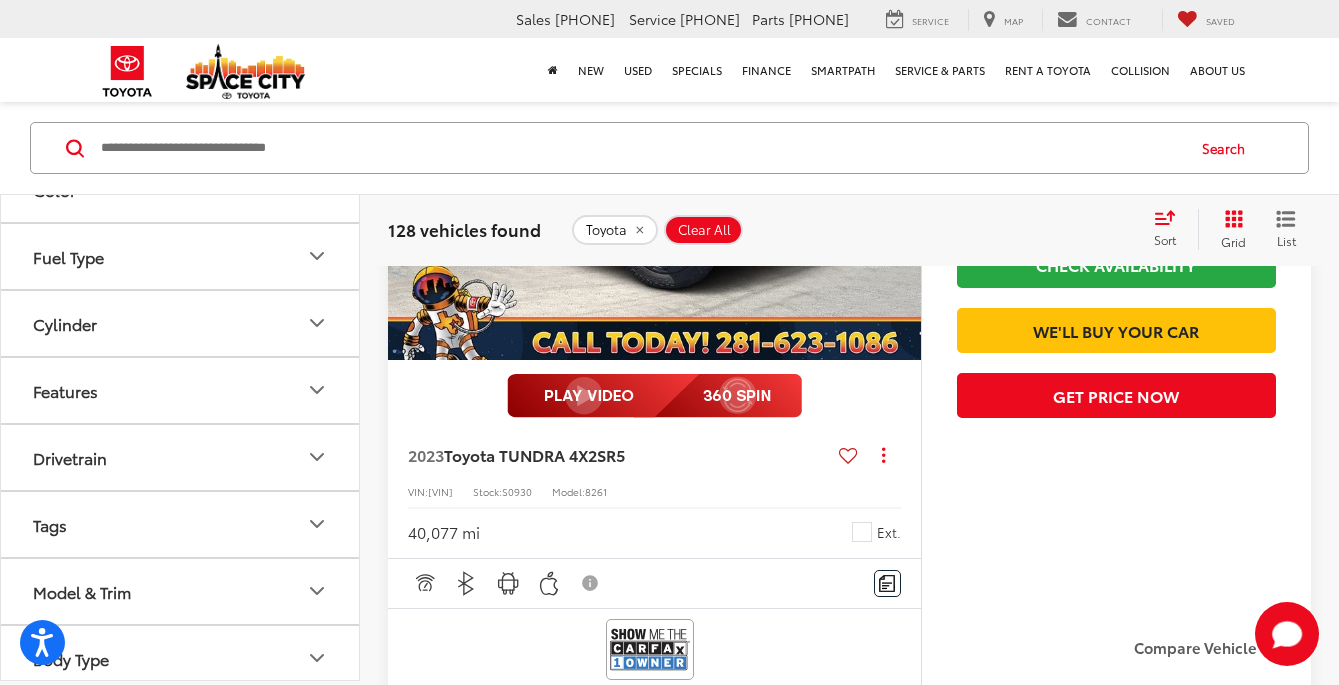 click on "Model & Trim" at bounding box center [181, 590] 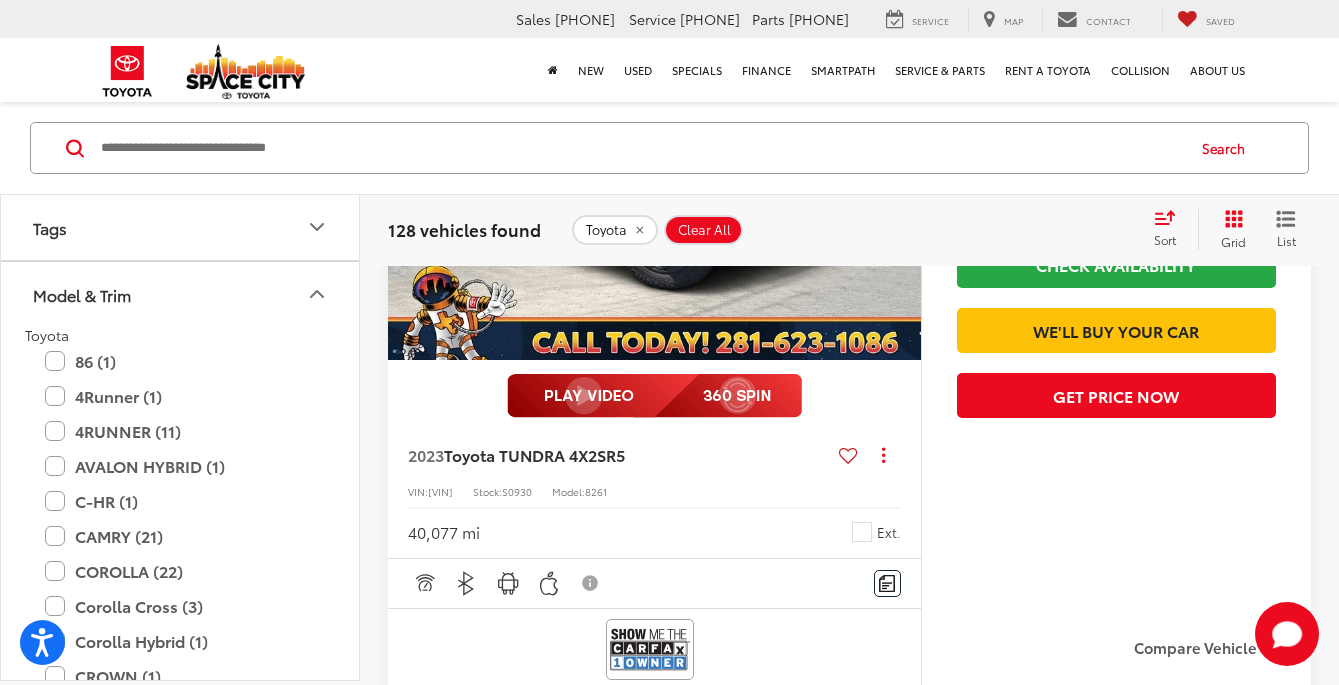 scroll, scrollTop: 1667, scrollLeft: 0, axis: vertical 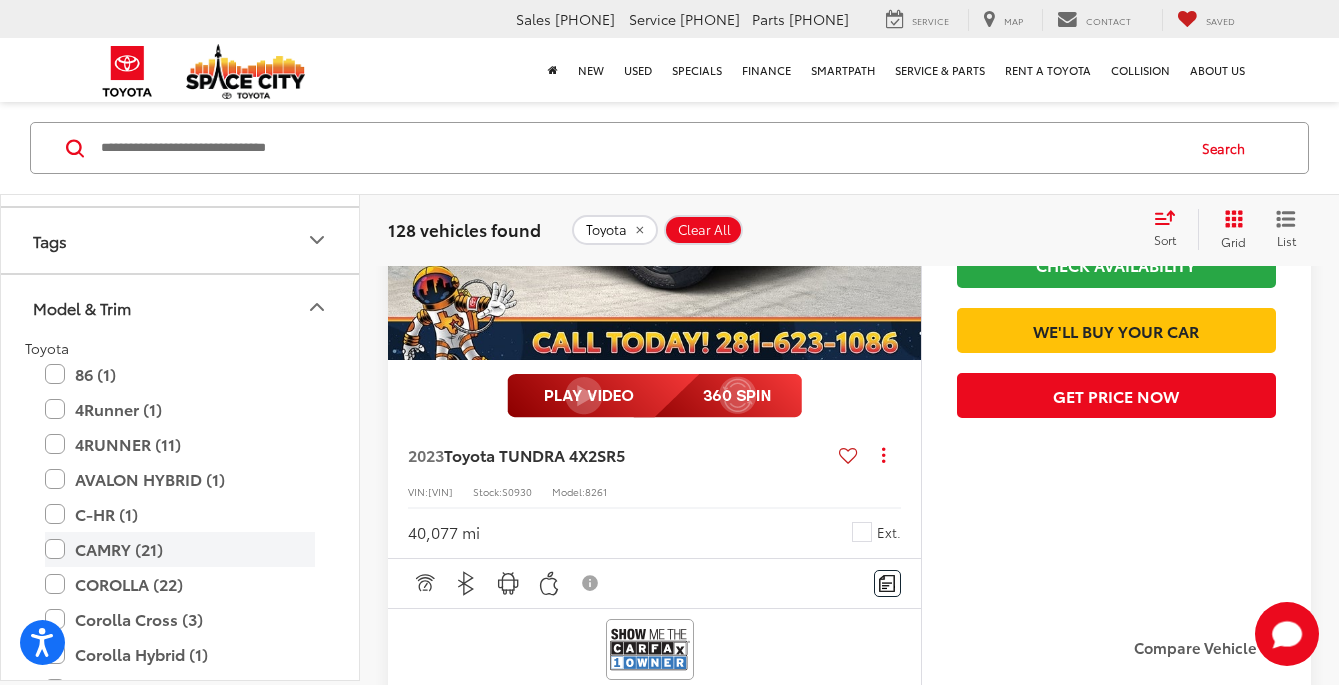 click on "CAMRY (21)" at bounding box center [180, 548] 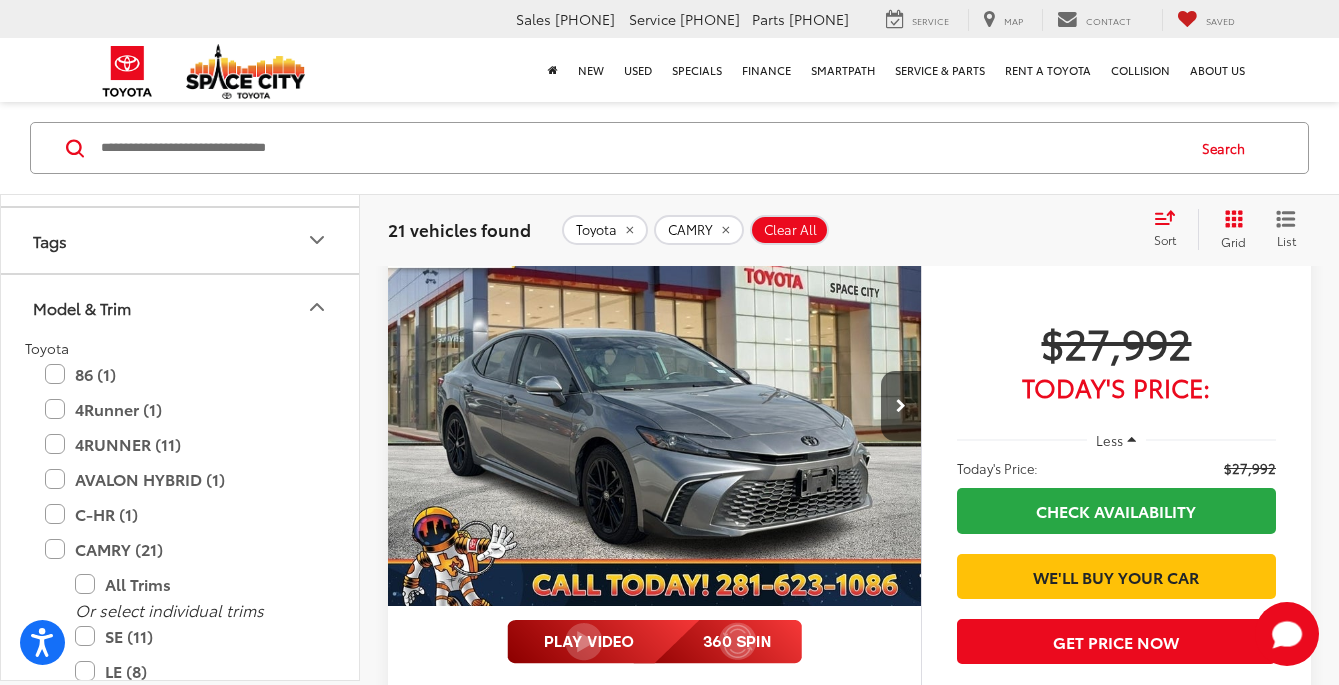 scroll, scrollTop: 8706, scrollLeft: 0, axis: vertical 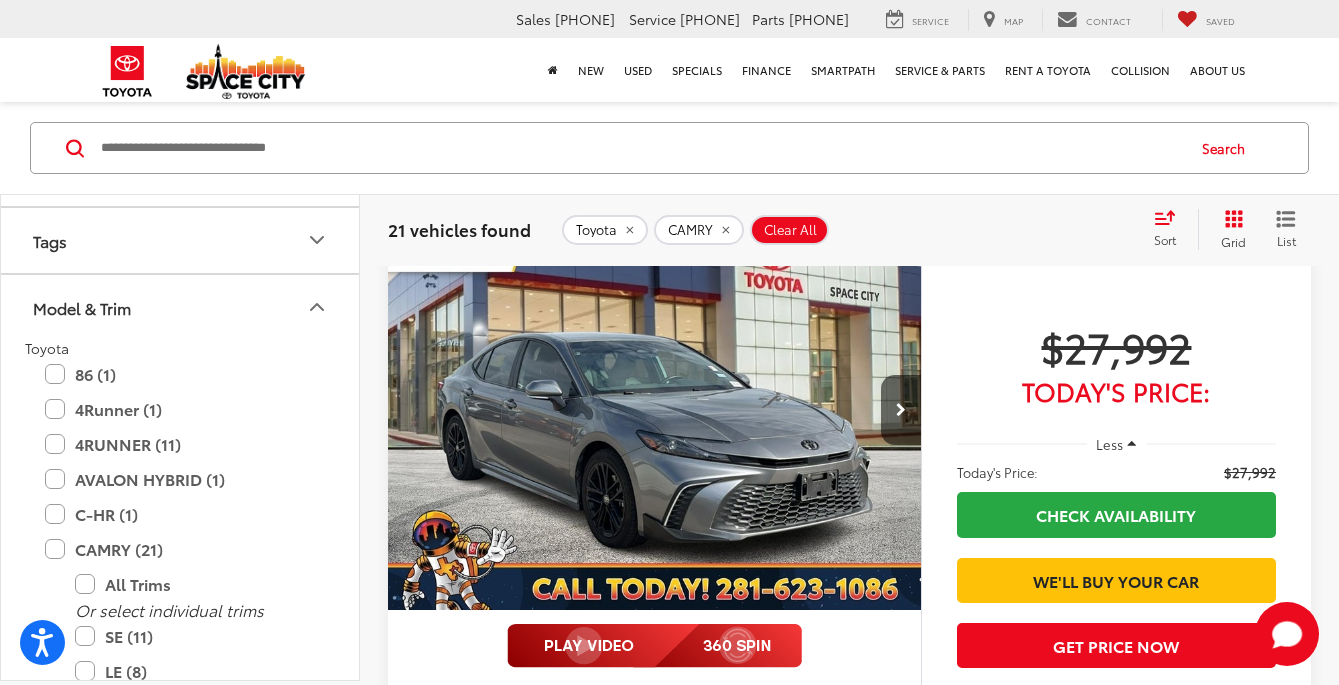 click at bounding box center [655, 410] 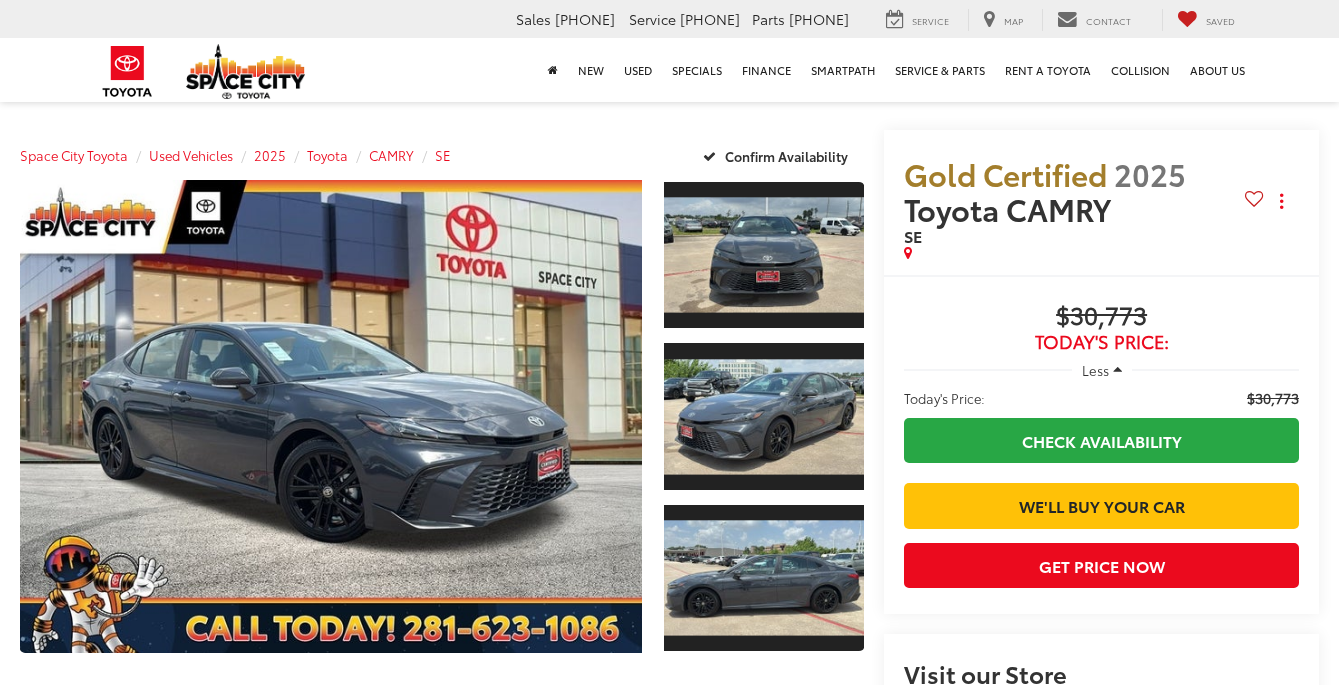 scroll, scrollTop: 0, scrollLeft: 0, axis: both 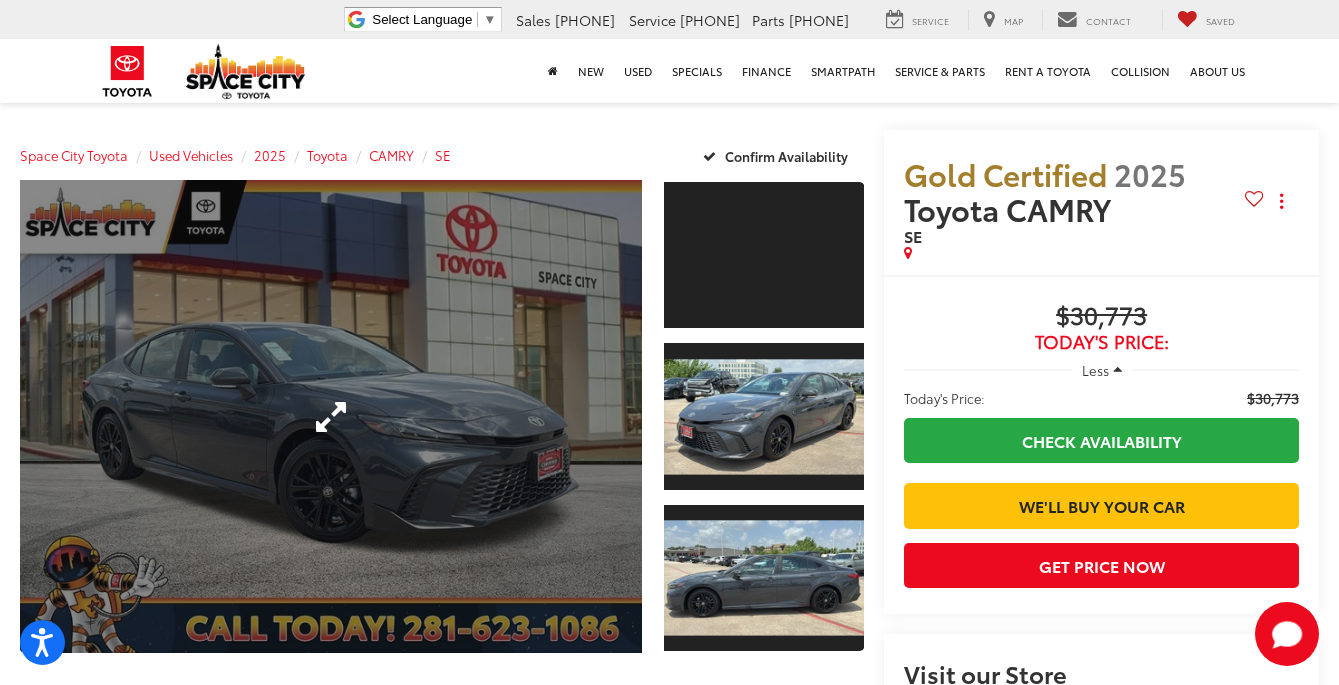 click at bounding box center [331, 416] 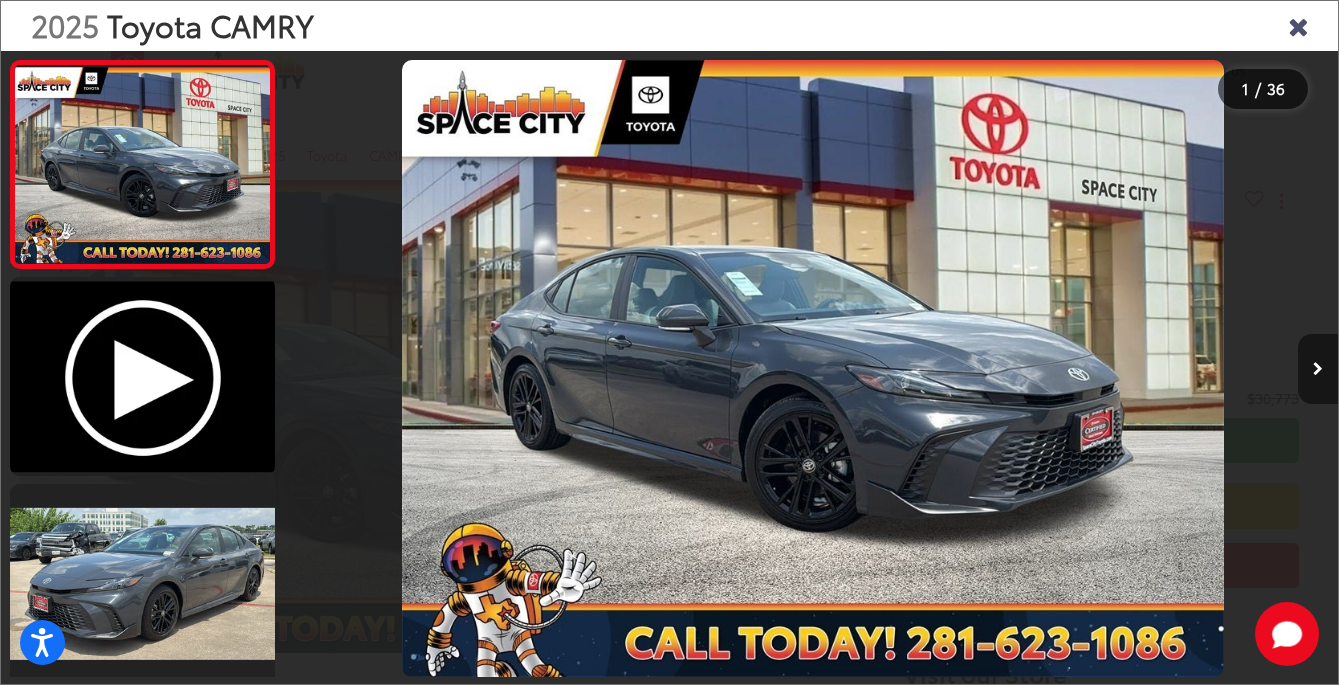 click at bounding box center (1318, 369) 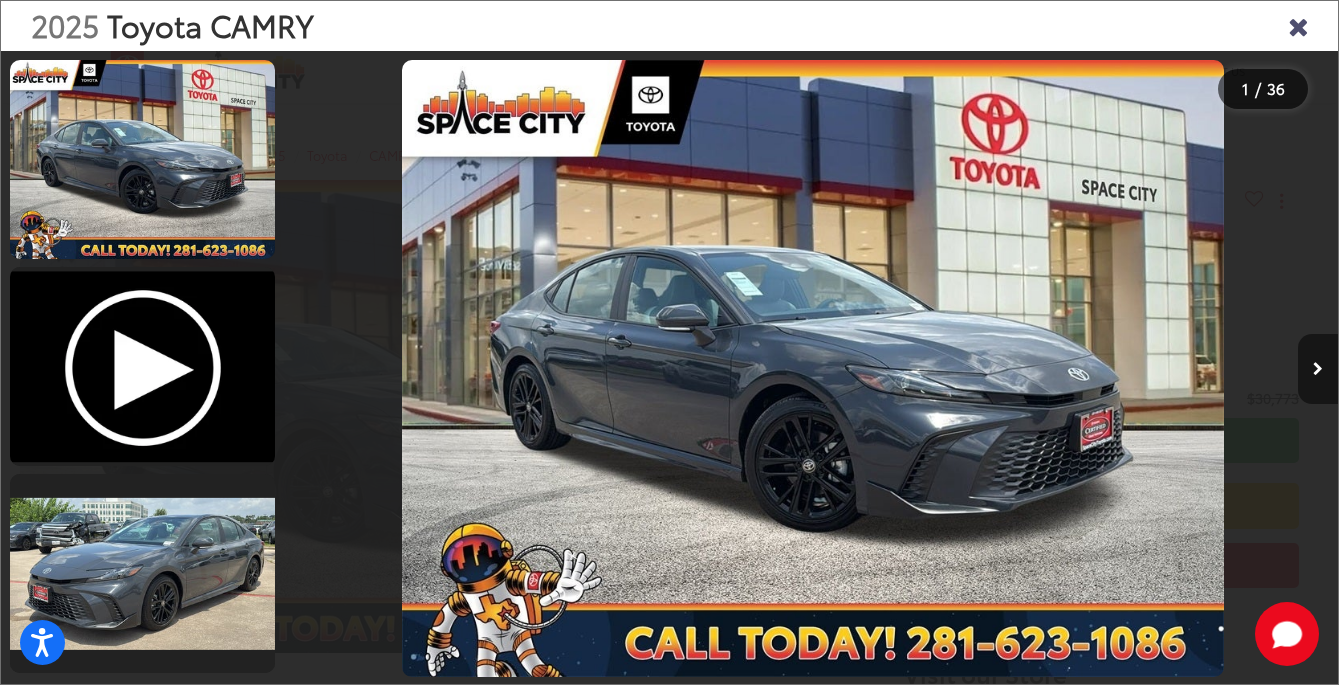scroll, scrollTop: 0, scrollLeft: 1050, axis: horizontal 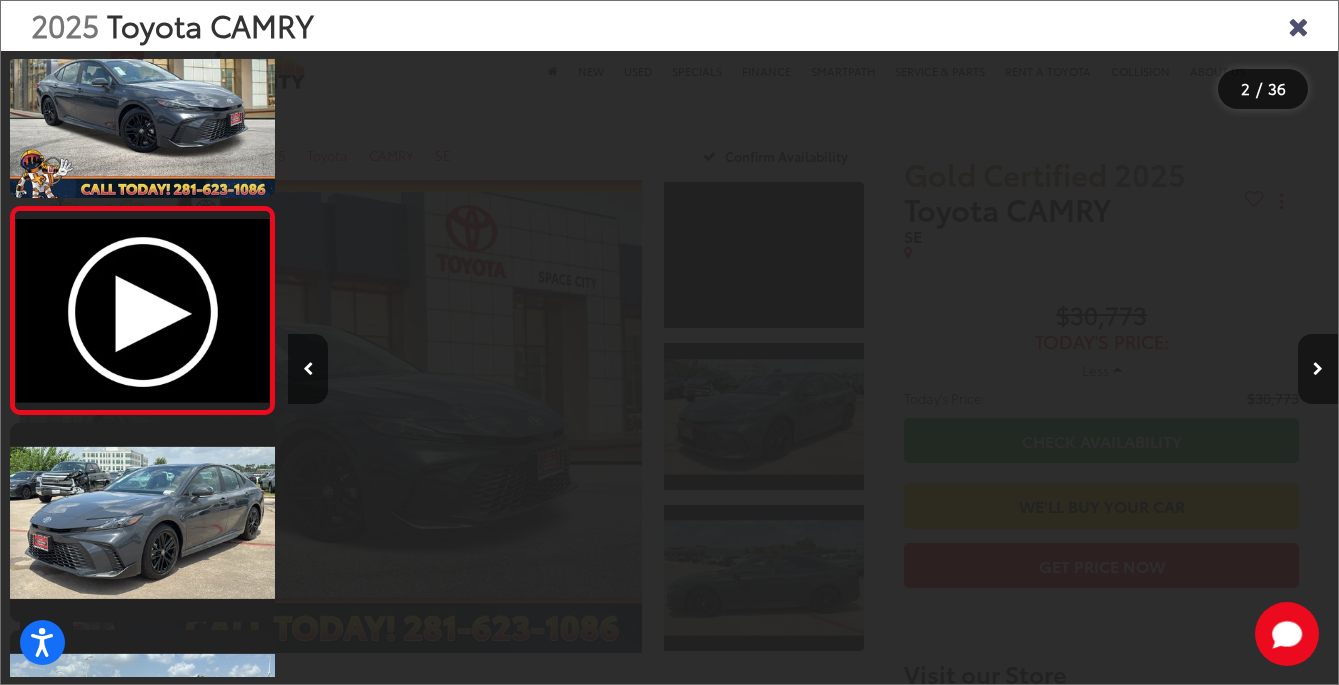 click at bounding box center [1318, 369] 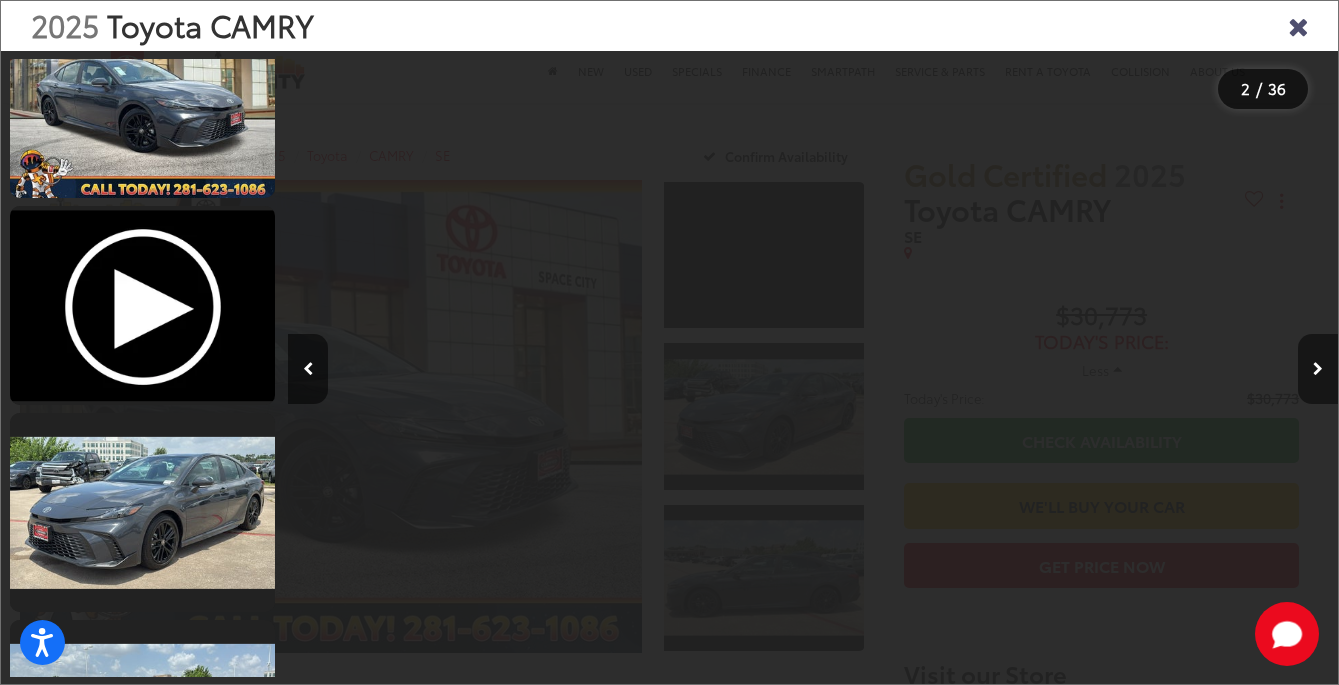 scroll, scrollTop: 0, scrollLeft: 2099, axis: horizontal 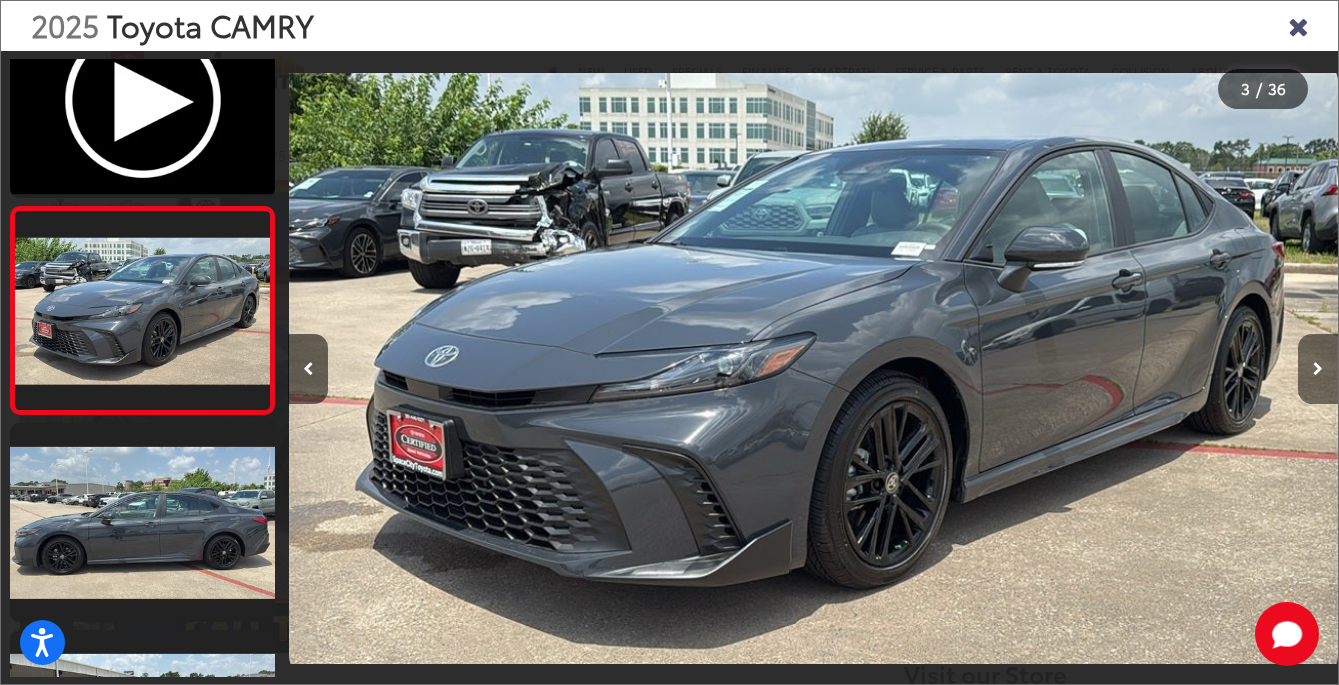 click at bounding box center [1318, 369] 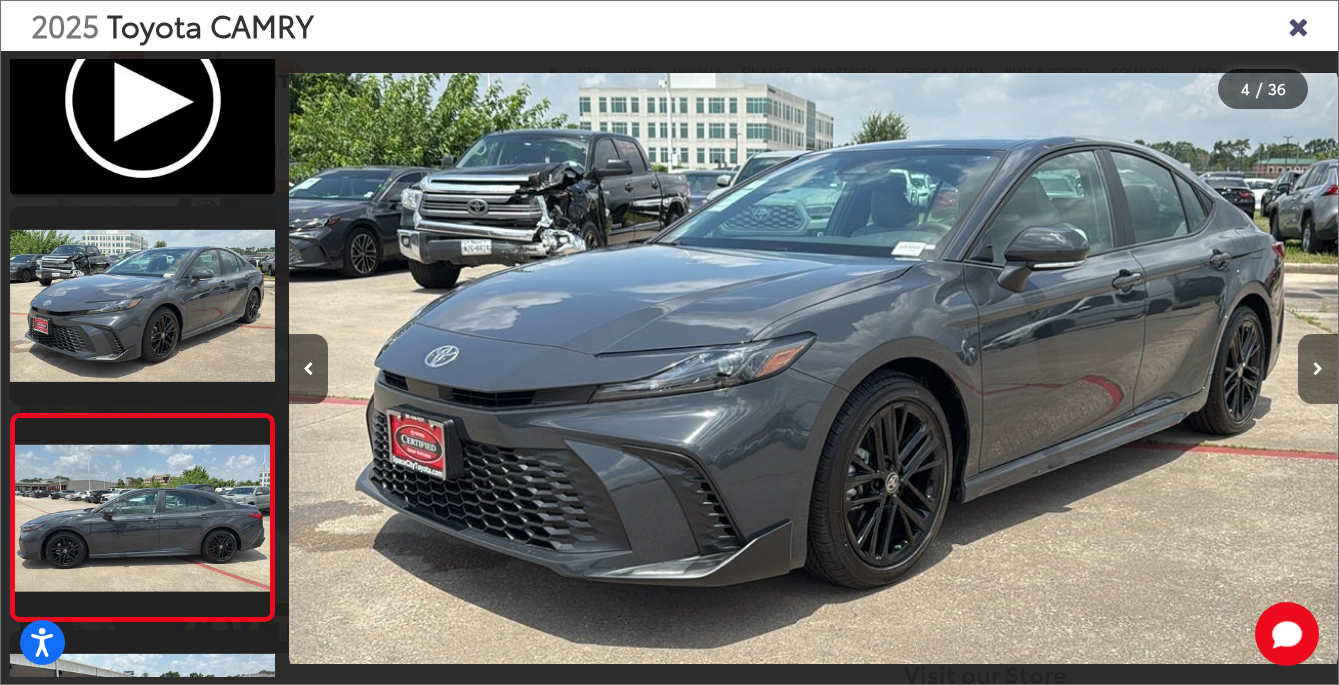 scroll, scrollTop: 475, scrollLeft: 0, axis: vertical 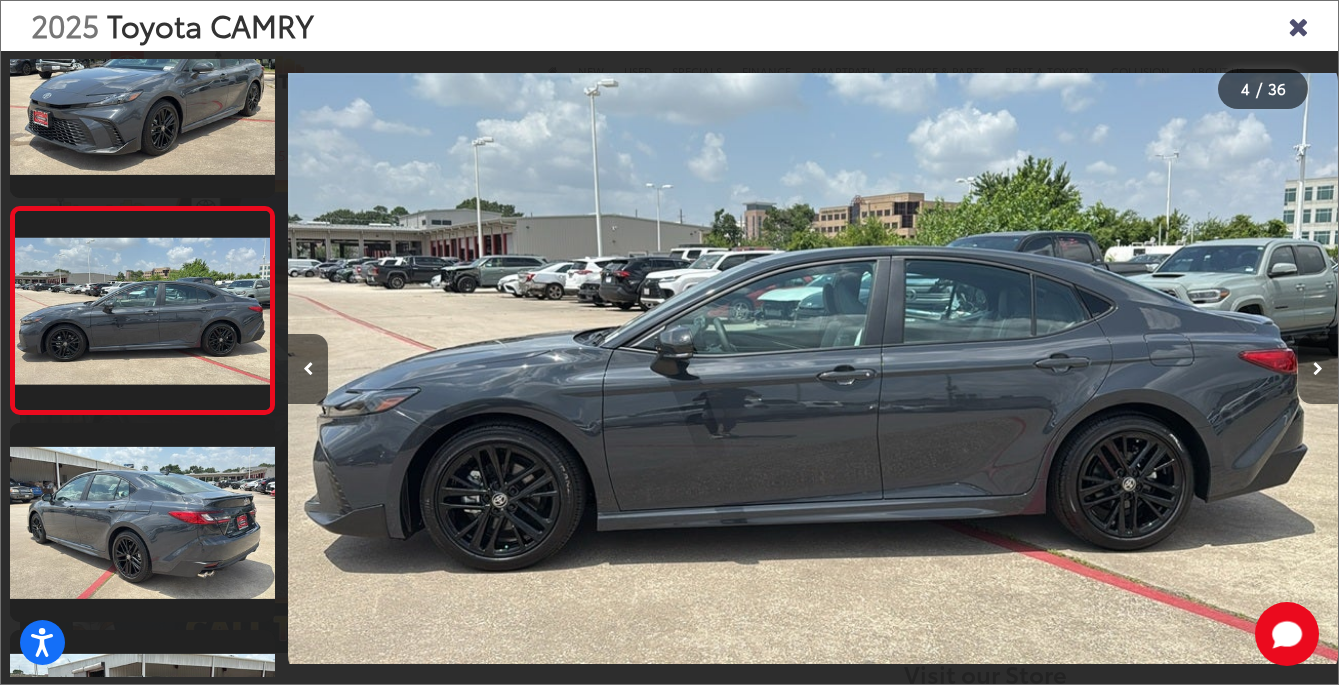click at bounding box center (1318, 369) 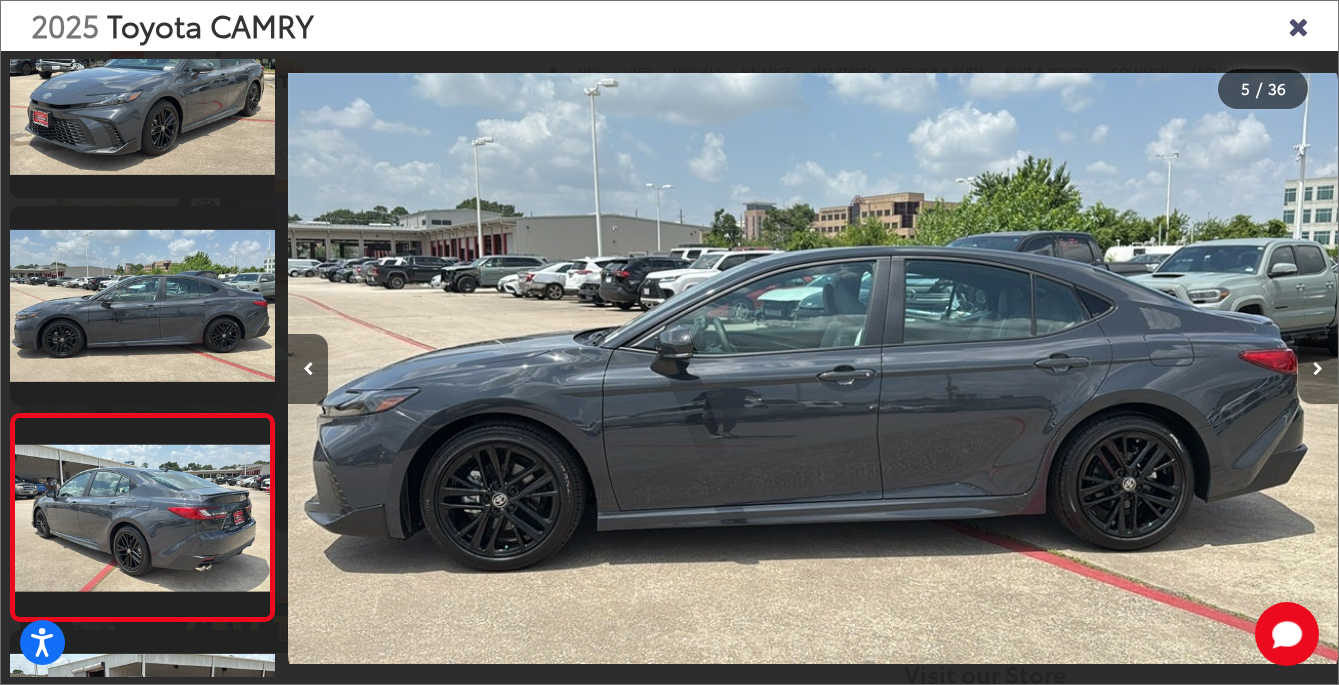 scroll, scrollTop: 0, scrollLeft: 4198, axis: horizontal 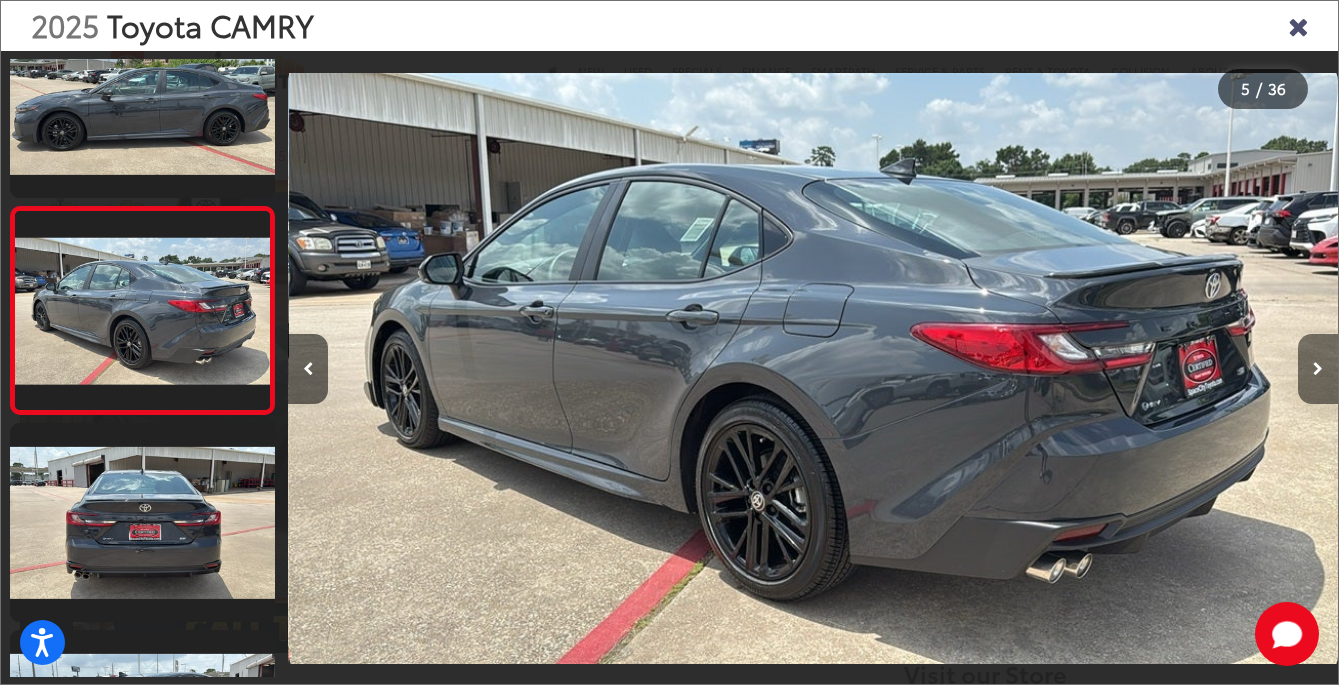 click at bounding box center (1318, 369) 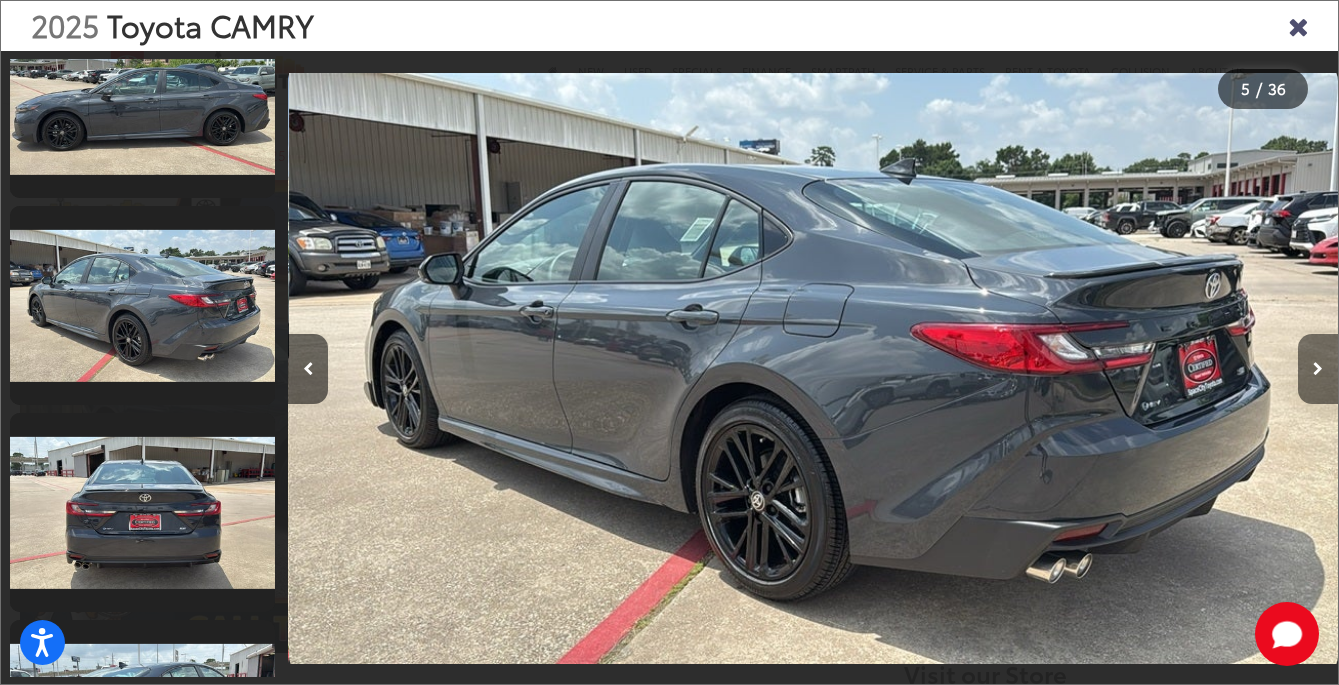 scroll, scrollTop: 850, scrollLeft: 0, axis: vertical 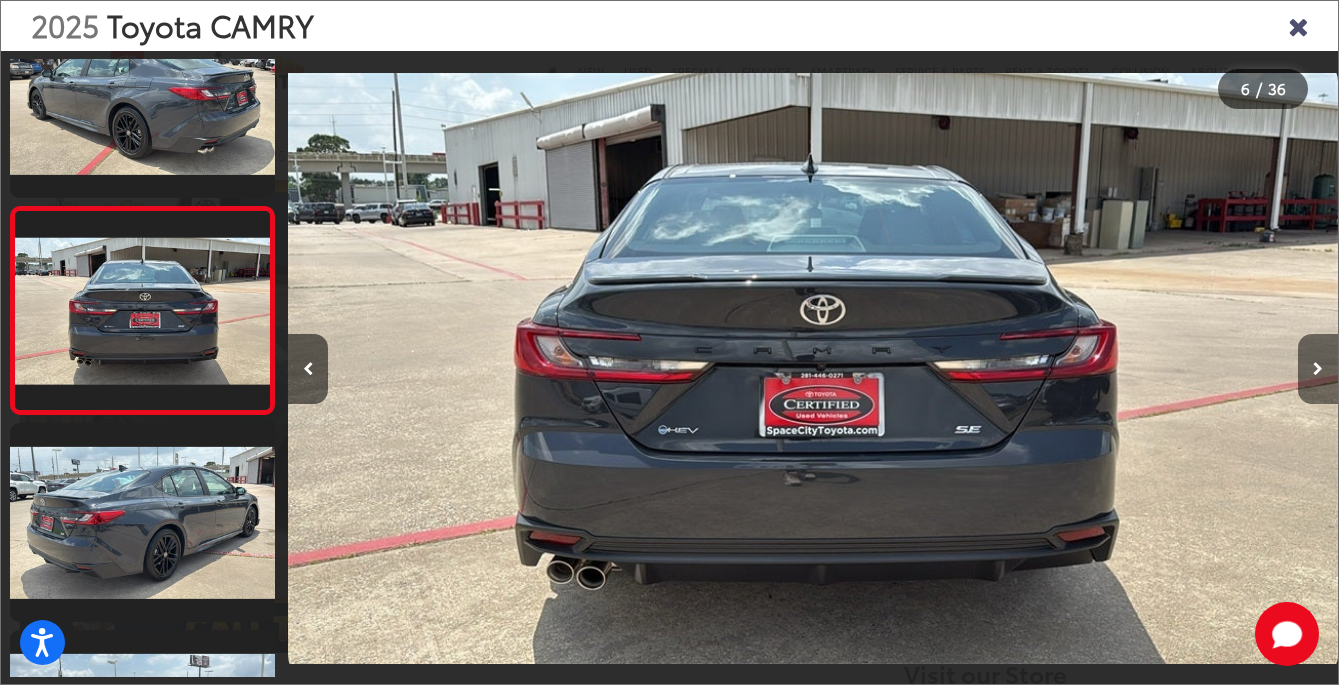 click at bounding box center (1318, 369) 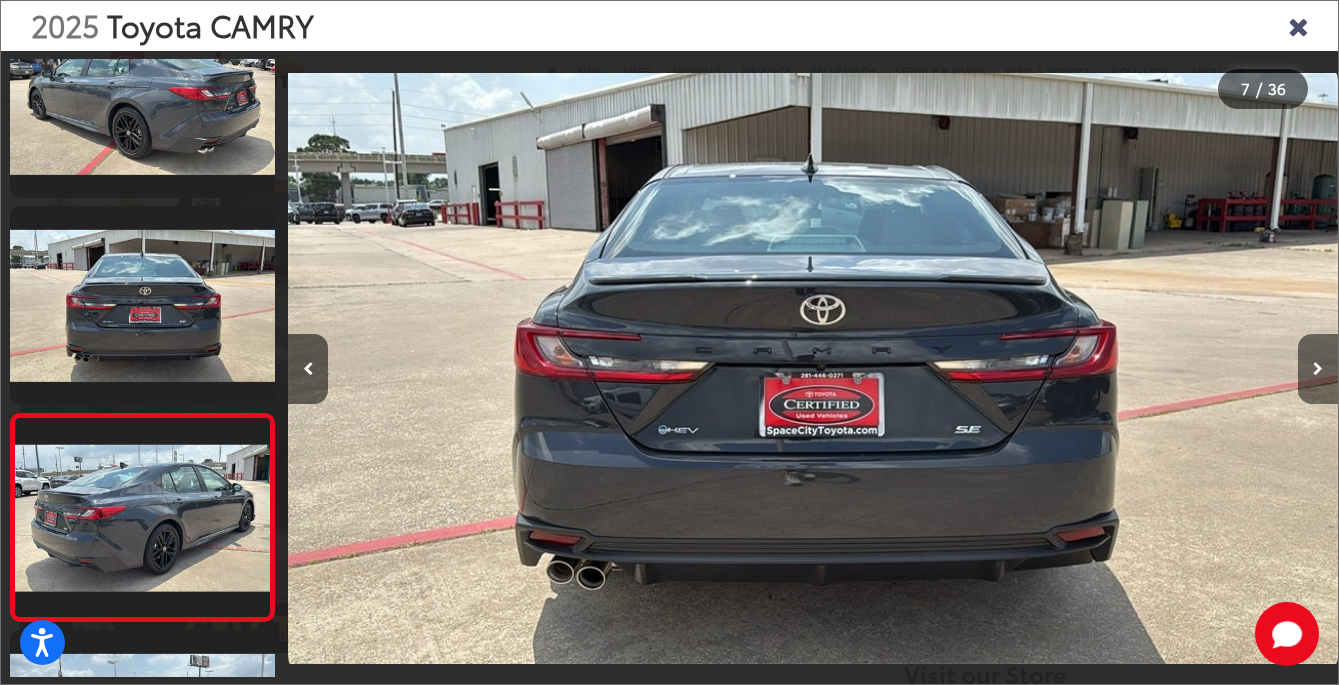 scroll, scrollTop: 1072, scrollLeft: 0, axis: vertical 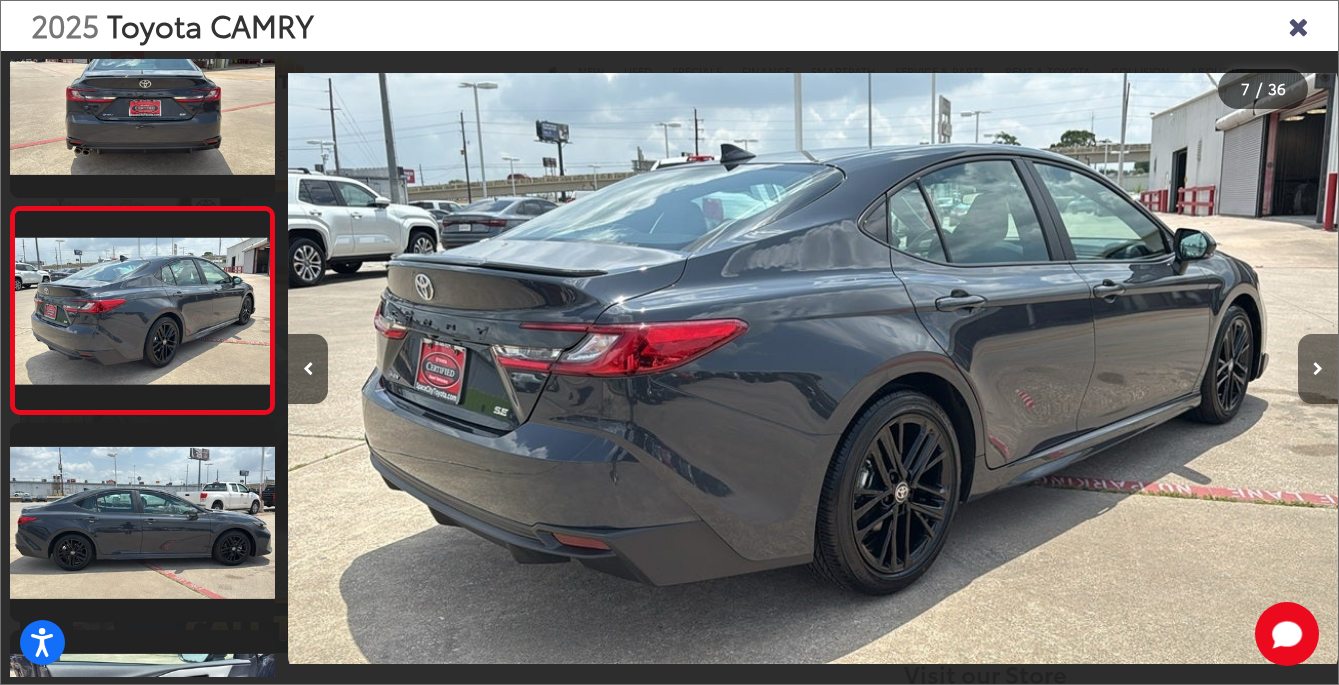click at bounding box center (1318, 369) 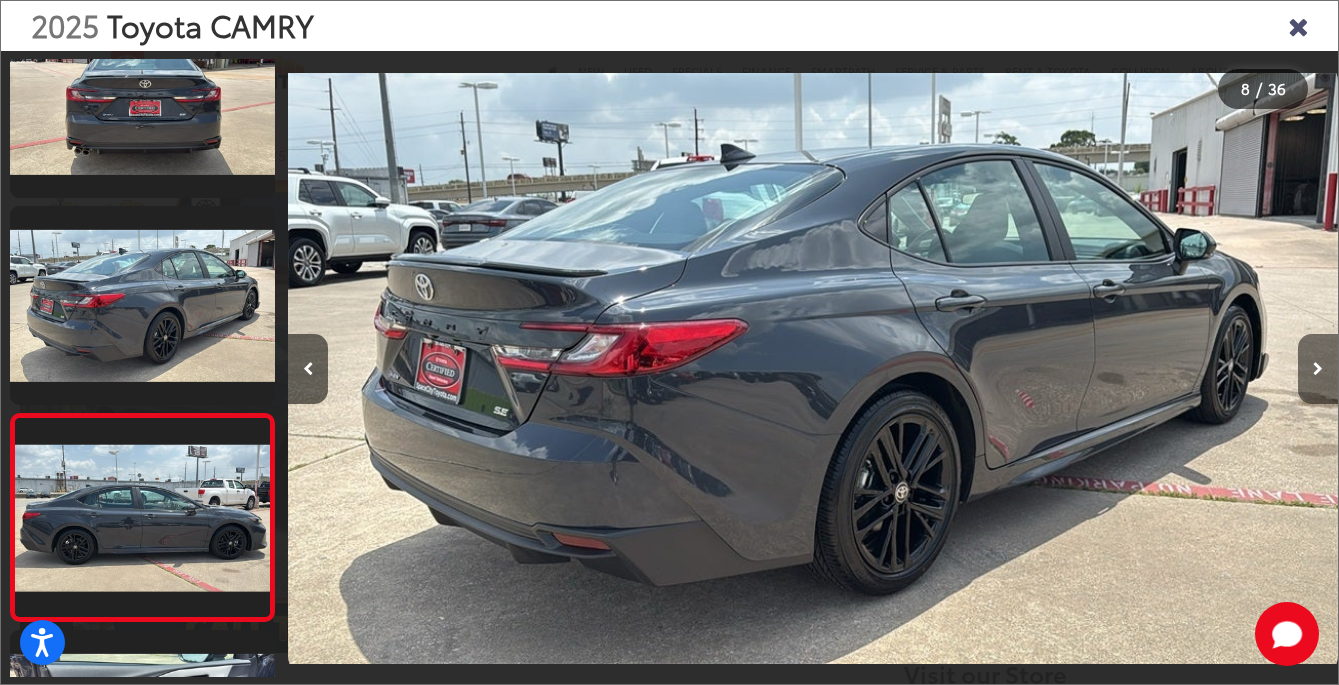 scroll, scrollTop: 0, scrollLeft: 7346, axis: horizontal 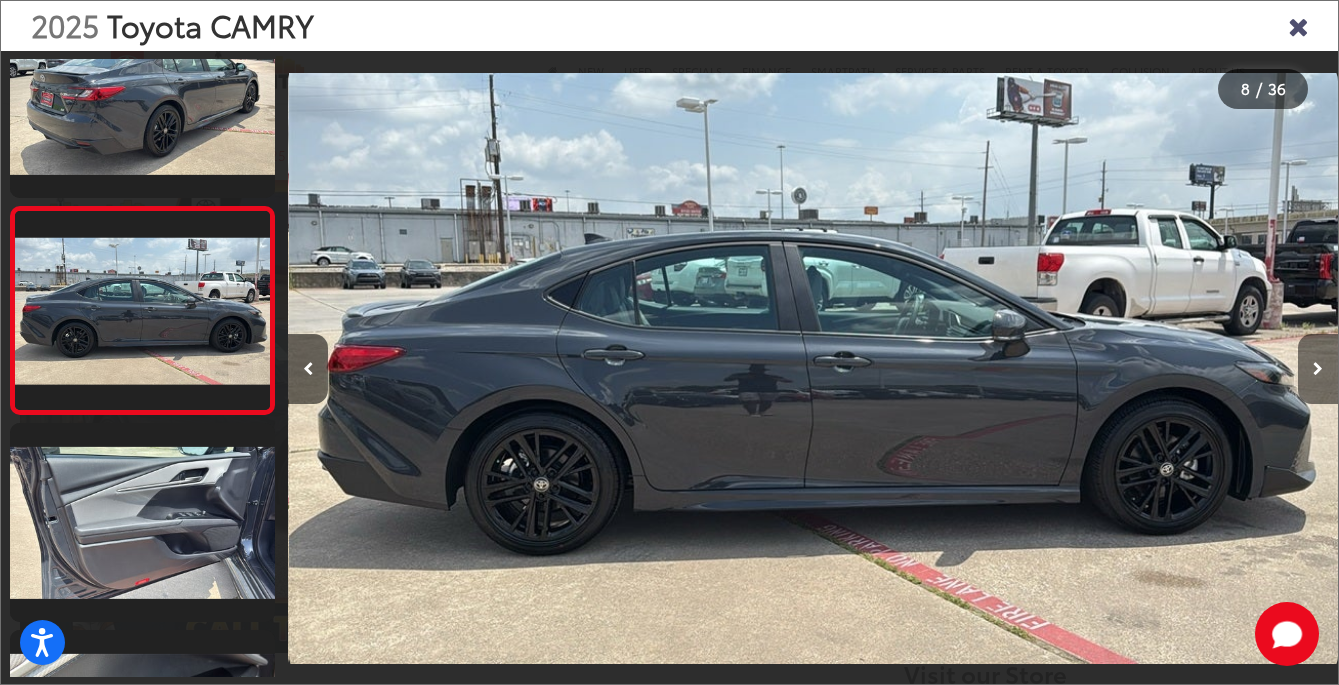 click at bounding box center (1318, 369) 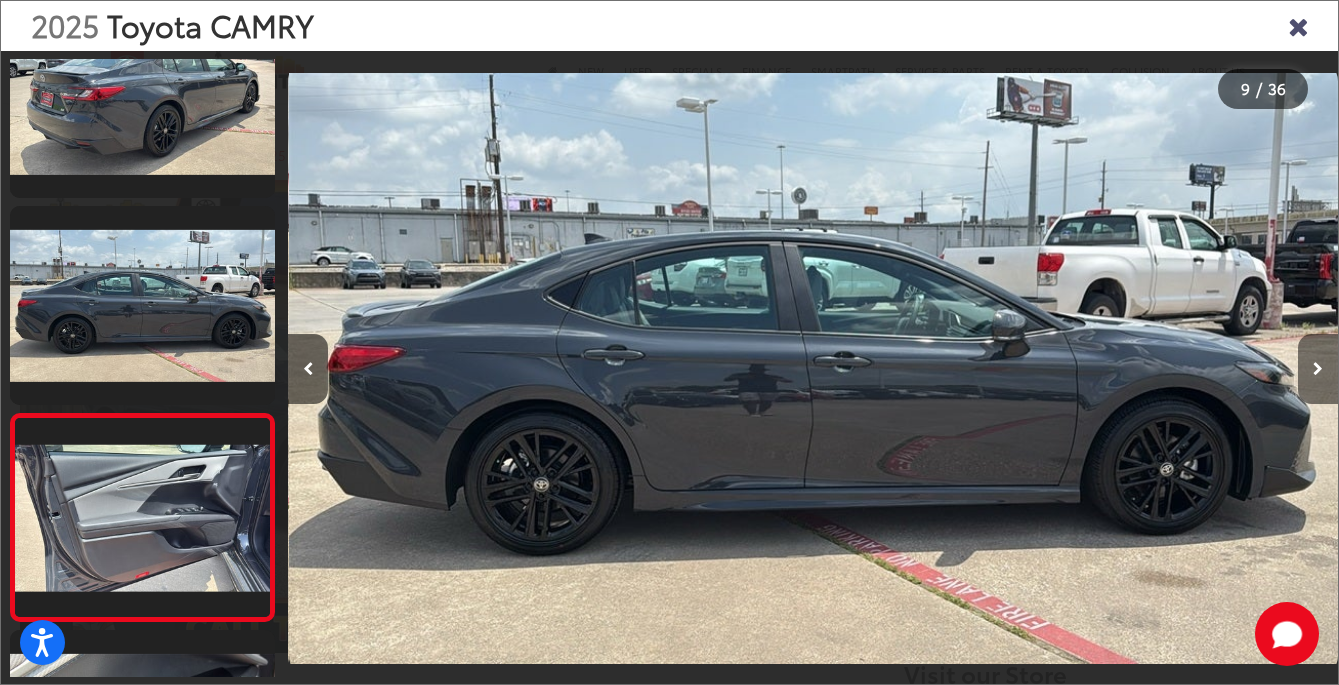 scroll, scrollTop: 0, scrollLeft: 8397, axis: horizontal 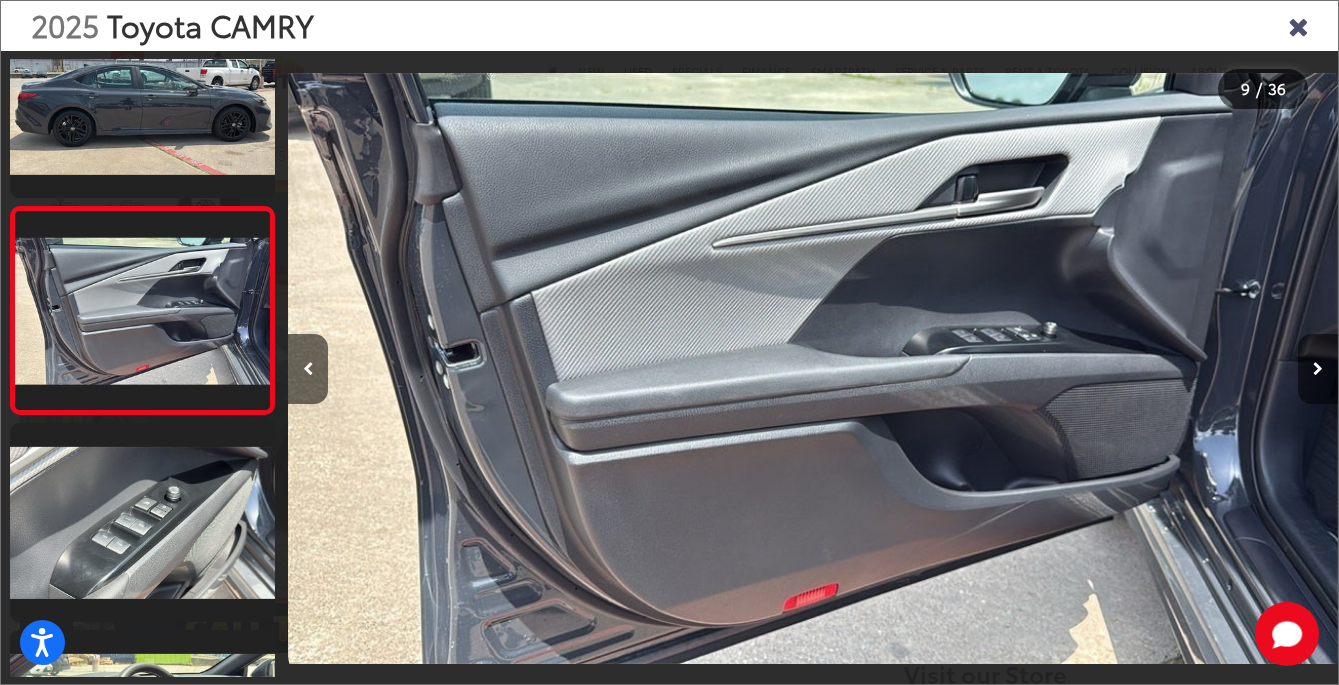 click at bounding box center [1318, 369] 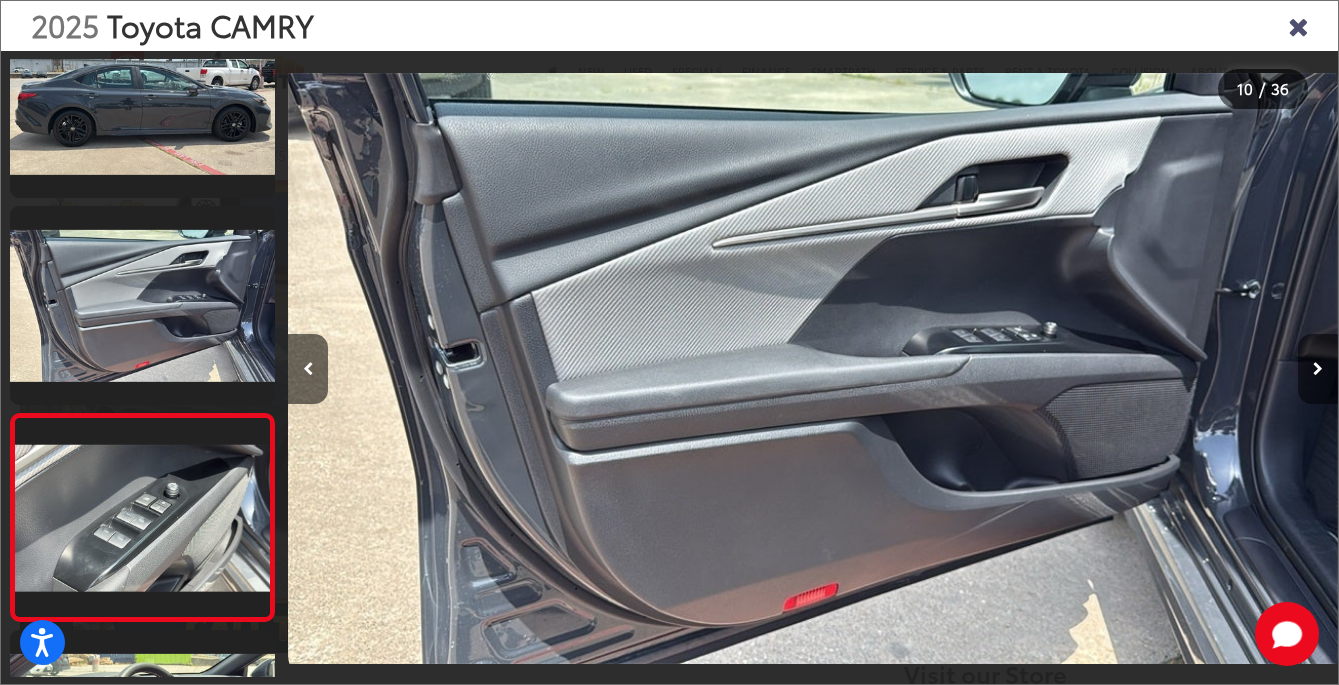 scroll, scrollTop: 0, scrollLeft: 9446, axis: horizontal 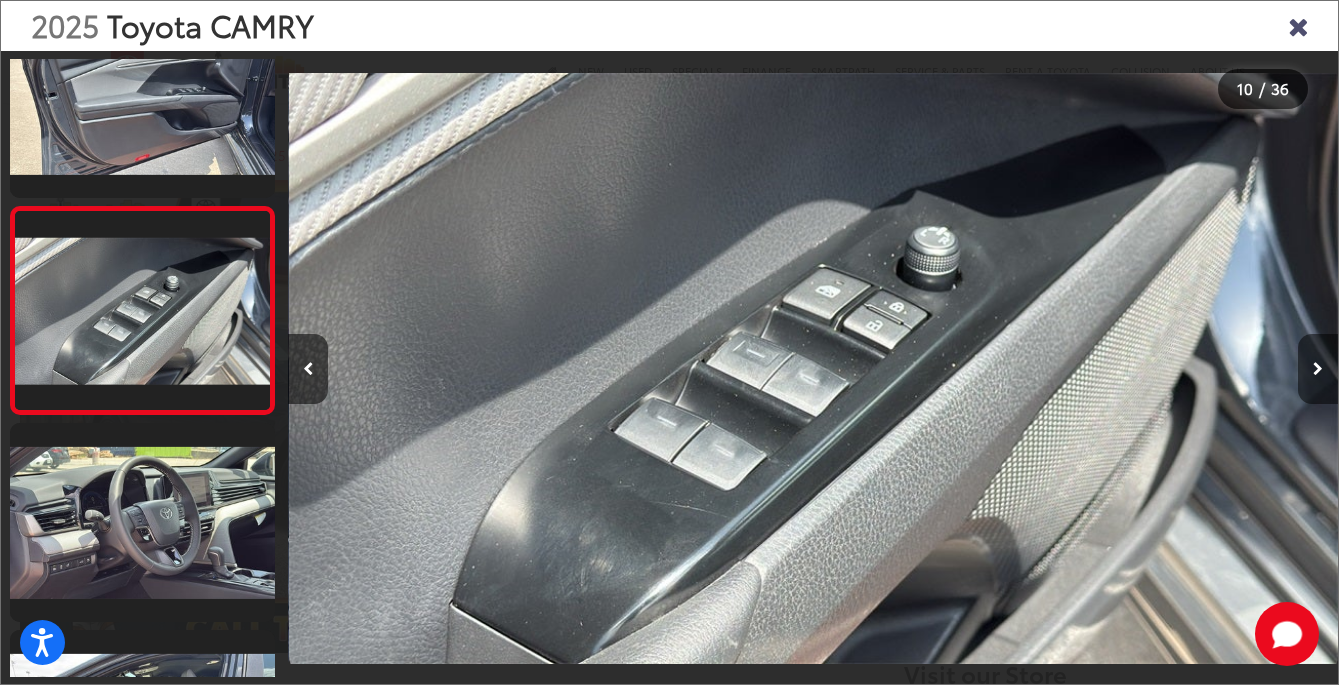 click at bounding box center (1318, 369) 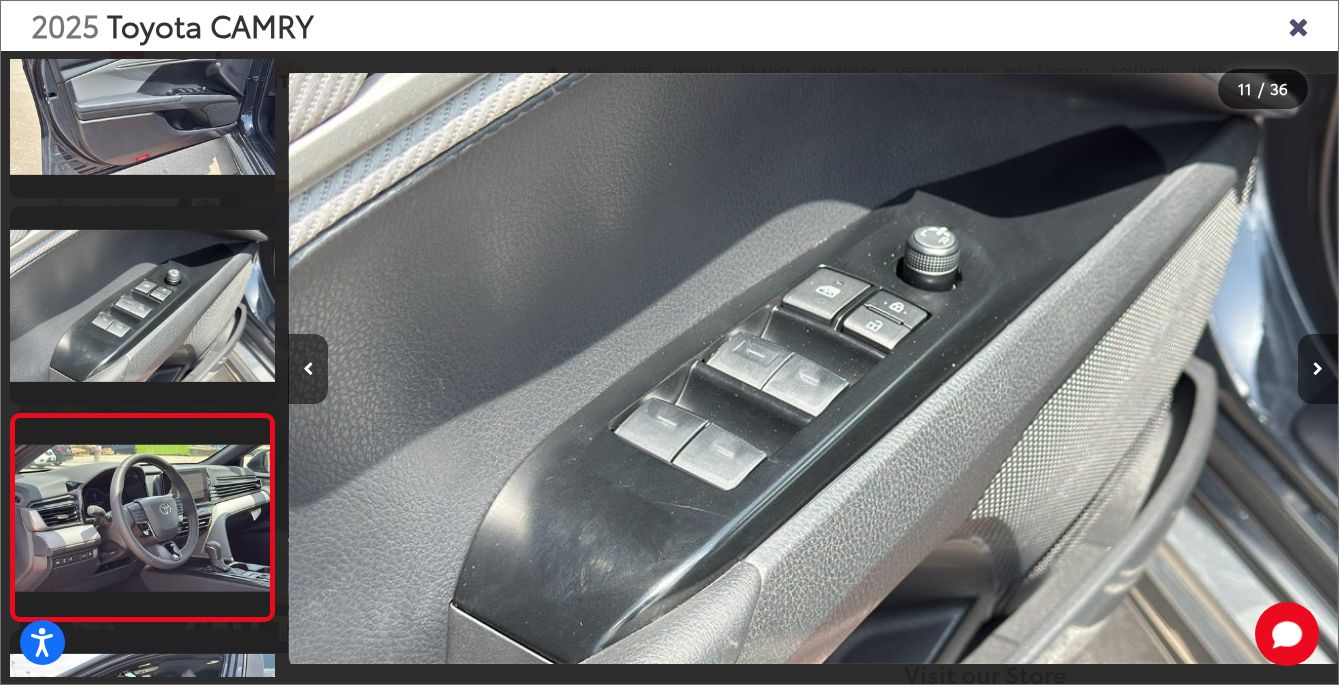 scroll, scrollTop: 0, scrollLeft: 10496, axis: horizontal 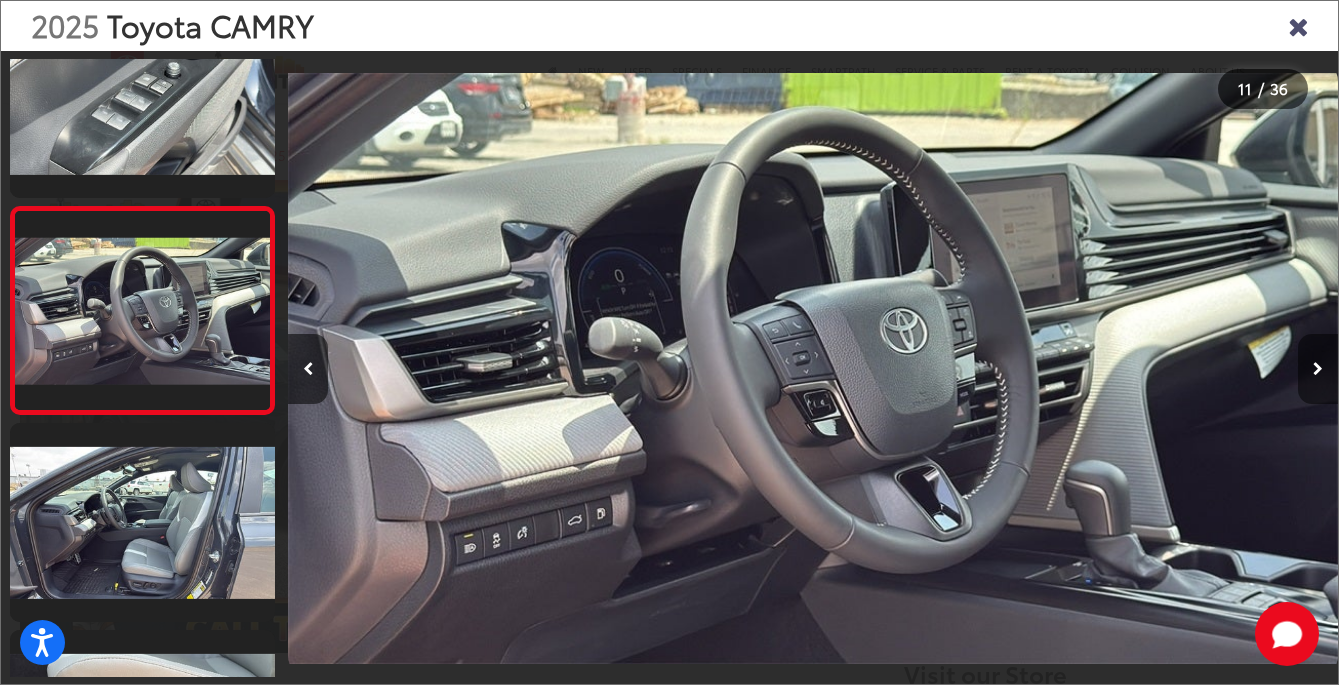 click at bounding box center [1318, 369] 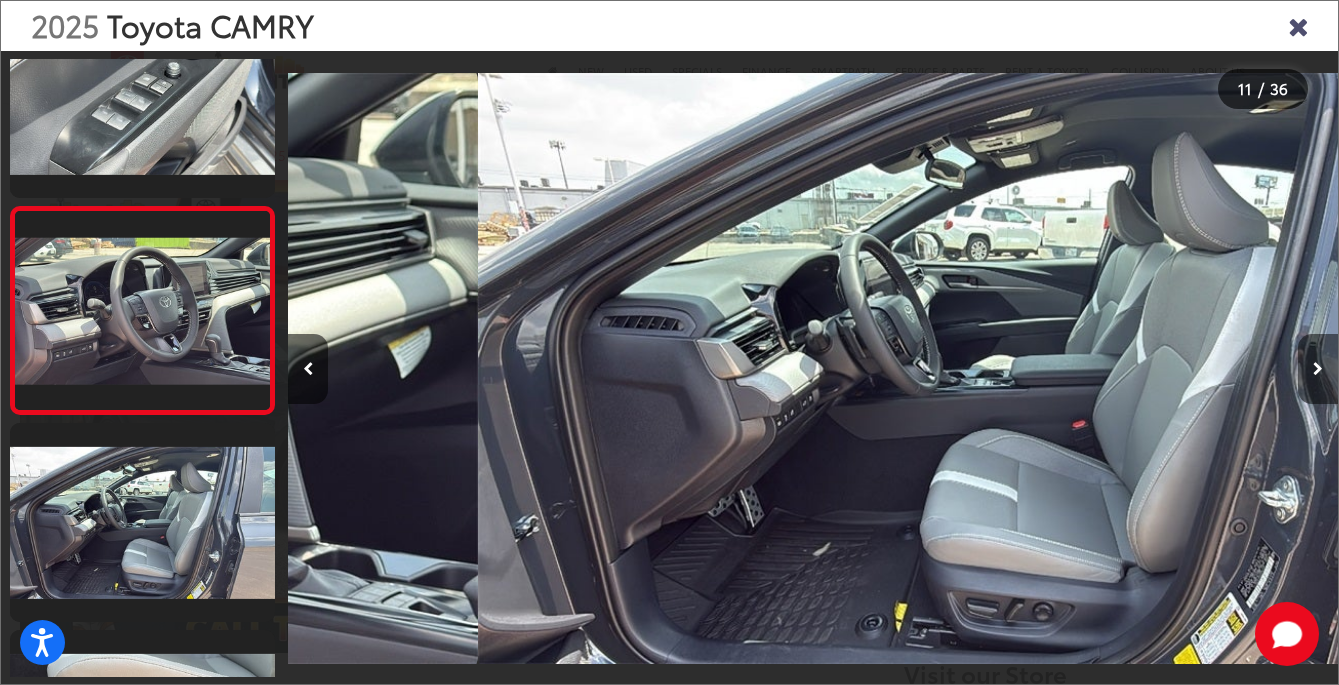 scroll, scrollTop: 2084, scrollLeft: 0, axis: vertical 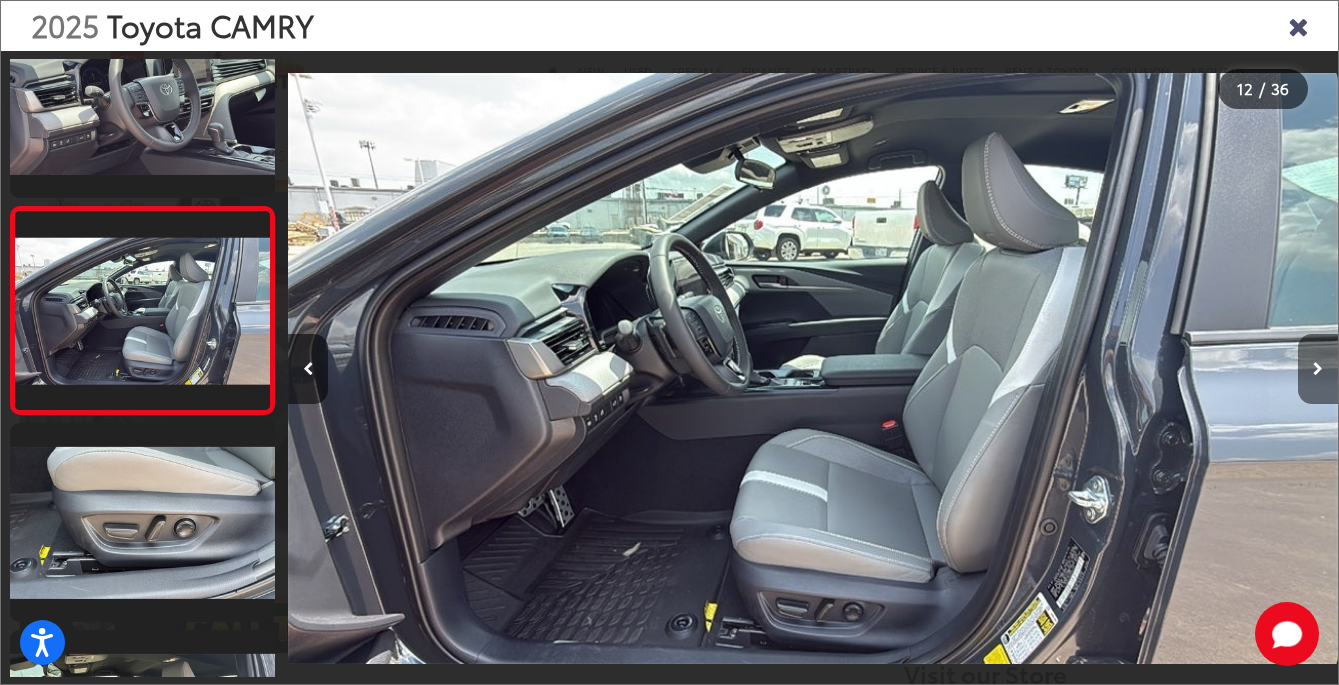 click at bounding box center (1318, 369) 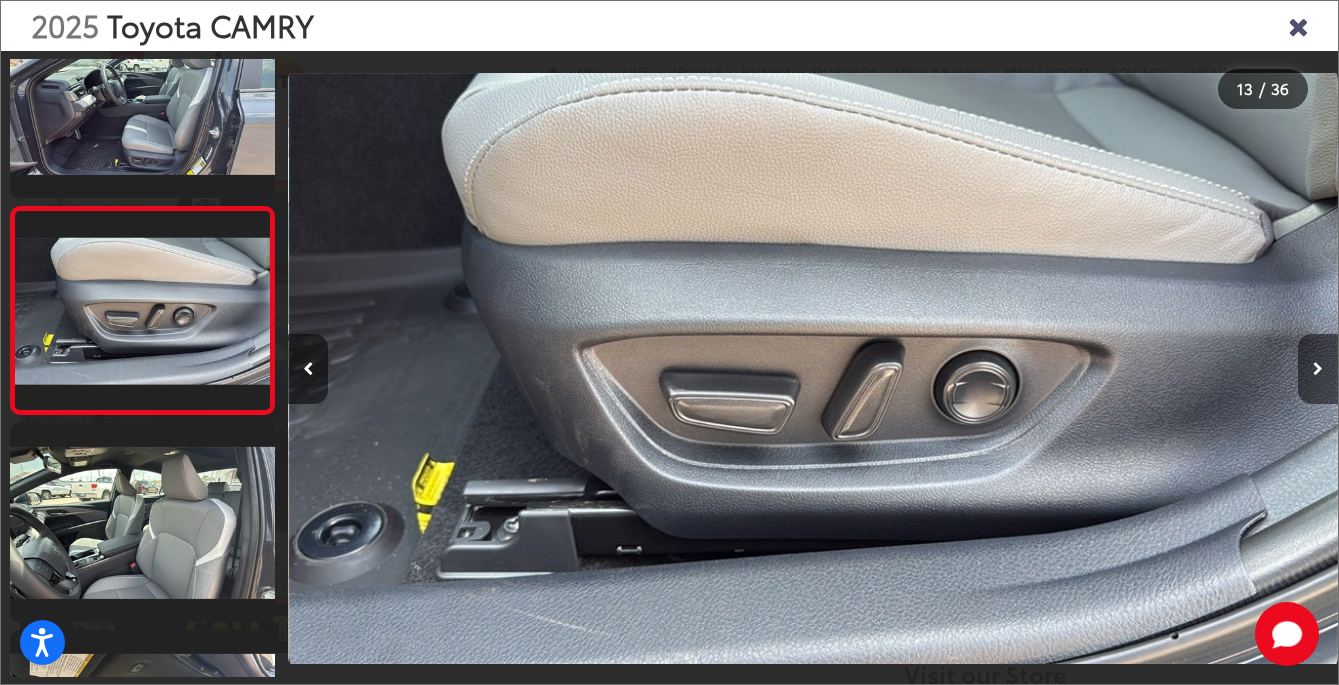 click at bounding box center [1318, 369] 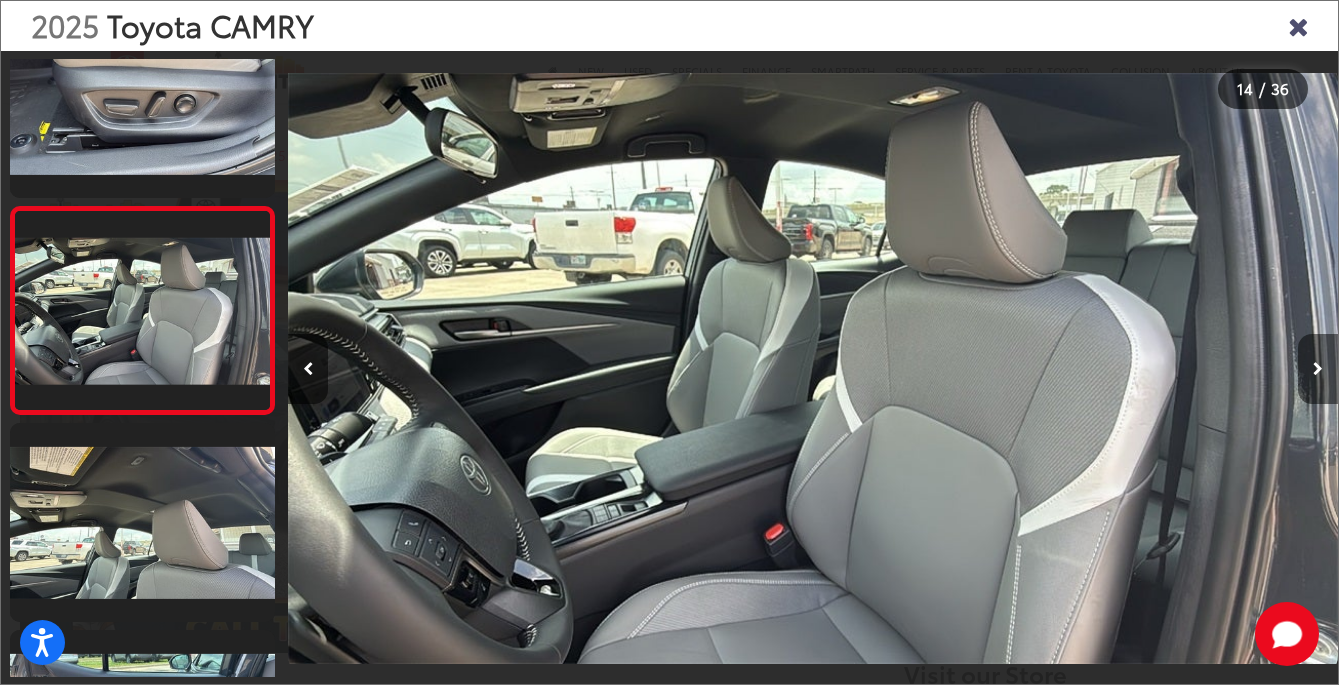 click at bounding box center (1318, 369) 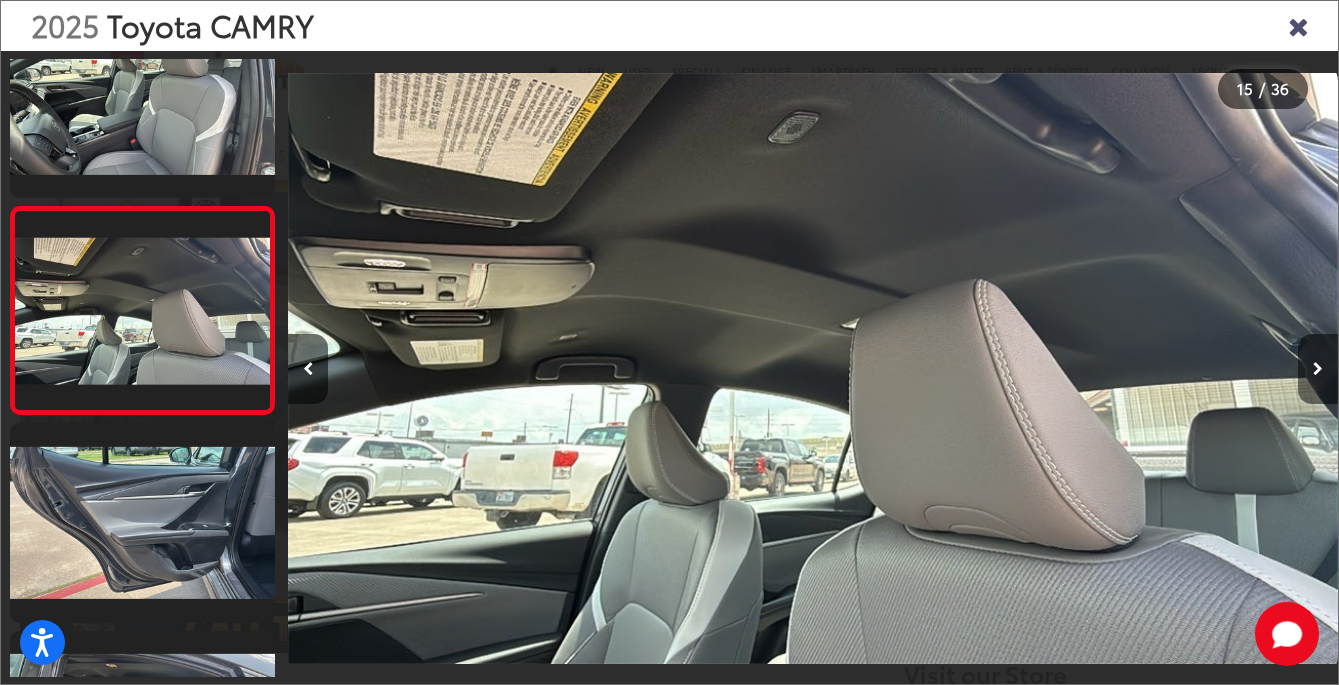 click at bounding box center [1318, 369] 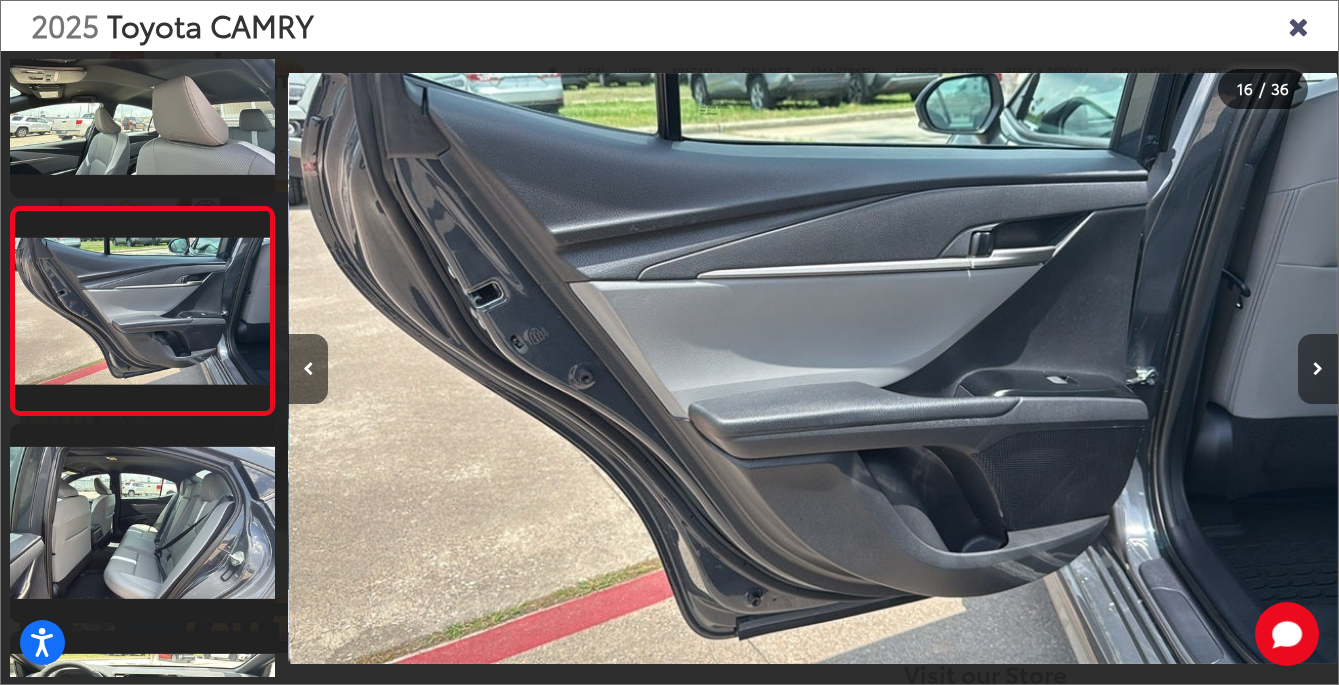 click at bounding box center (1318, 369) 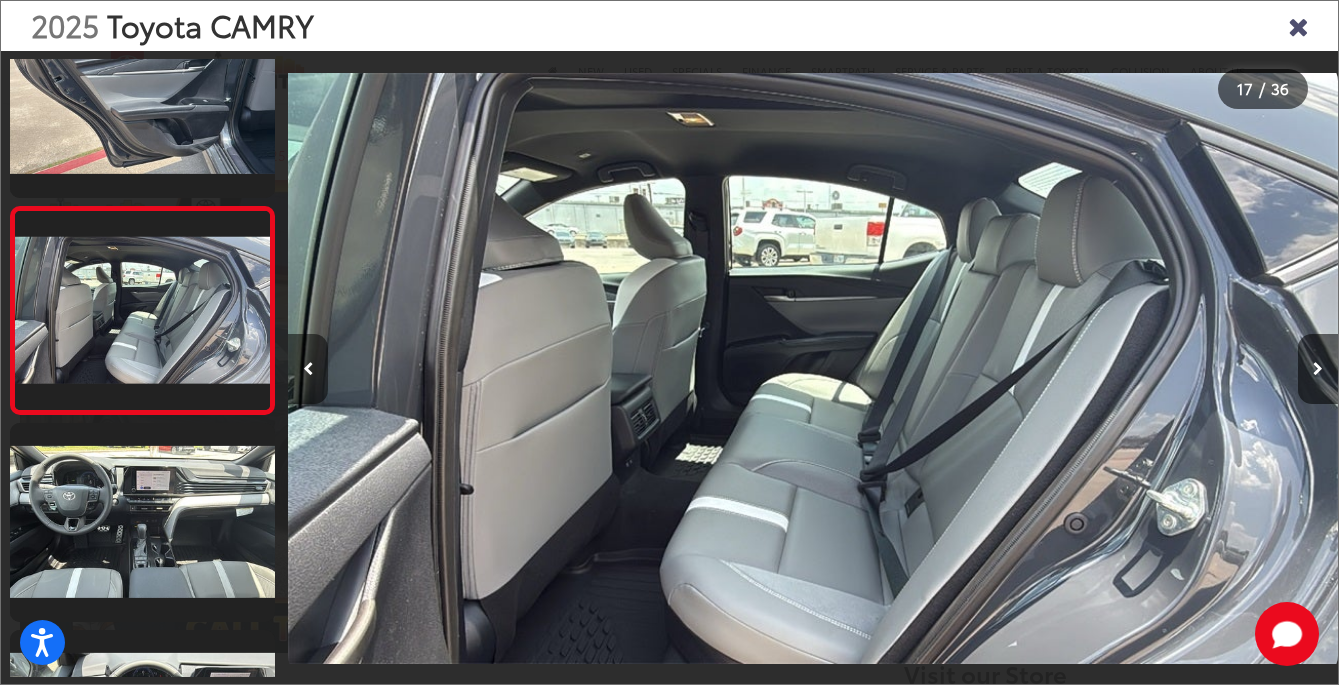 click at bounding box center (308, 369) 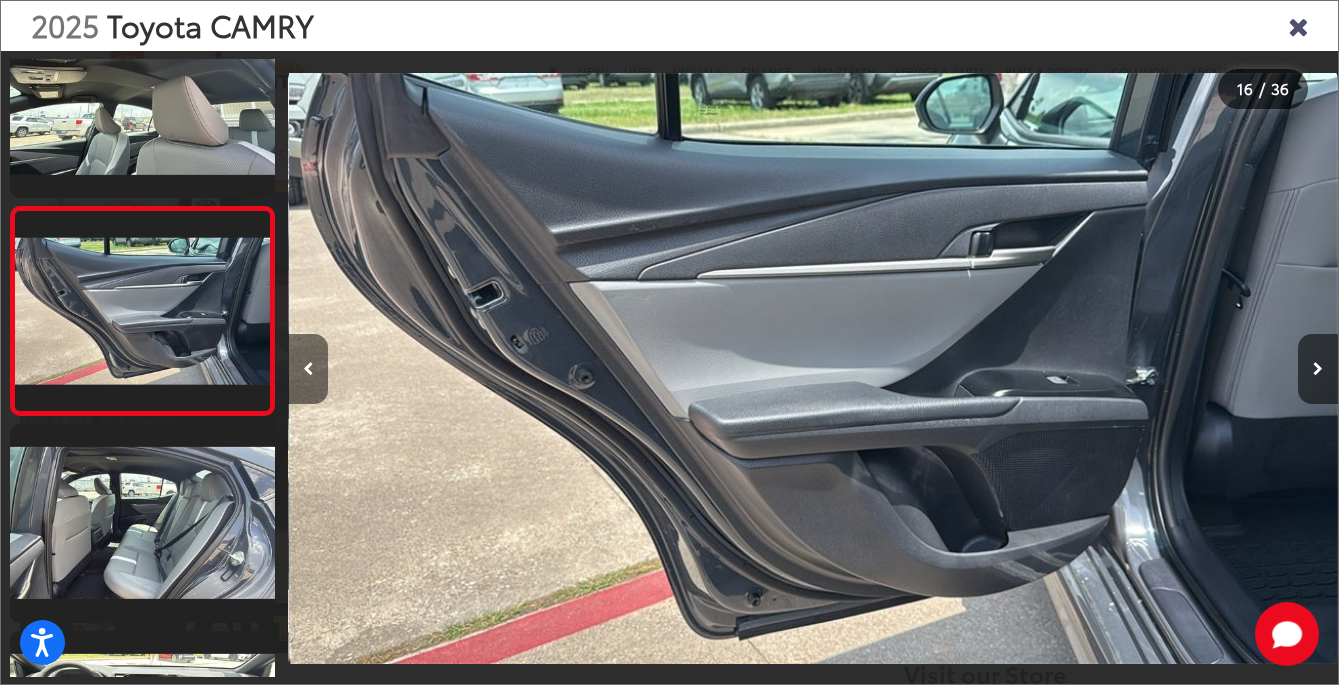 click at bounding box center [308, 369] 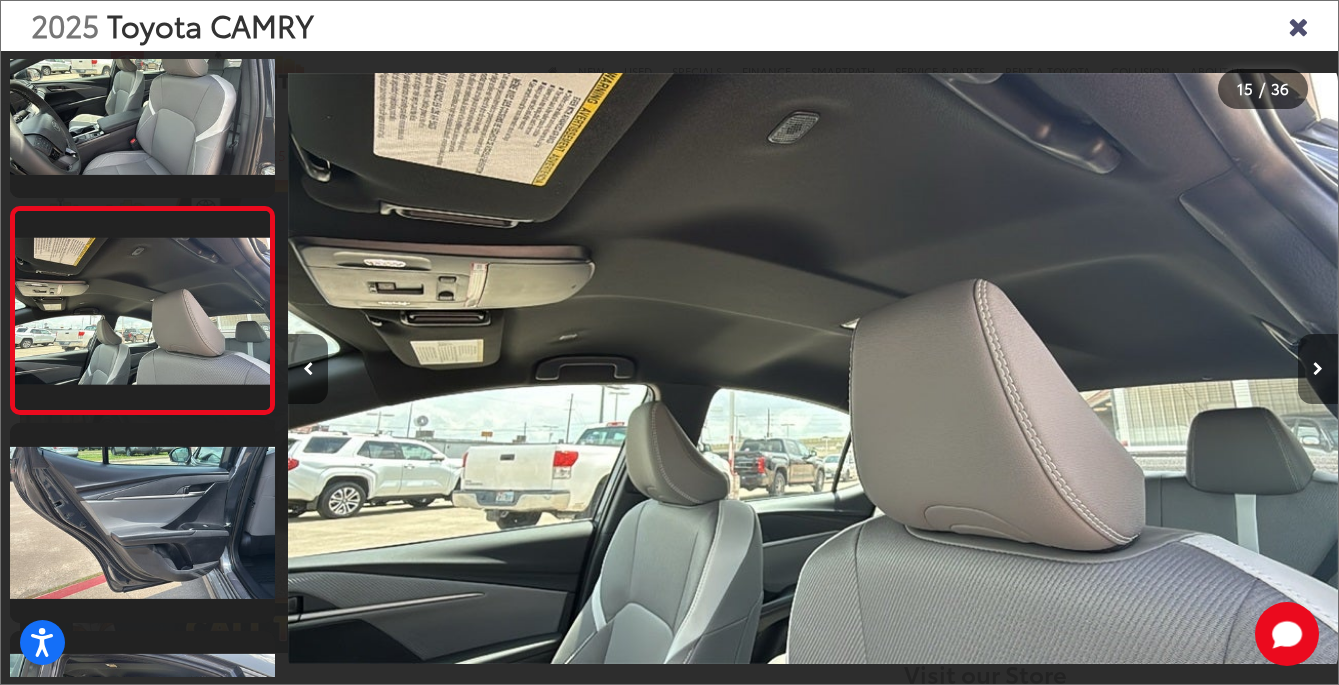 click at bounding box center (1318, 369) 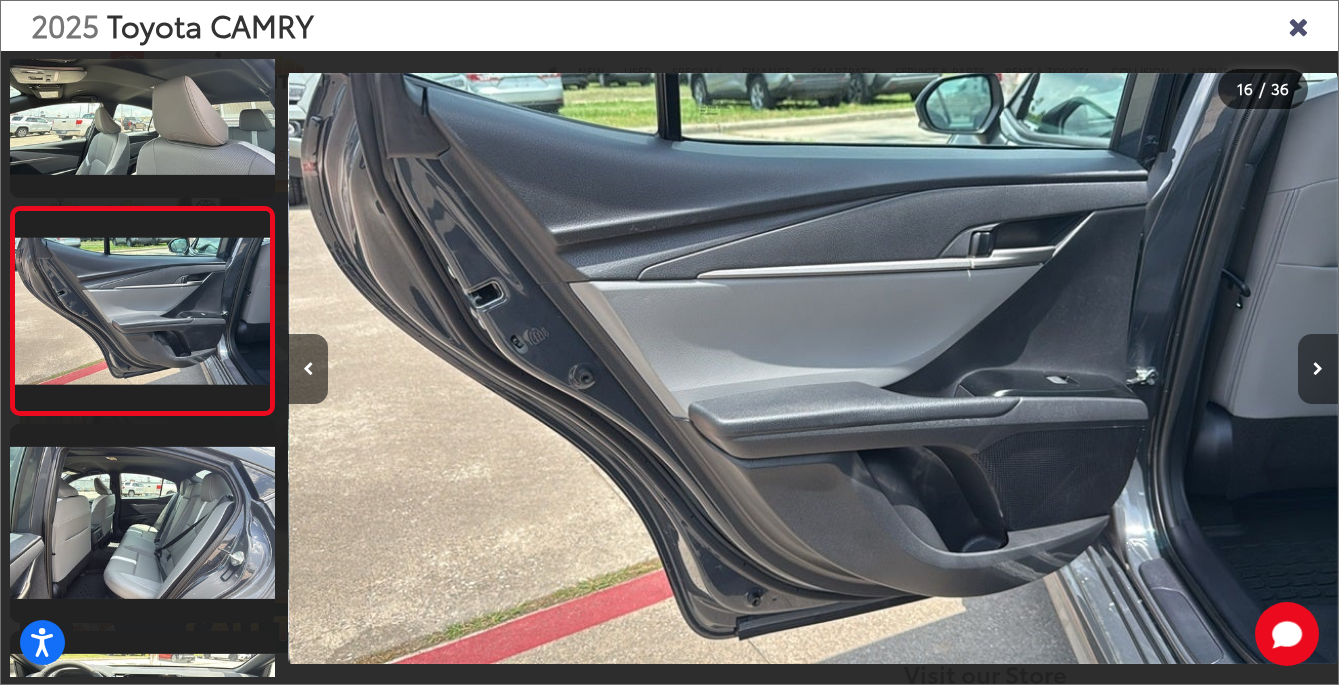 click at bounding box center [1318, 369] 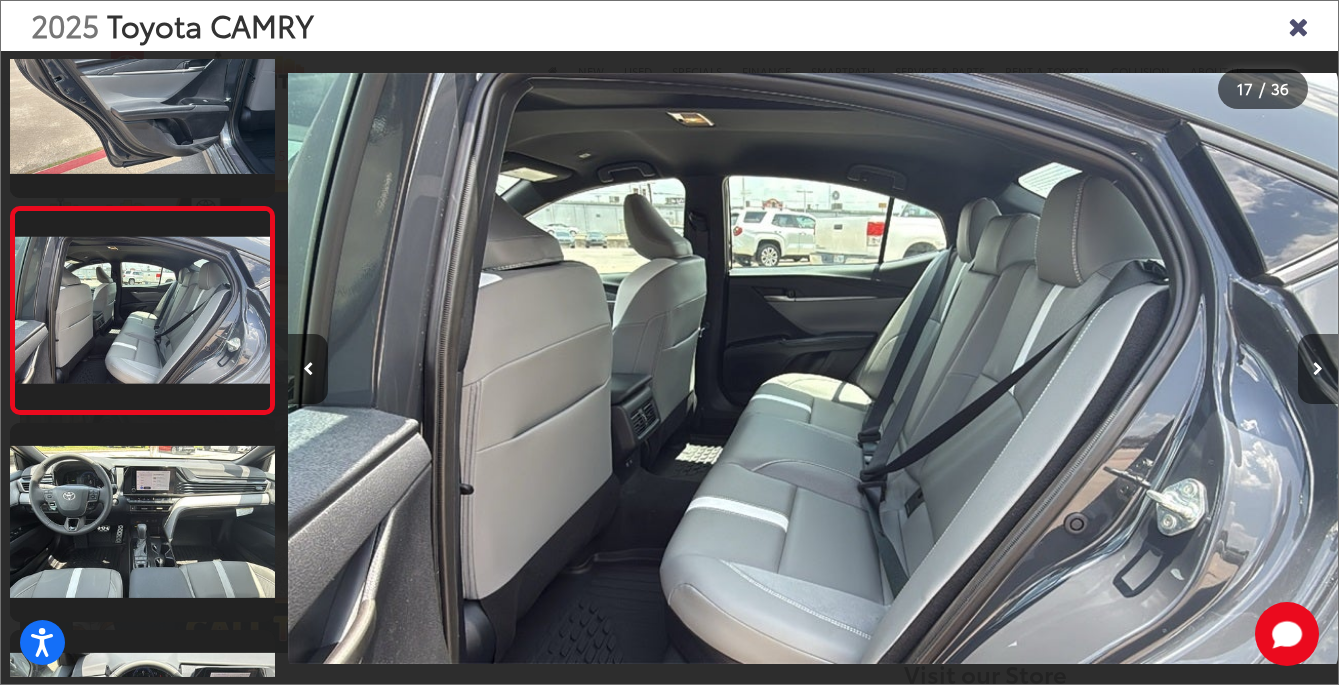 click at bounding box center (1318, 369) 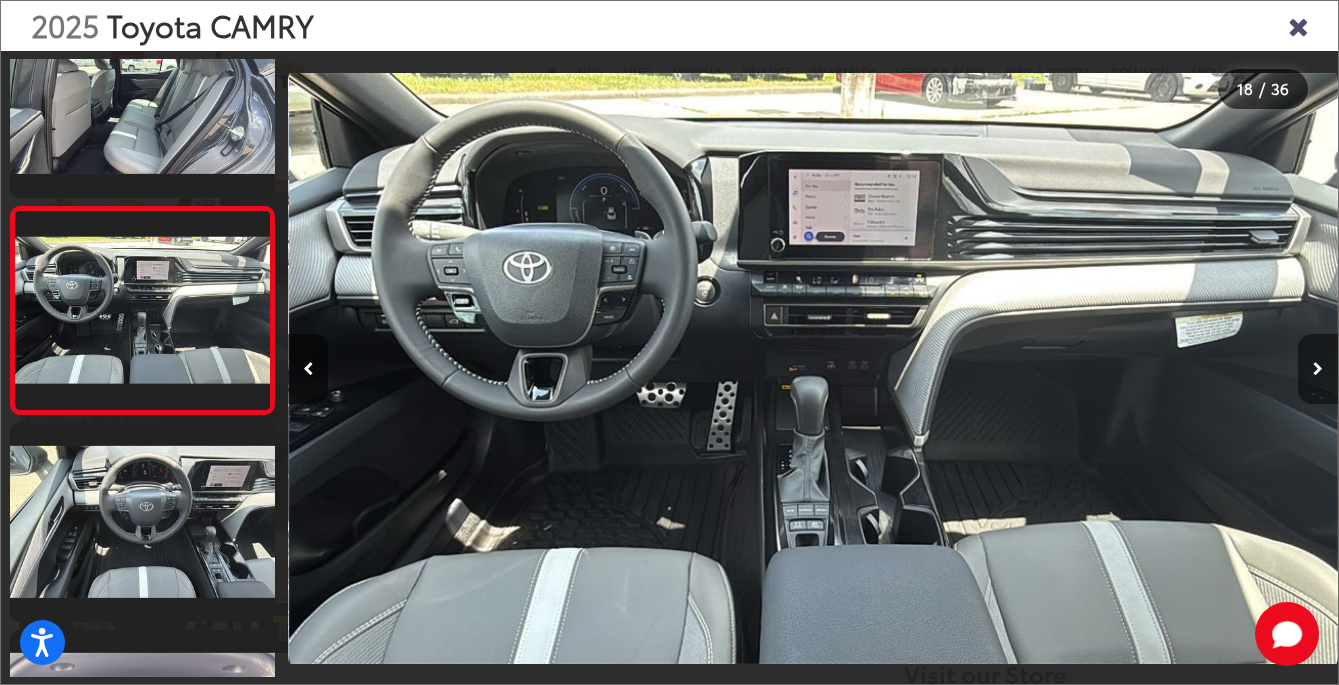 click at bounding box center (1318, 369) 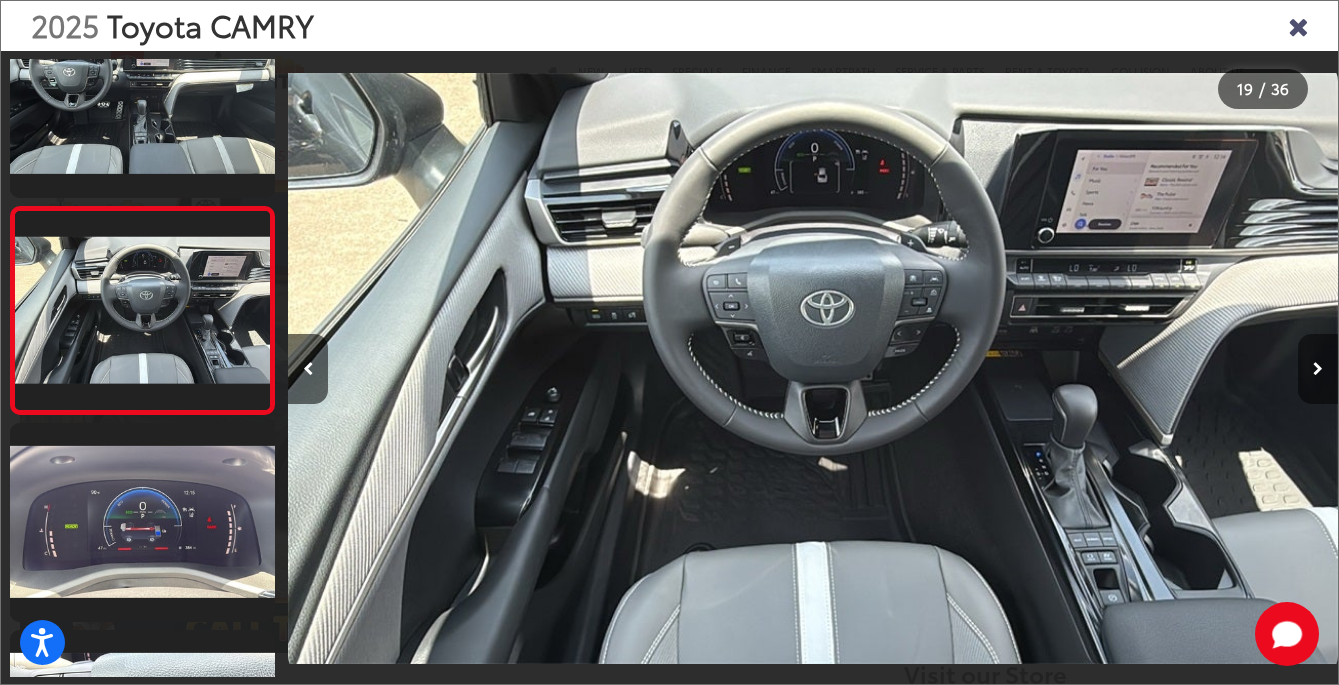 click at bounding box center (1318, 369) 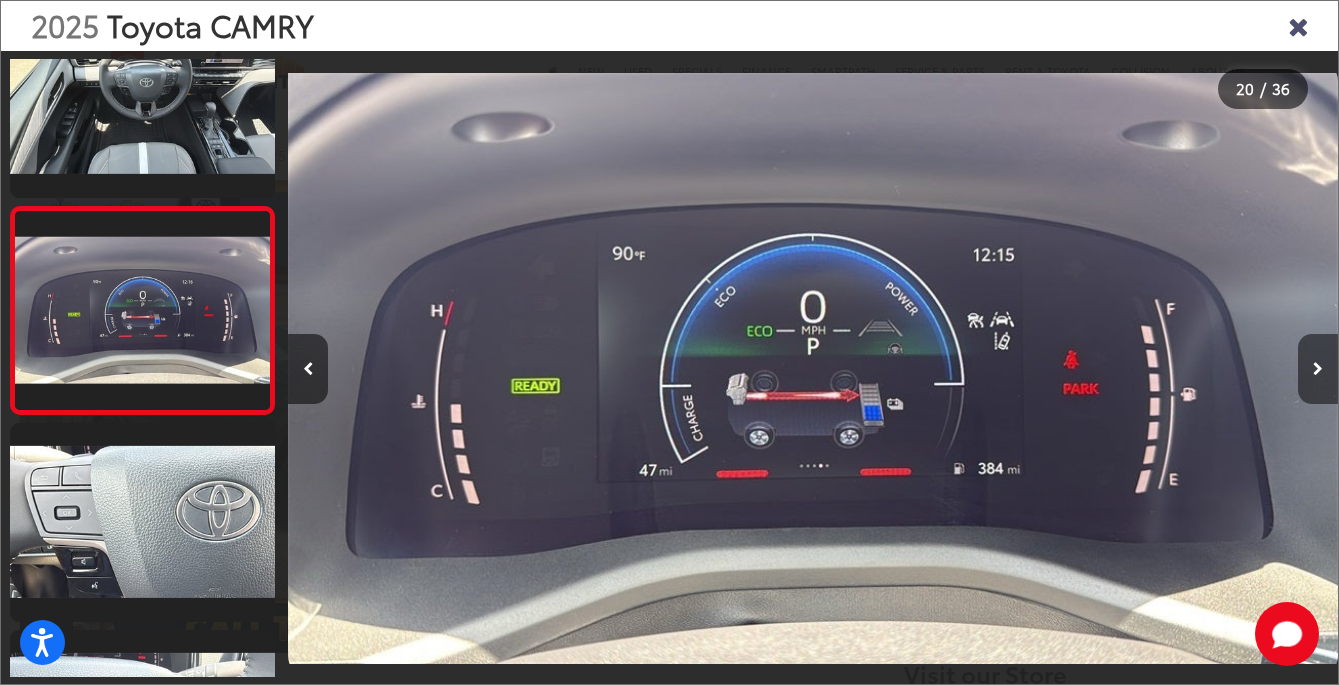 click at bounding box center [1318, 369] 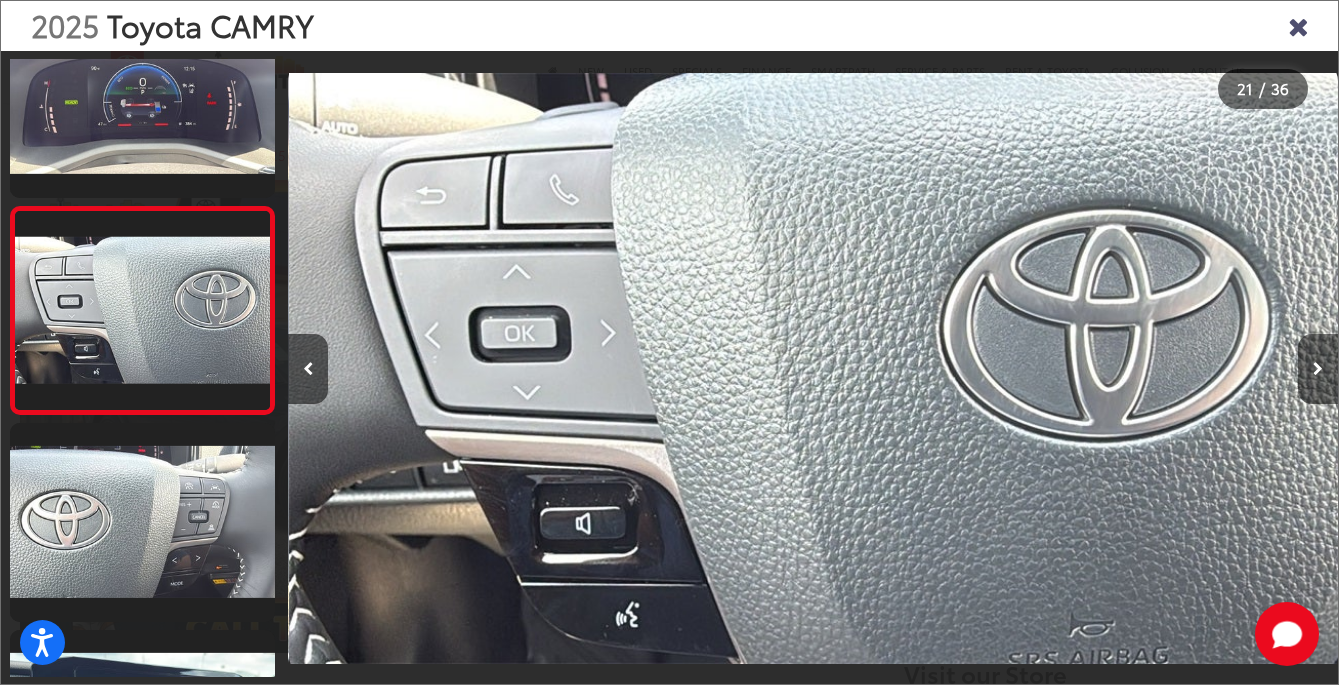 click at bounding box center [1318, 369] 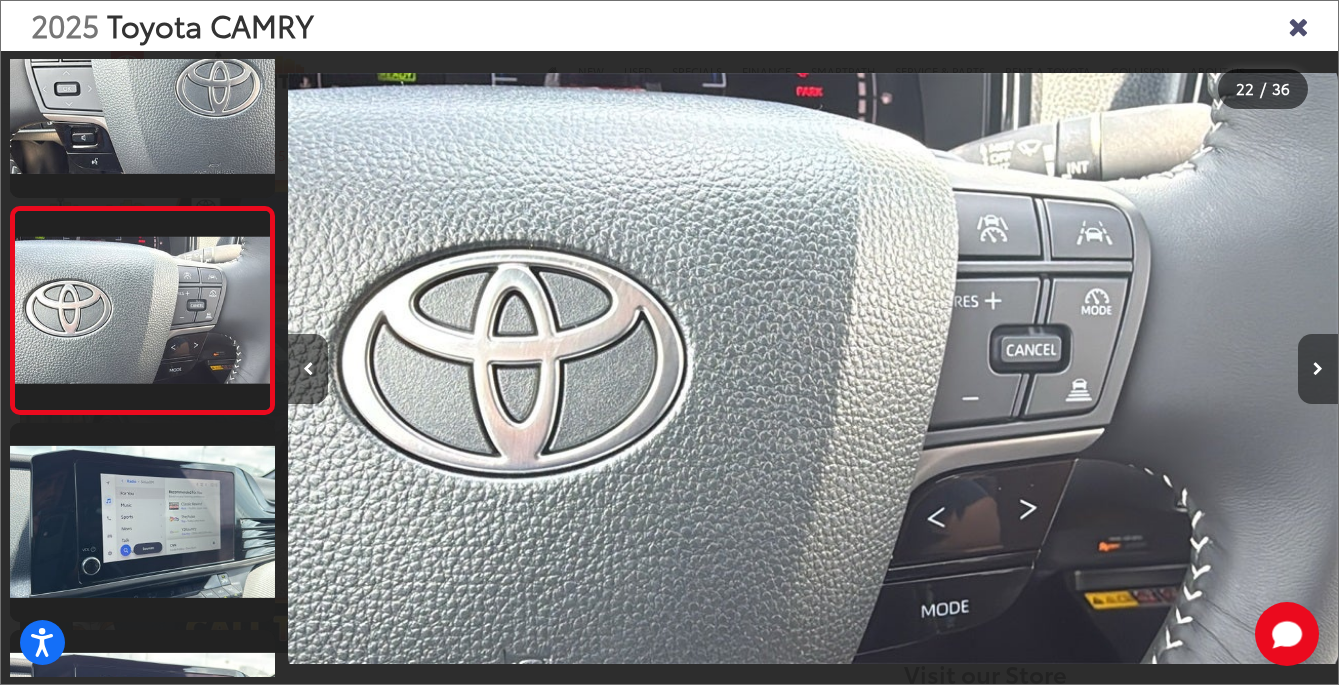 click at bounding box center (1318, 369) 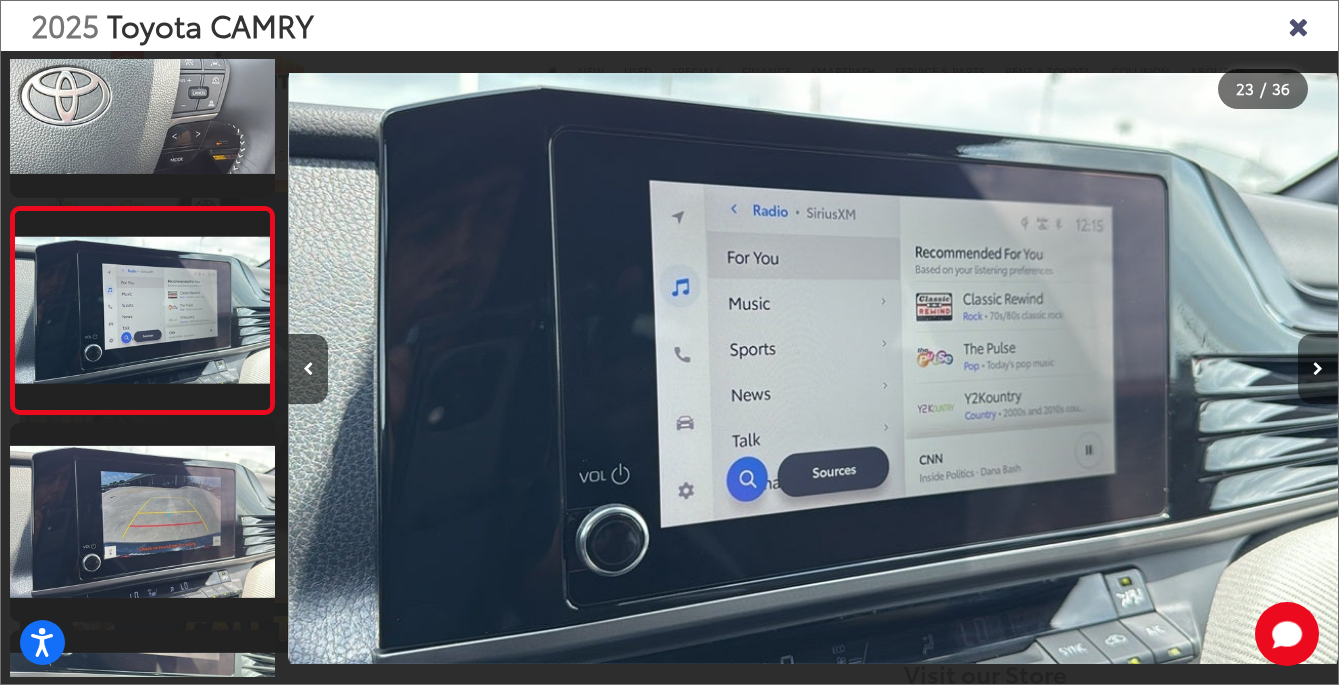 click at bounding box center [1318, 369] 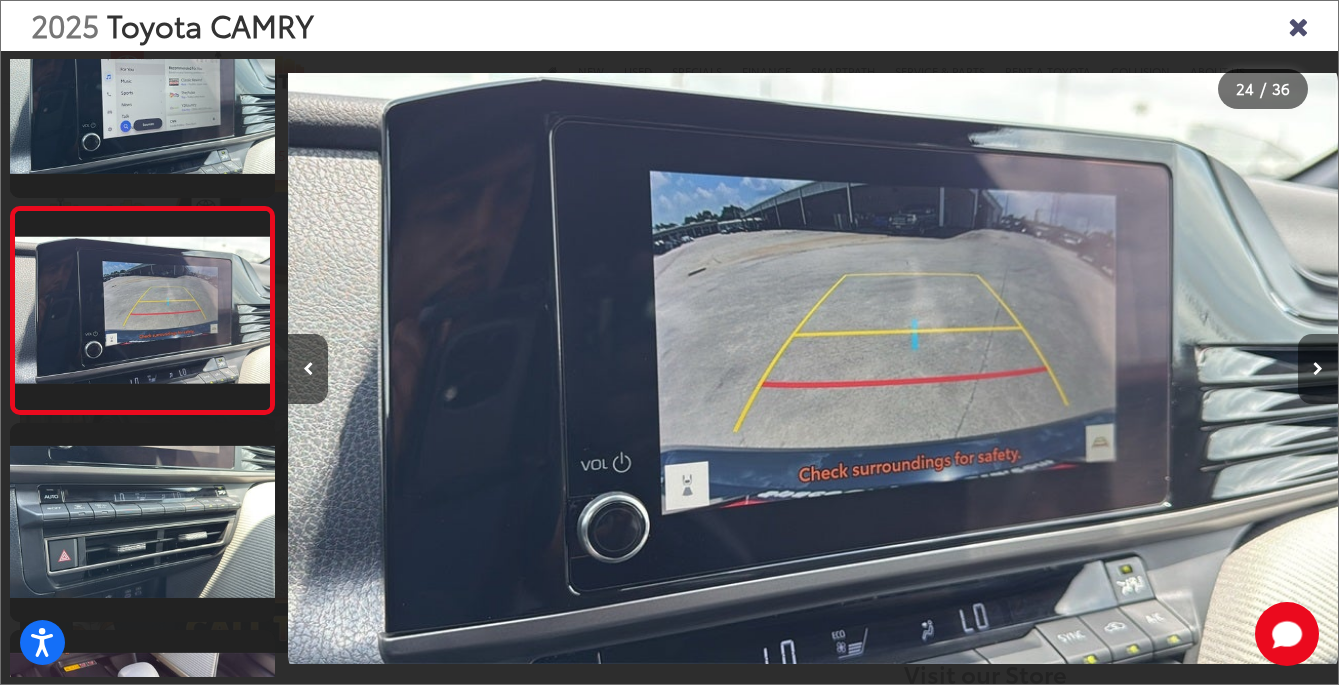 click at bounding box center (1318, 369) 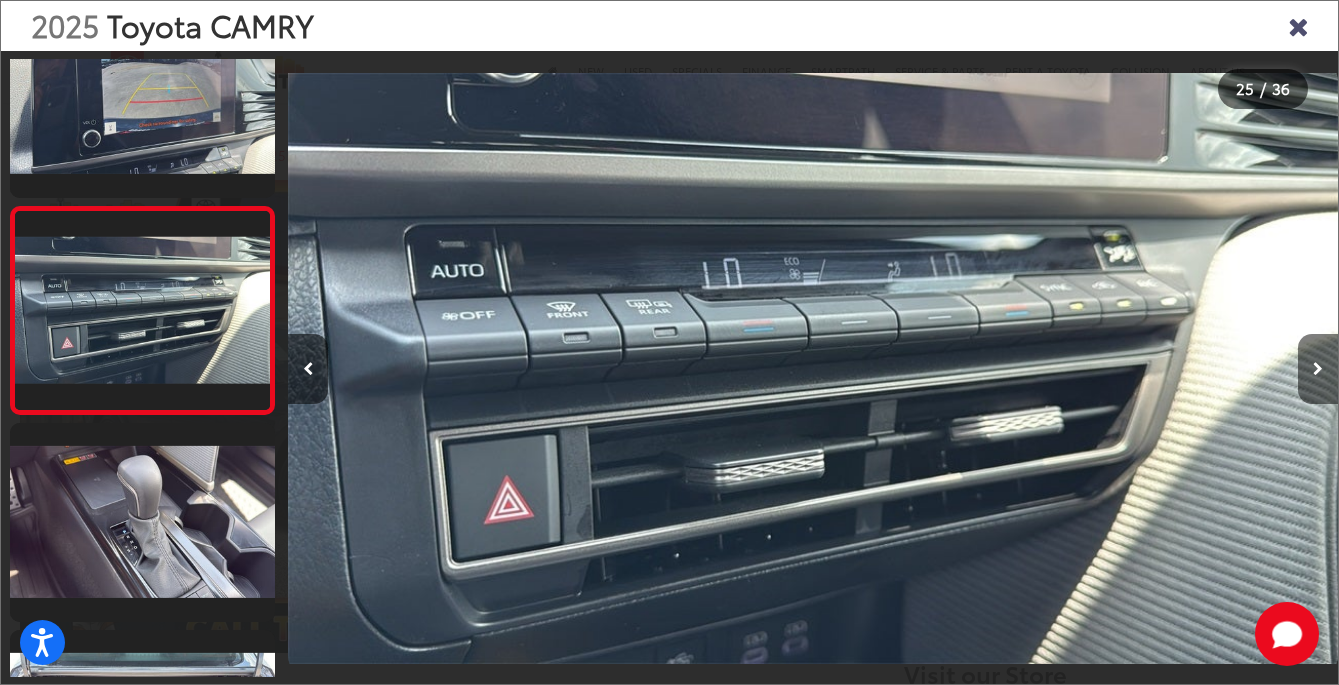 click at bounding box center [1318, 369] 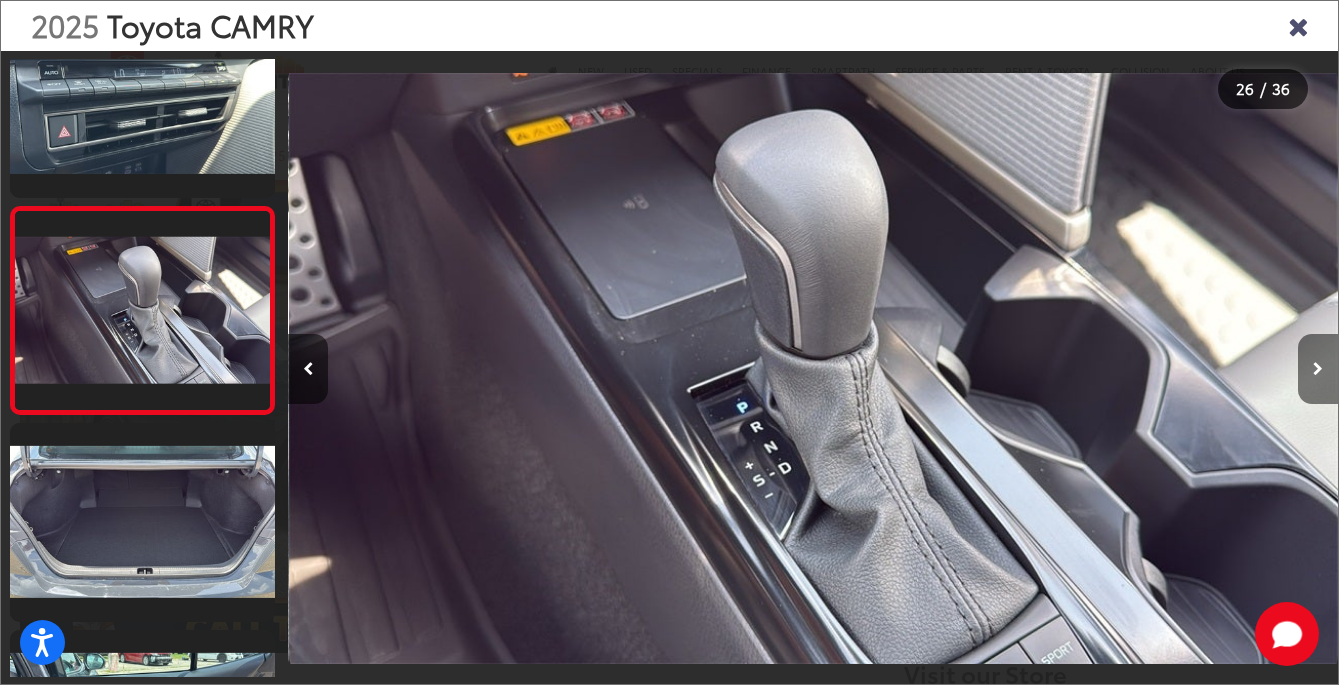 click at bounding box center (1318, 369) 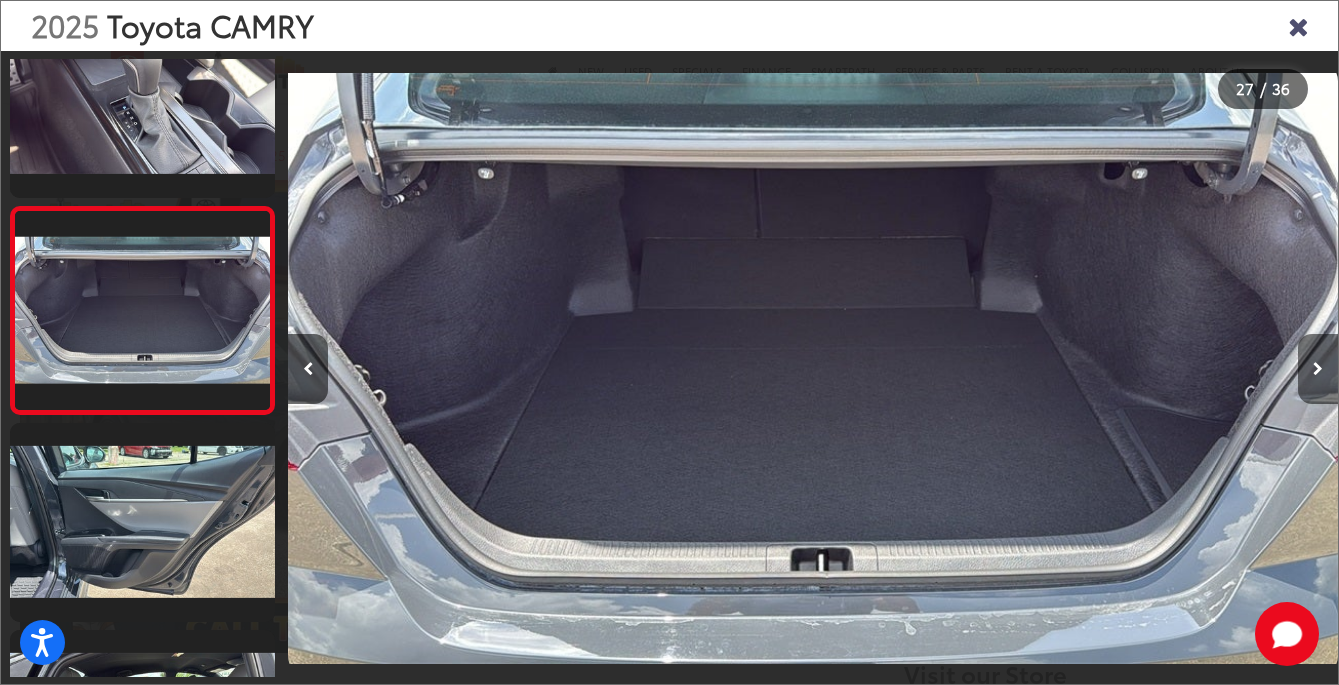 click at bounding box center [1318, 369] 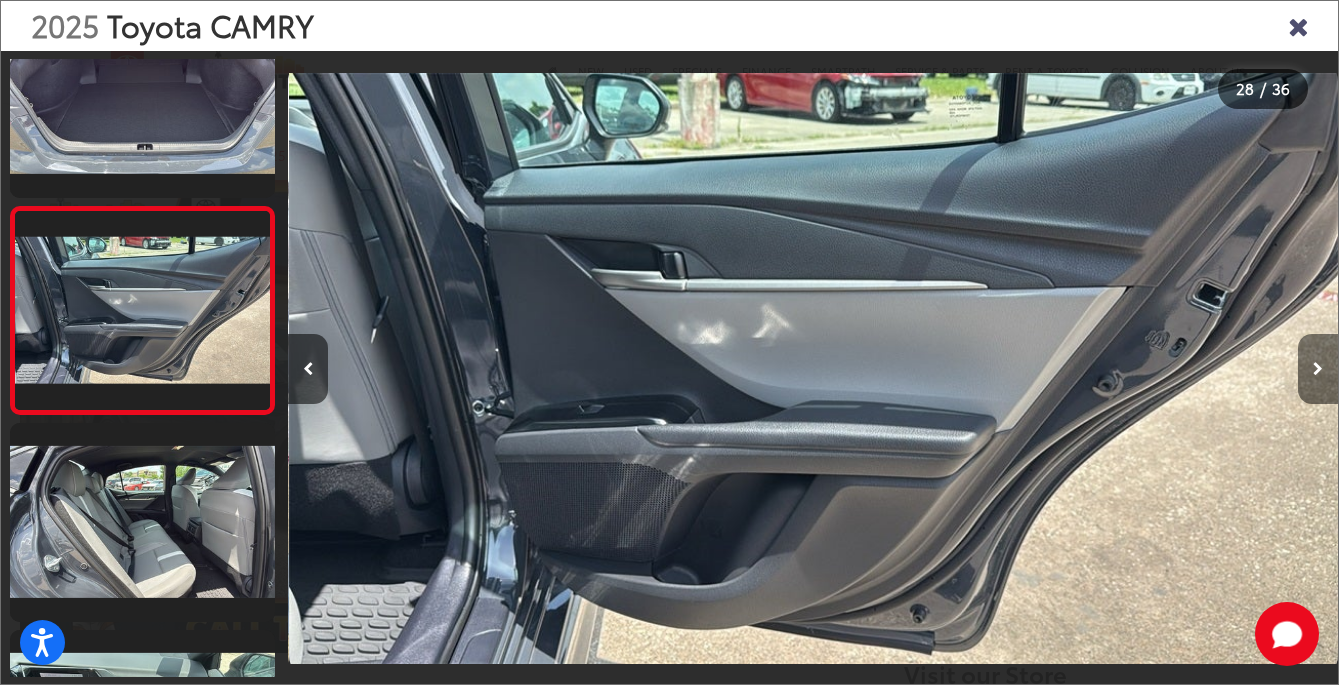 click at bounding box center [1318, 369] 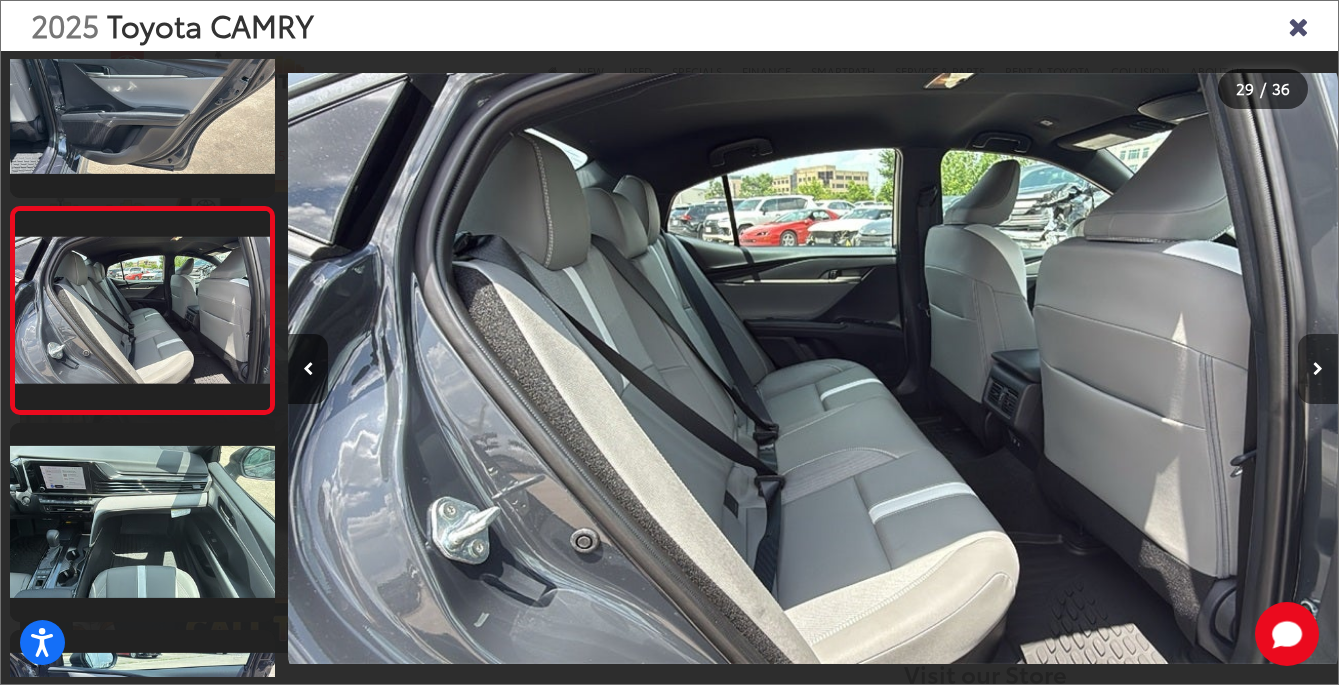 click at bounding box center (1318, 369) 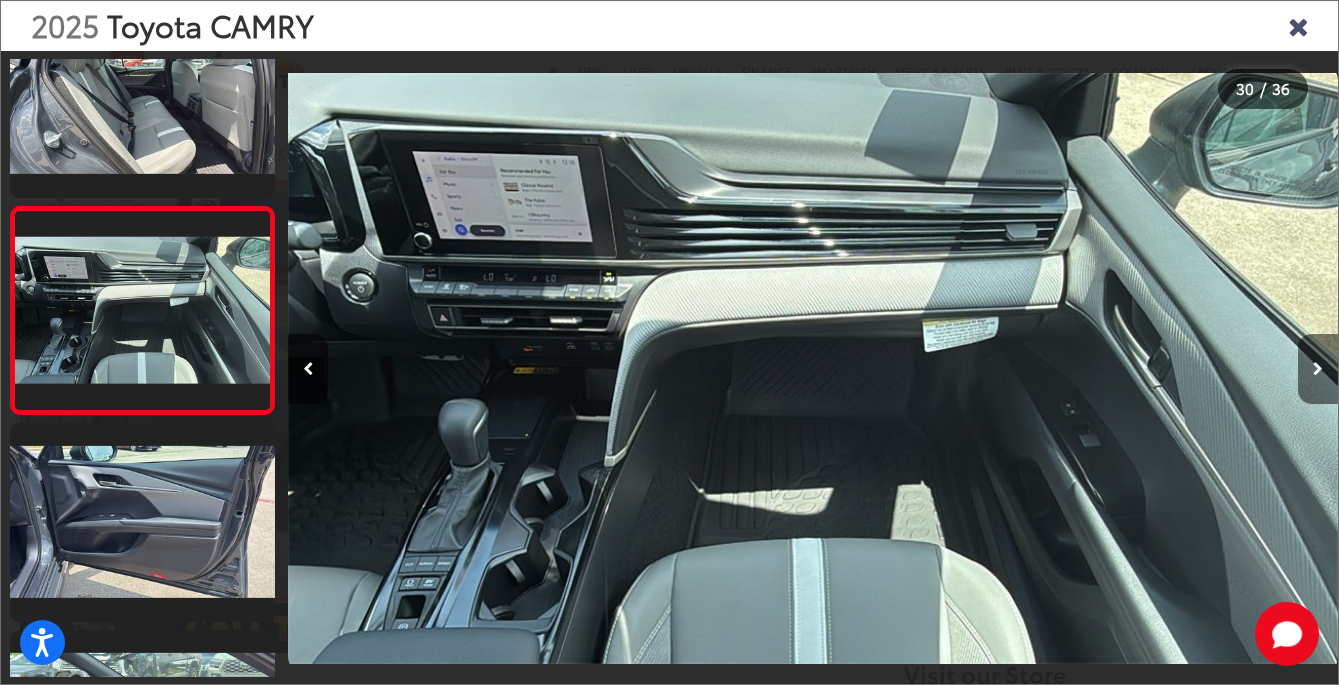 click at bounding box center (1318, 369) 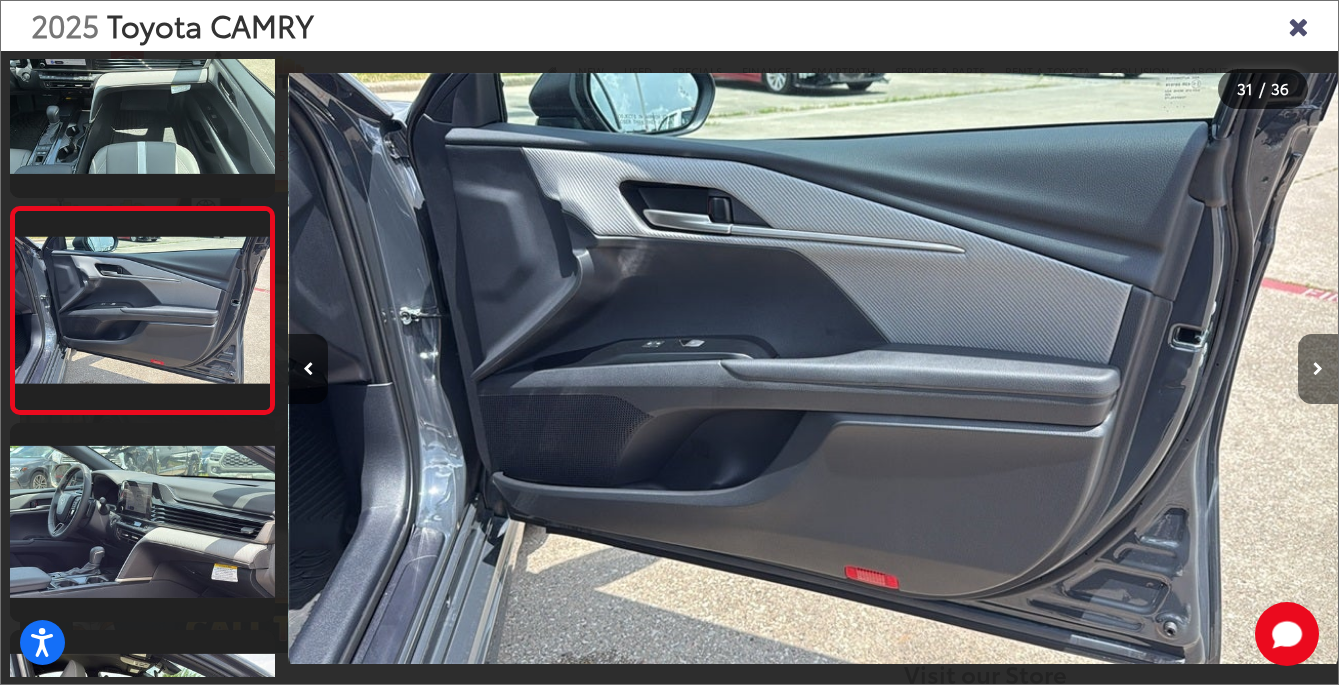click at bounding box center (1318, 369) 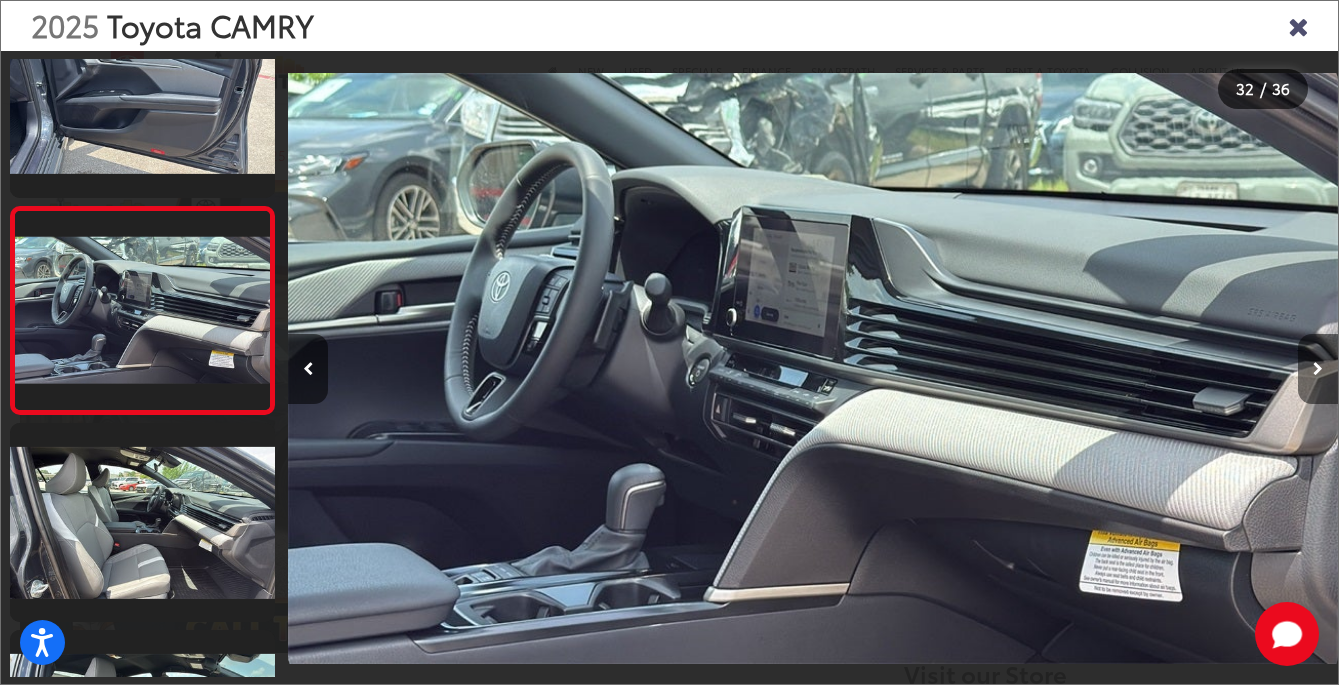 click at bounding box center [1318, 369] 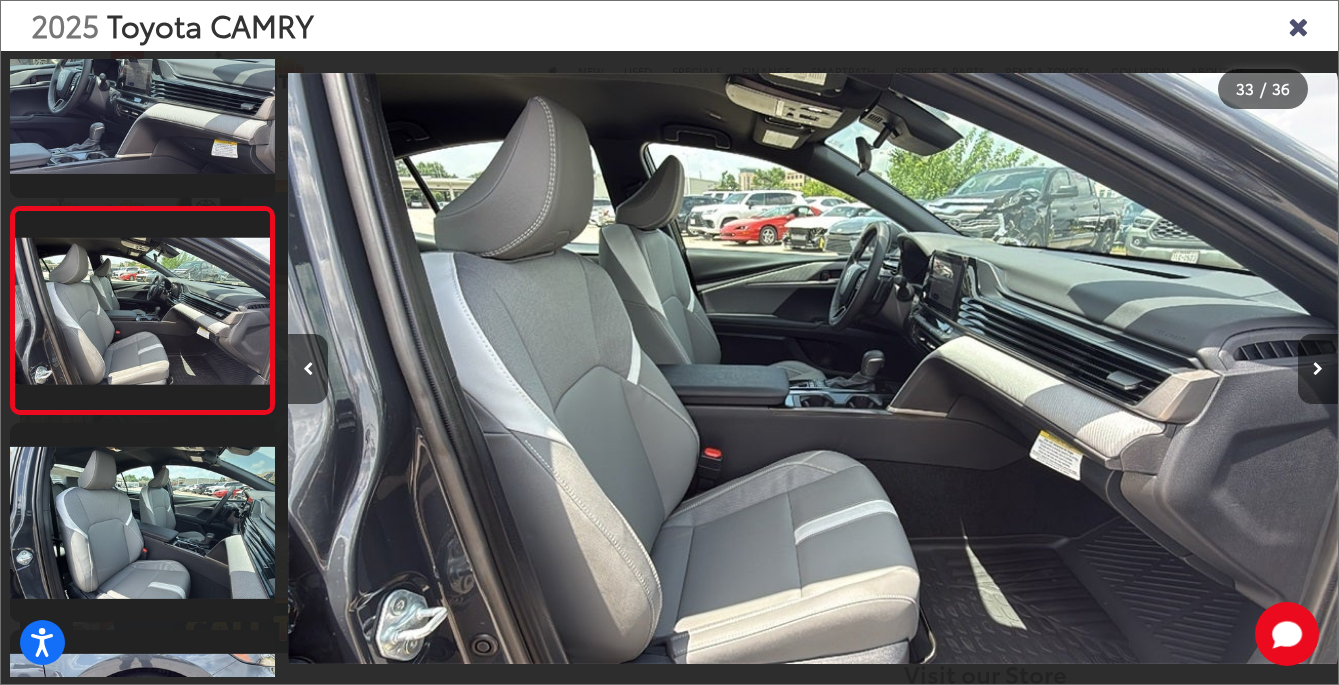 click at bounding box center [1318, 369] 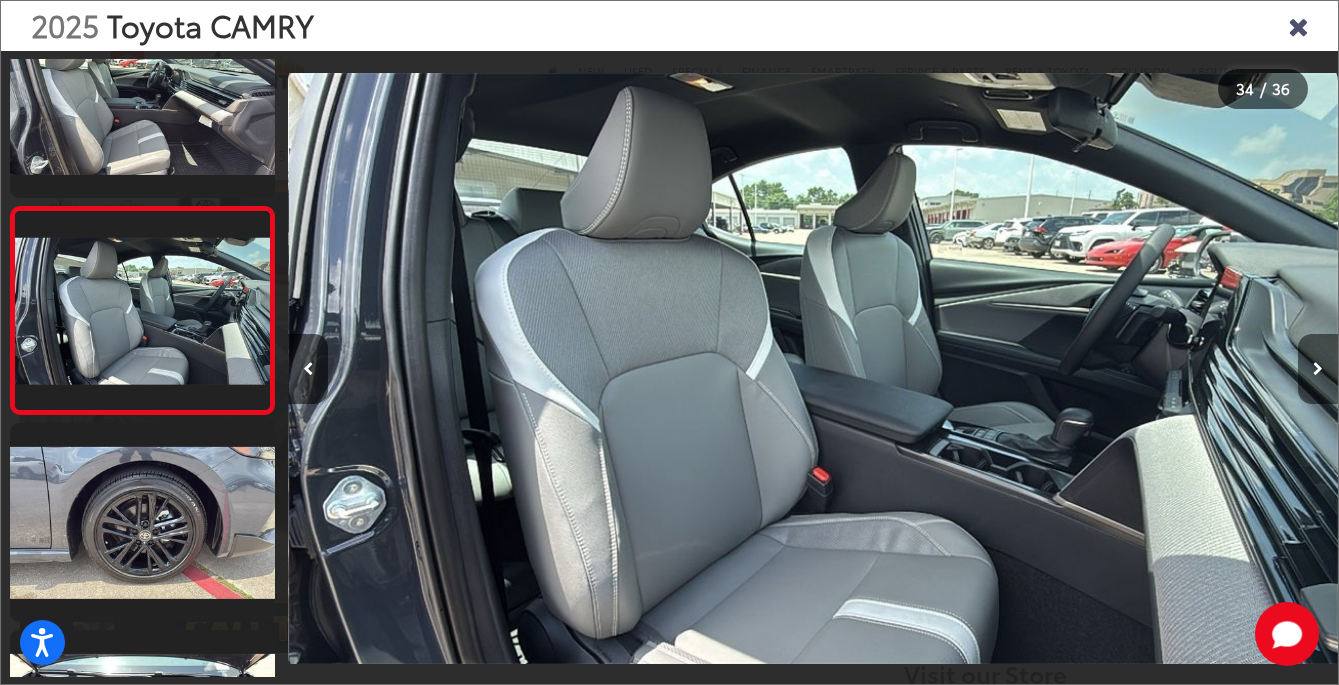 click at bounding box center [1318, 369] 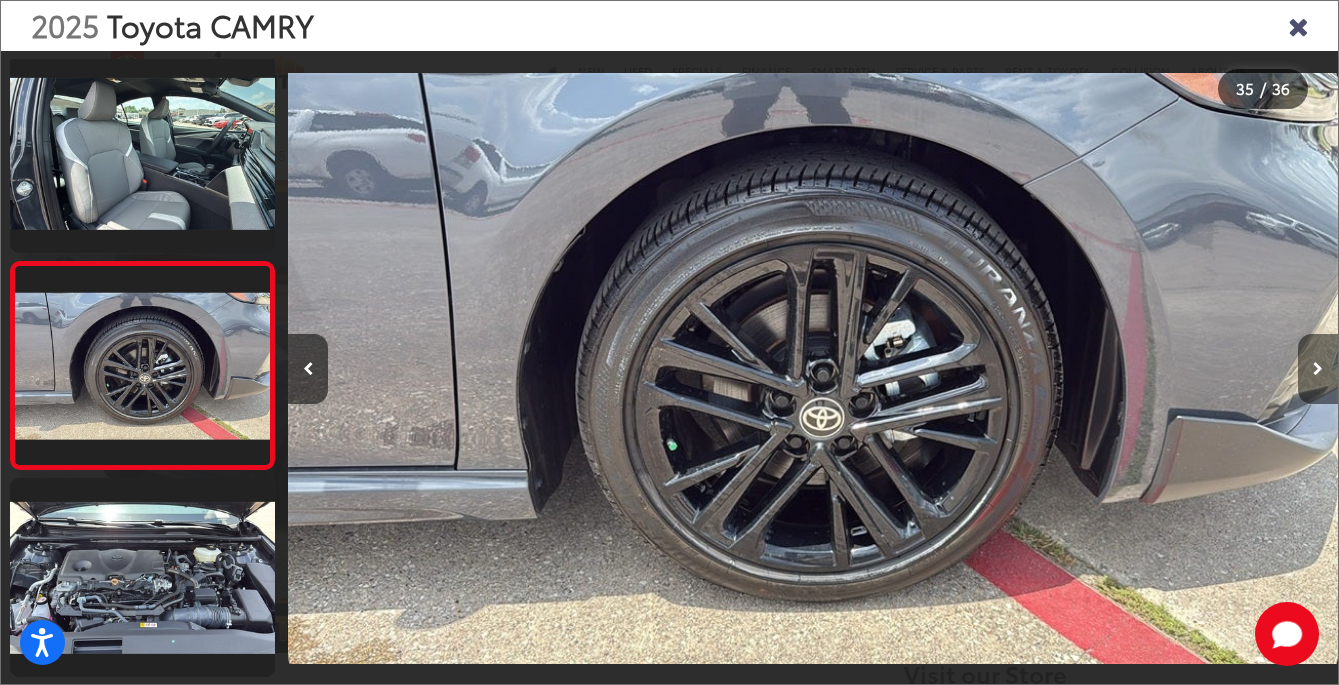 click at bounding box center [1318, 369] 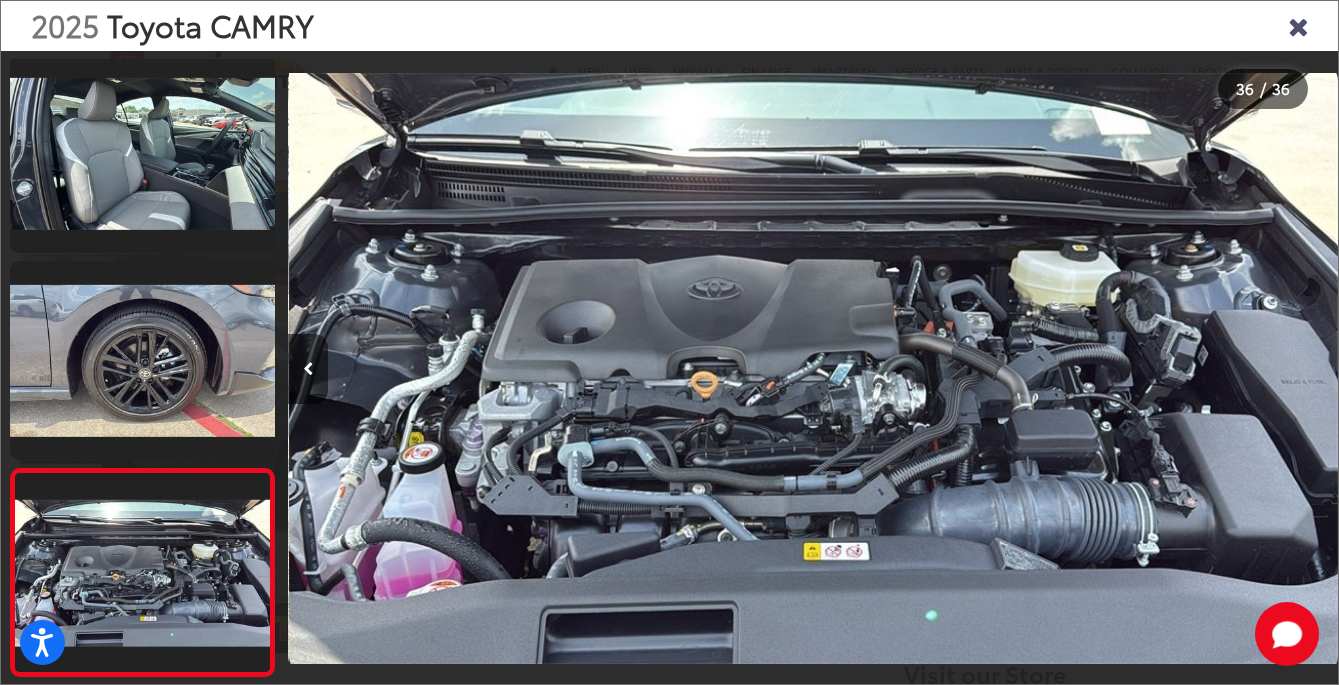 click at bounding box center (1207, 368) 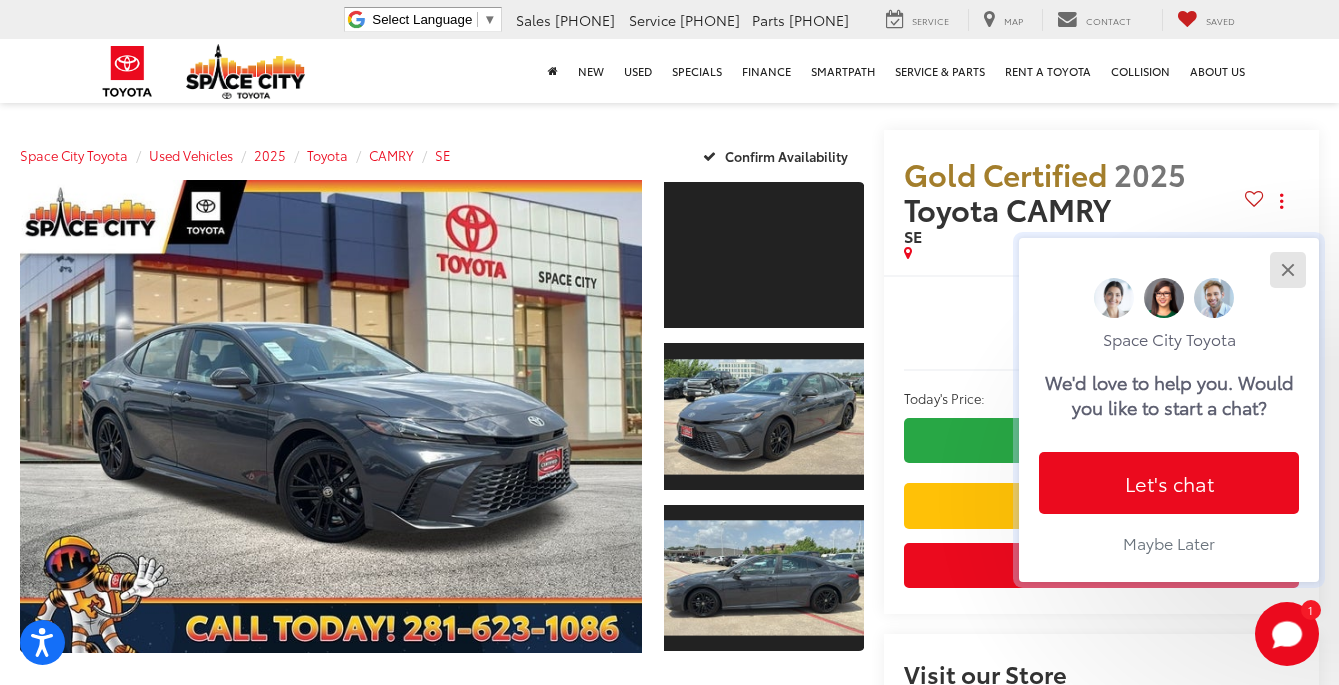 click at bounding box center [1287, 269] 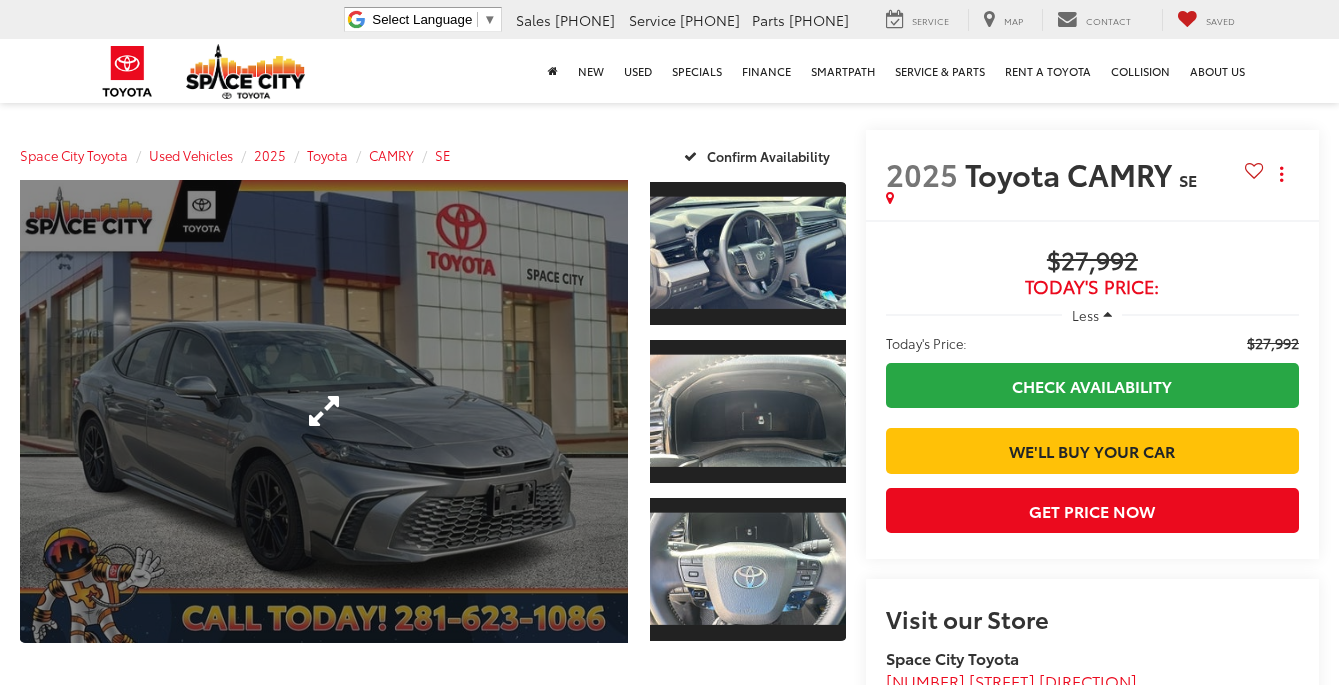 click at bounding box center (324, 411) 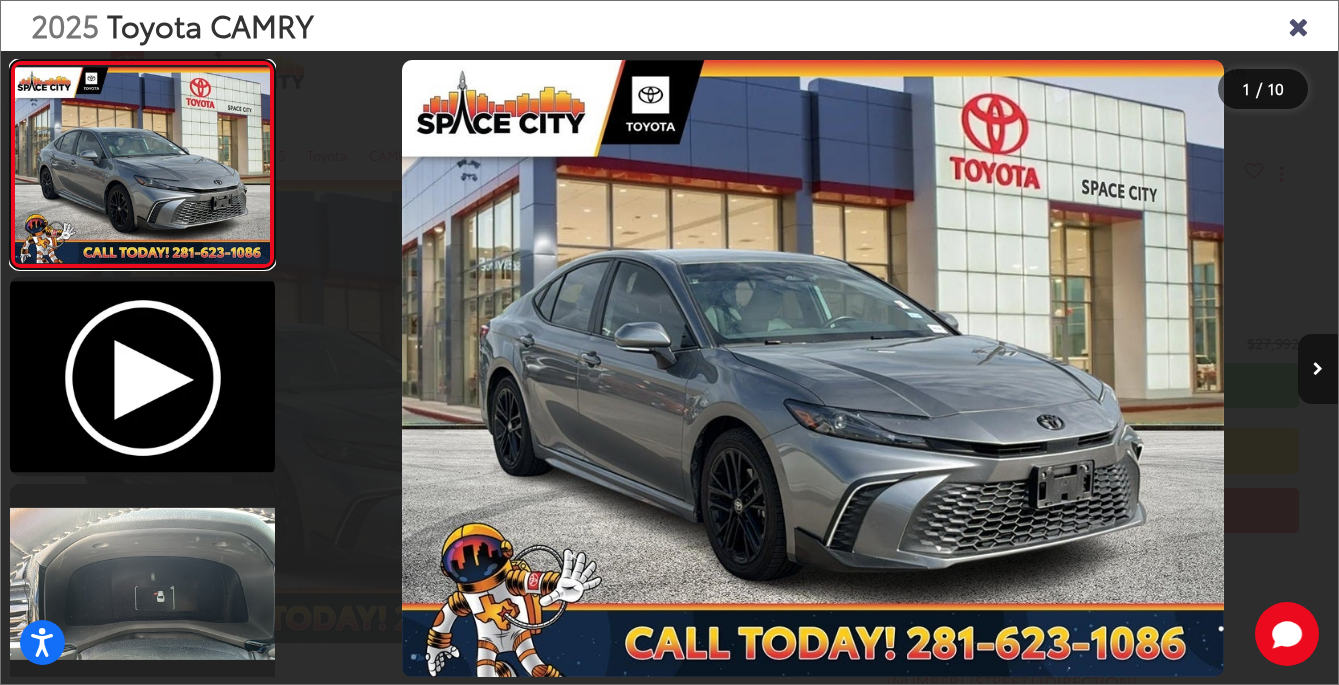 scroll, scrollTop: 0, scrollLeft: 0, axis: both 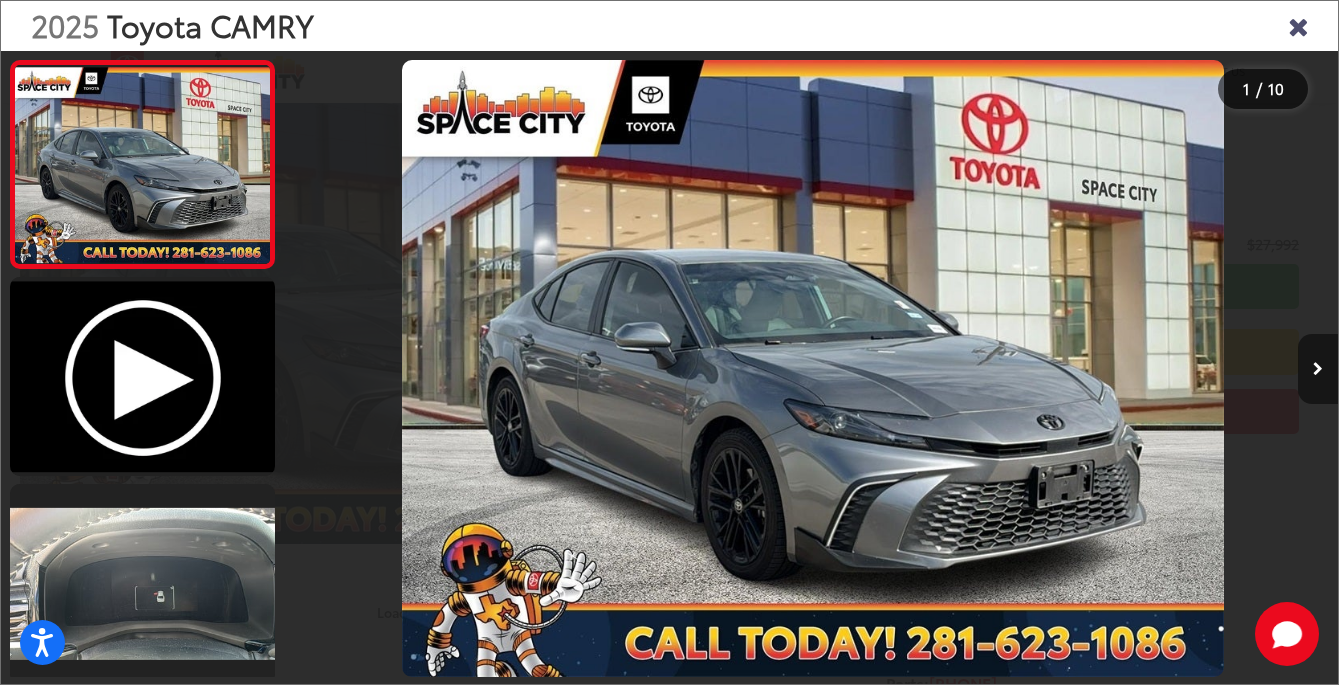 click at bounding box center [1318, 369] 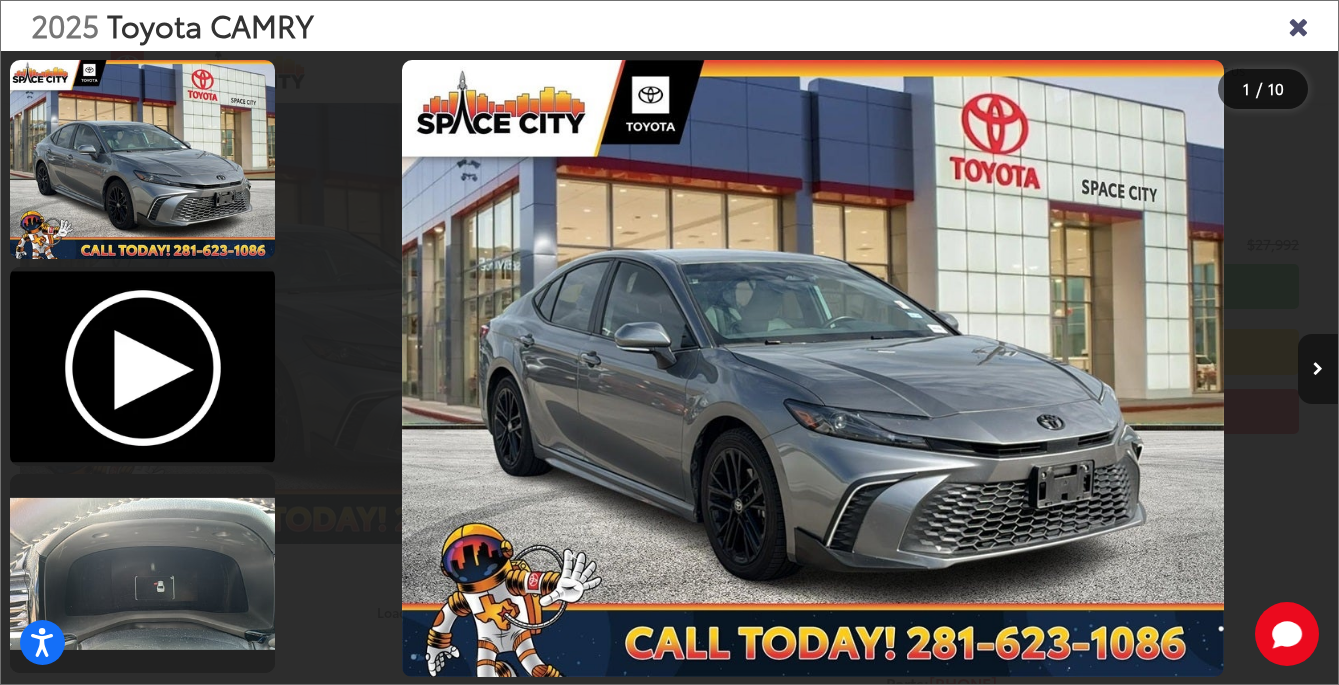 scroll, scrollTop: 0, scrollLeft: 1050, axis: horizontal 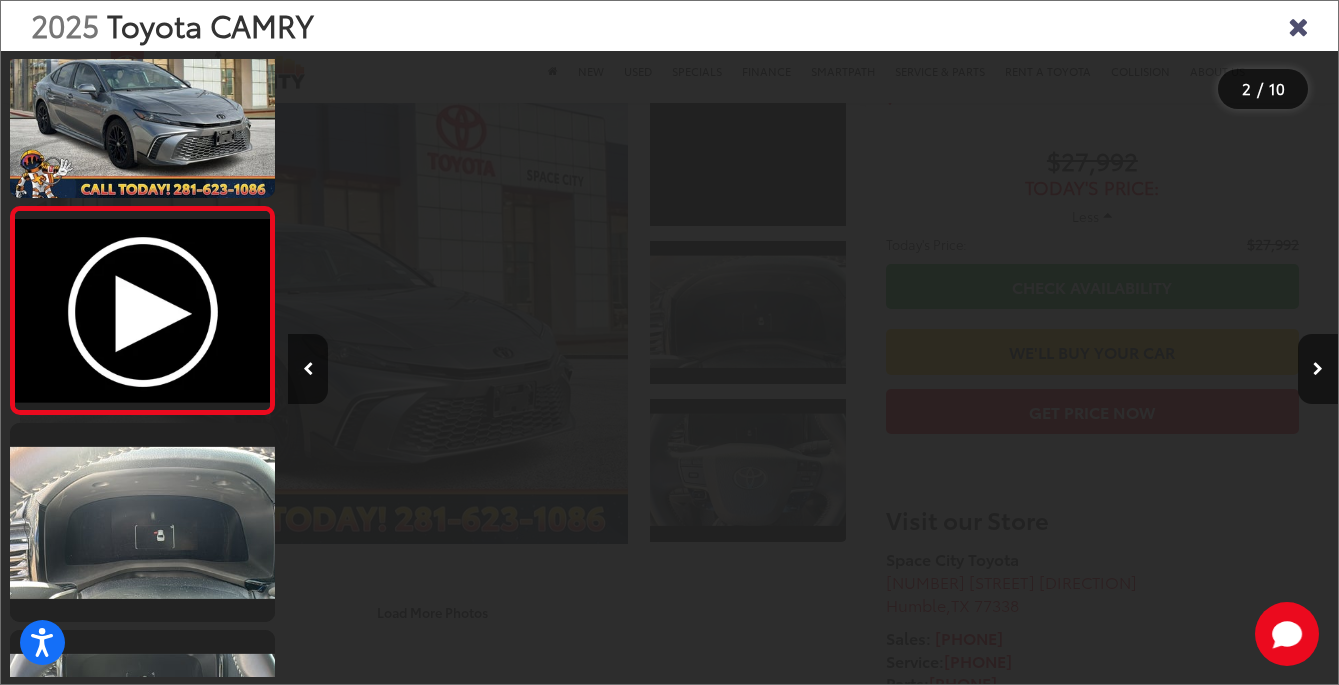 click at bounding box center (1298, 25) 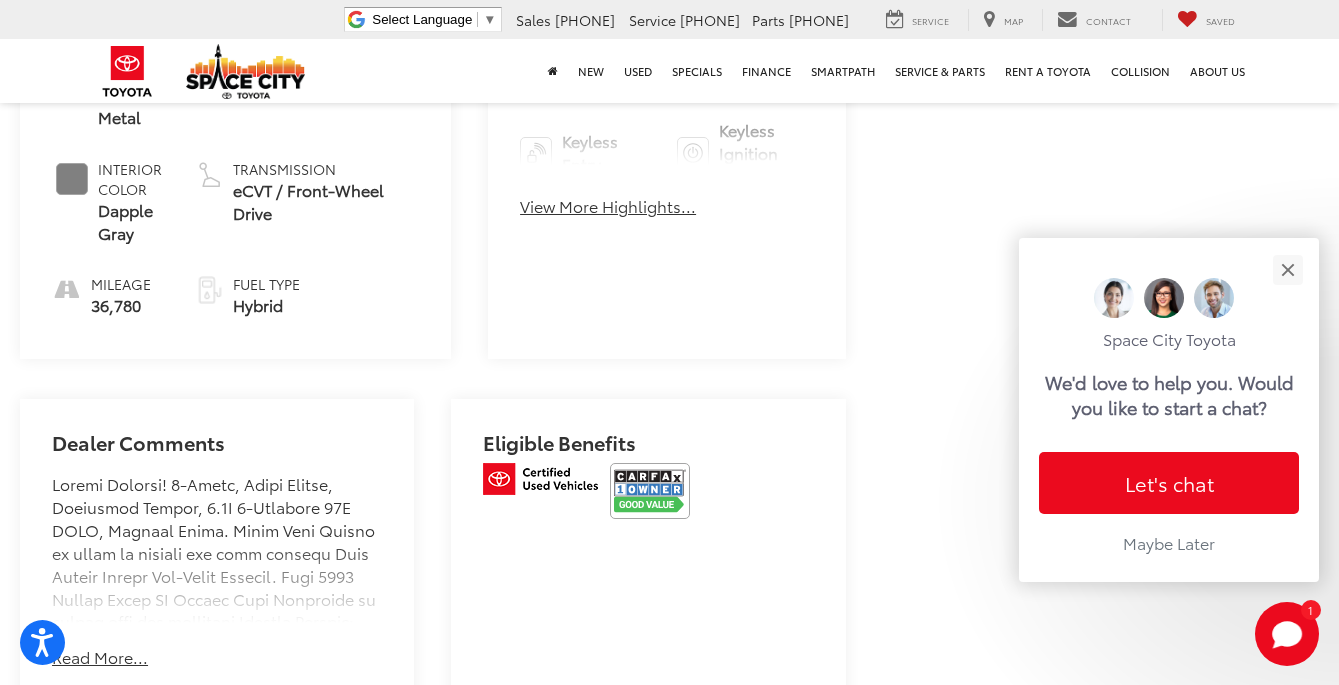 scroll, scrollTop: 970, scrollLeft: 0, axis: vertical 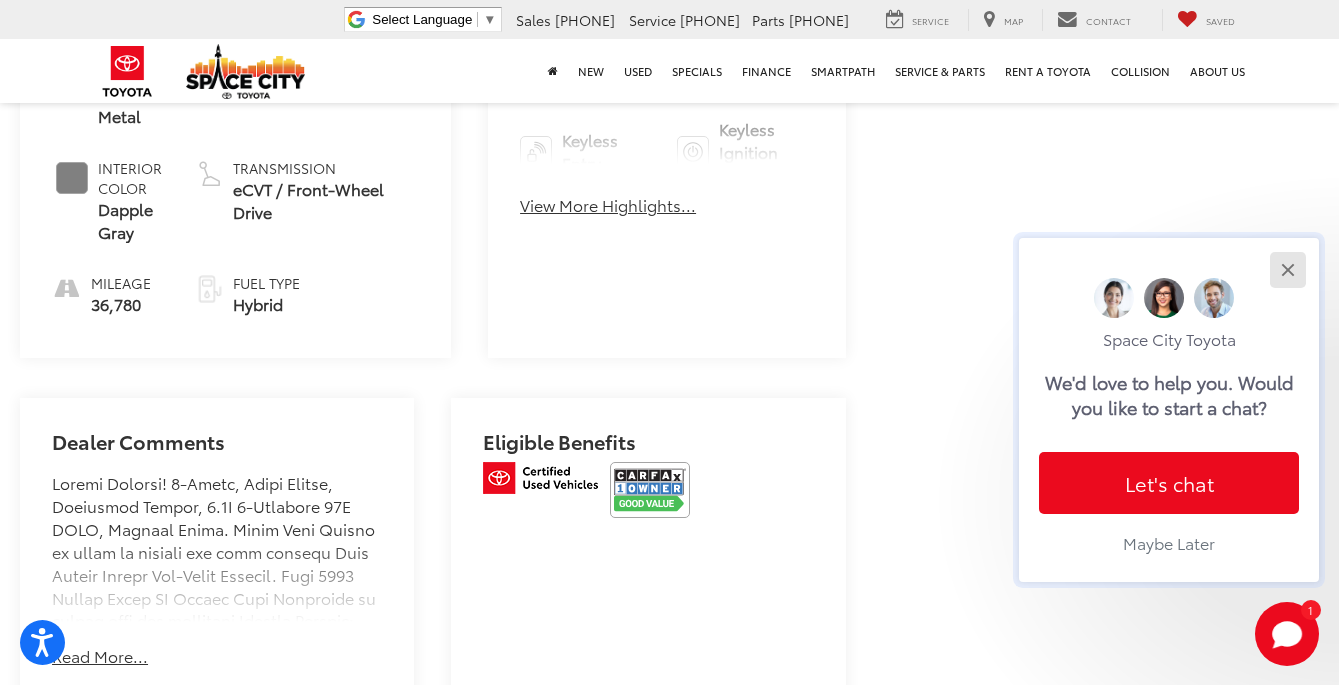 click at bounding box center (1287, 269) 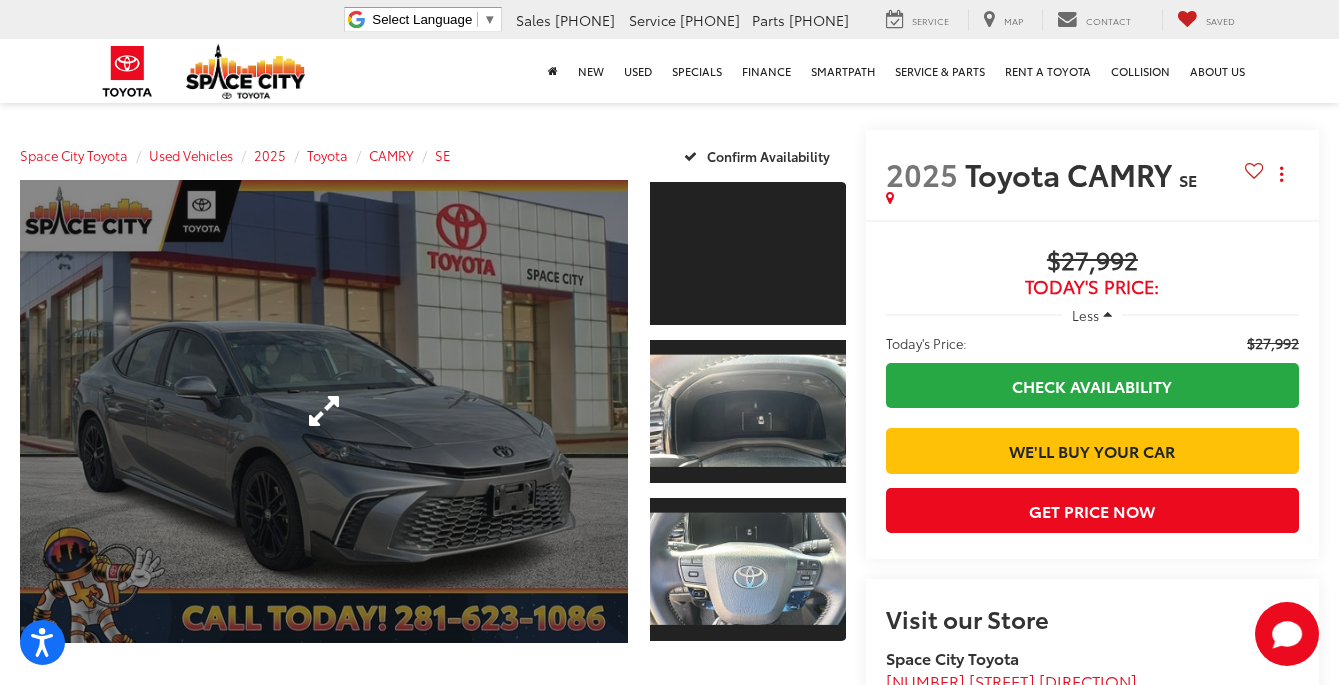 scroll, scrollTop: 0, scrollLeft: 0, axis: both 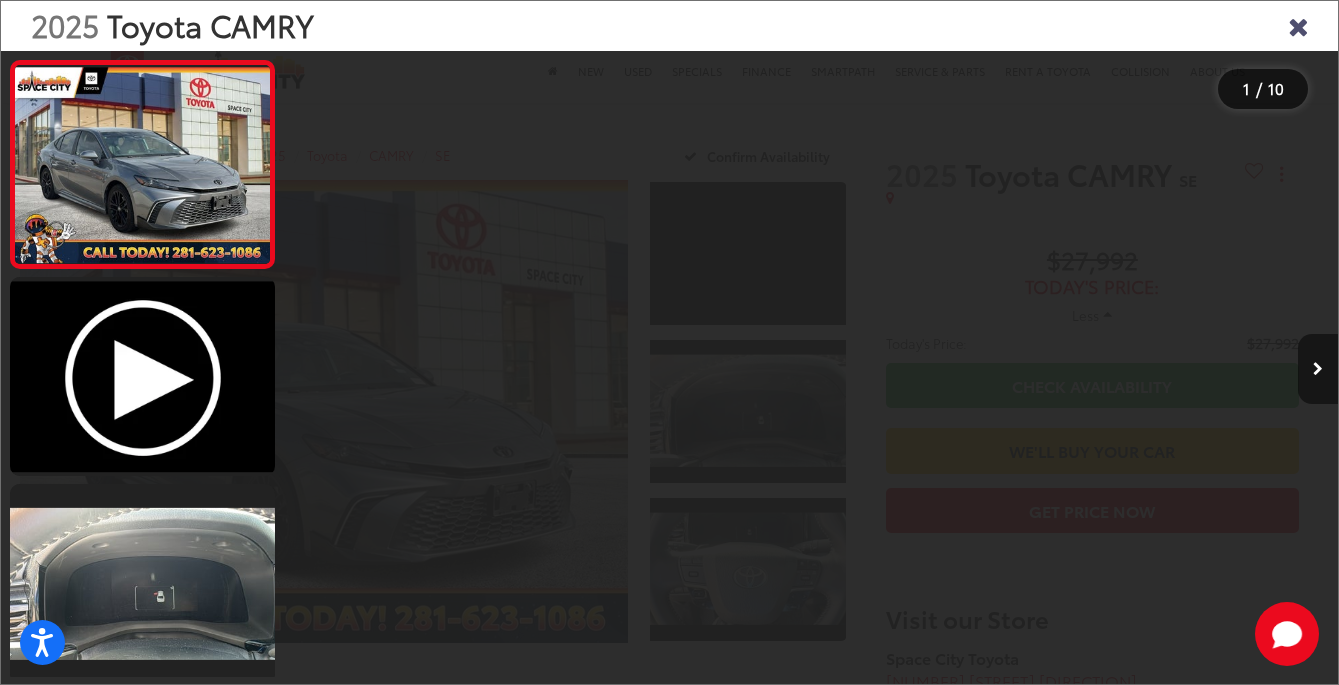 click at bounding box center [1318, 369] 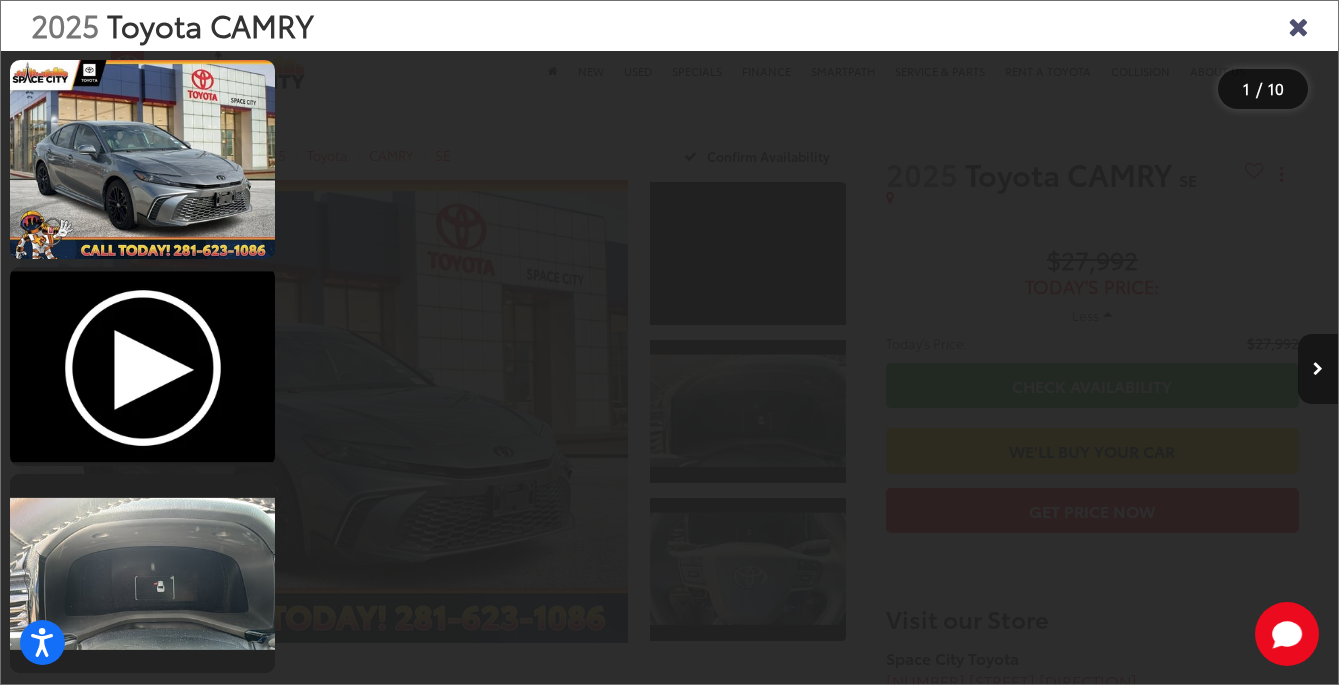 scroll, scrollTop: 61, scrollLeft: 0, axis: vertical 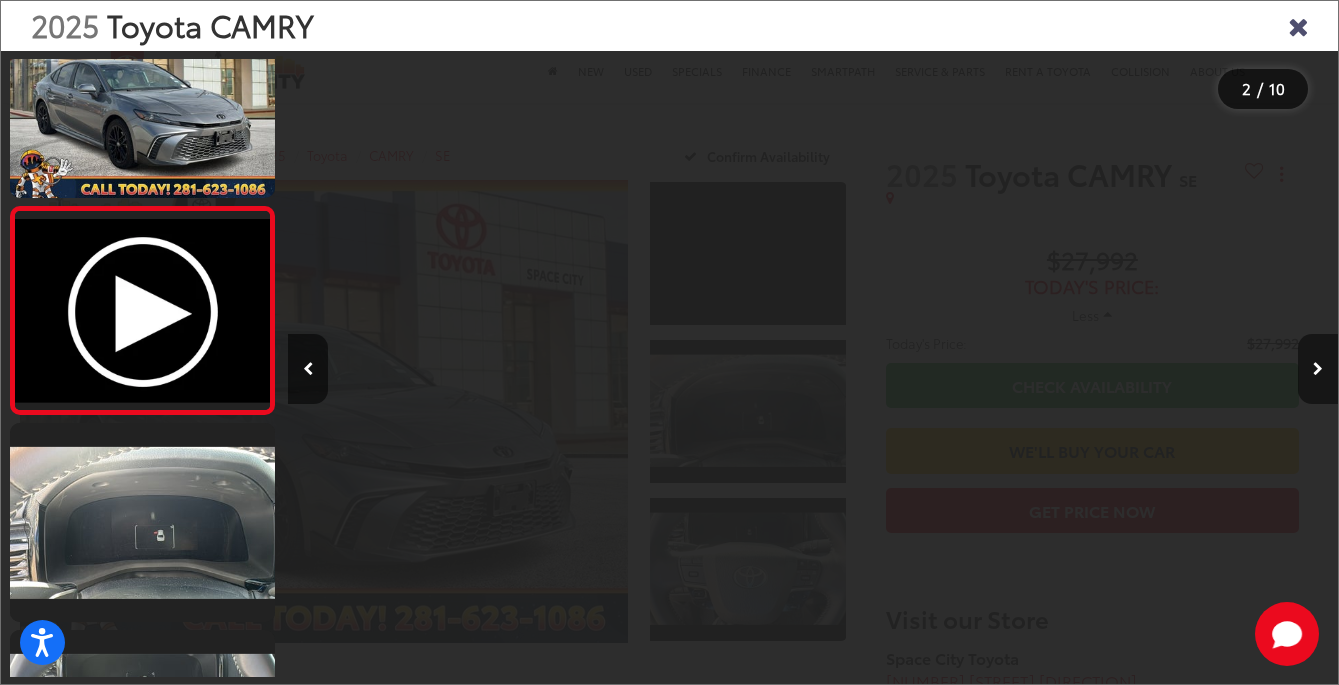 click at bounding box center [1318, 369] 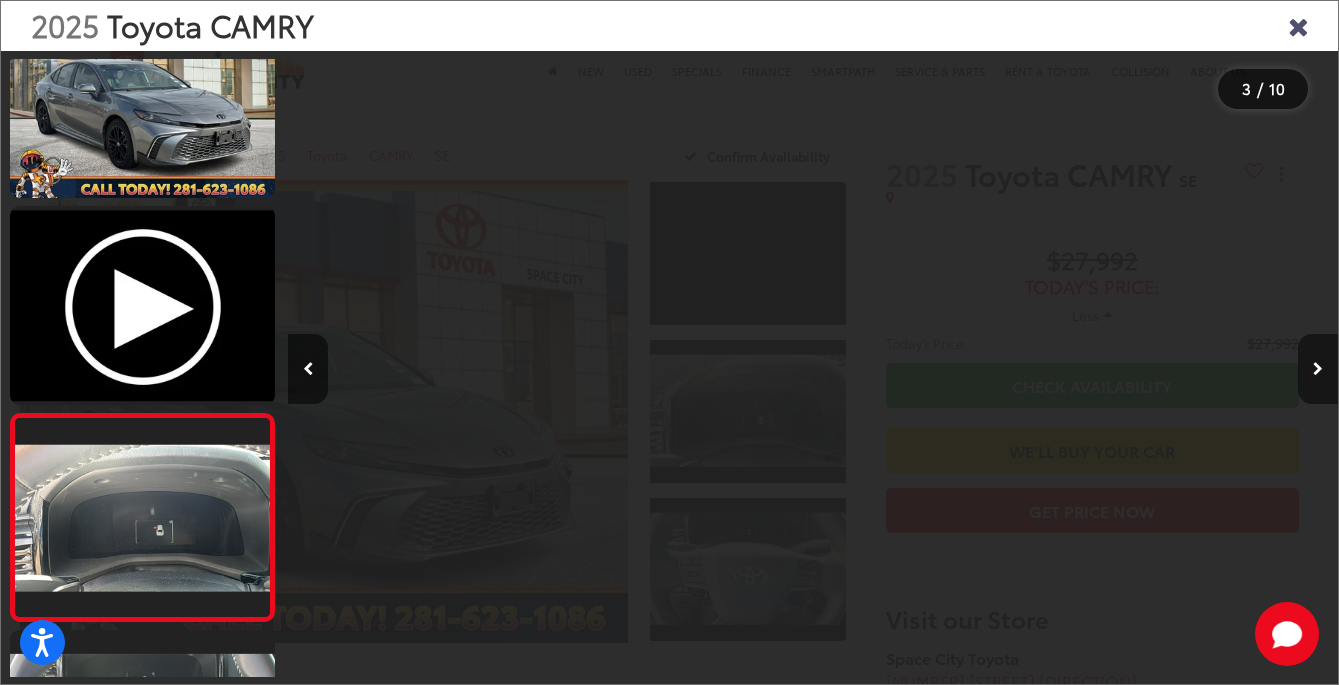 scroll, scrollTop: 0, scrollLeft: 2099, axis: horizontal 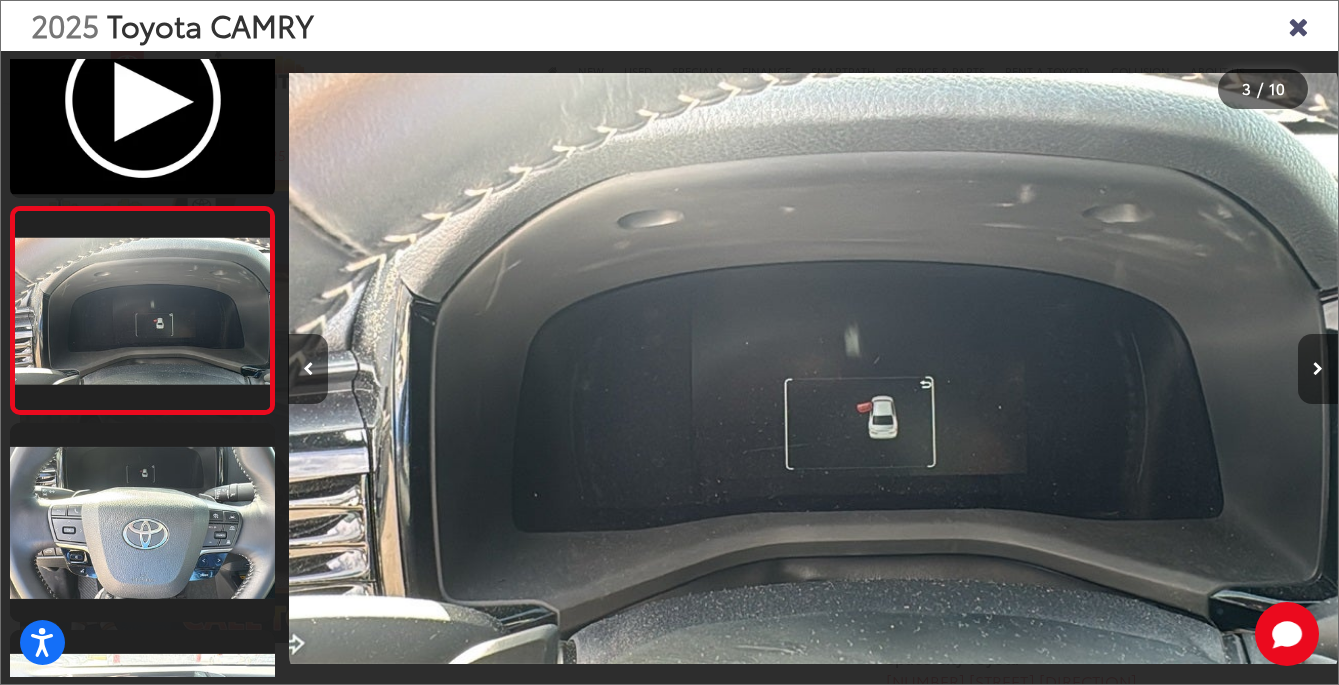 click at bounding box center [1318, 369] 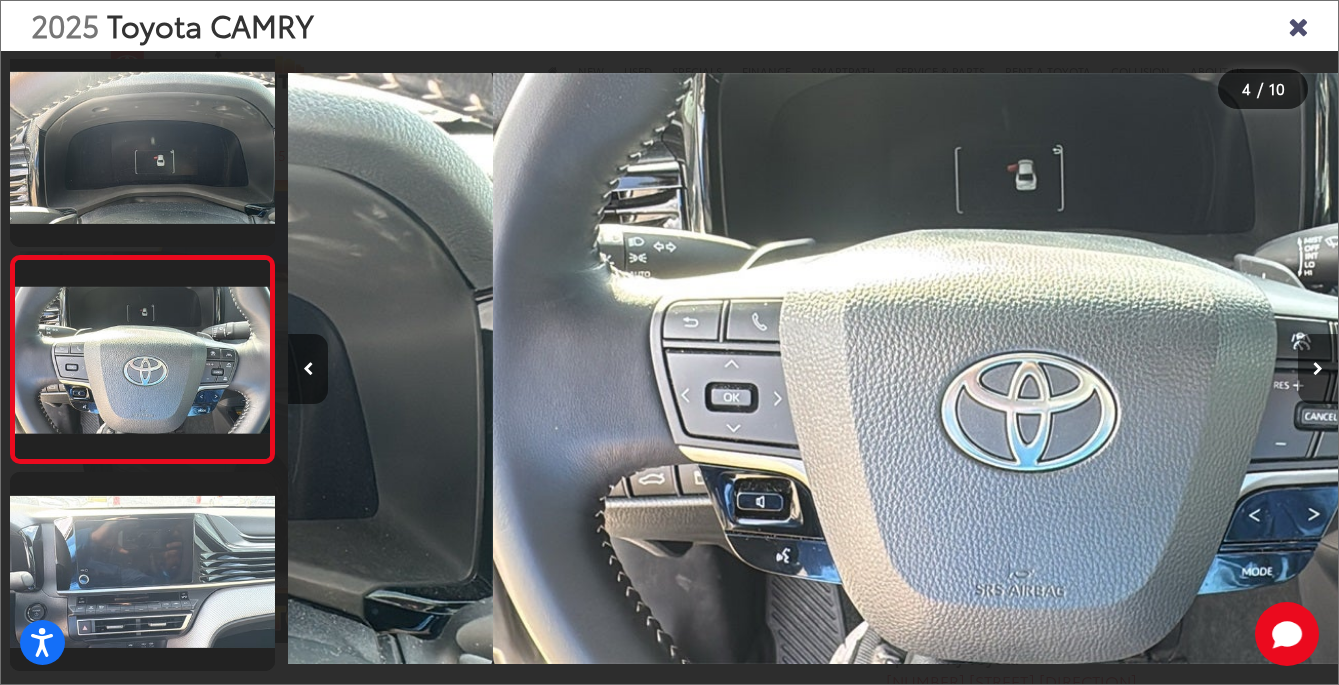 scroll, scrollTop: 0, scrollLeft: 3132, axis: horizontal 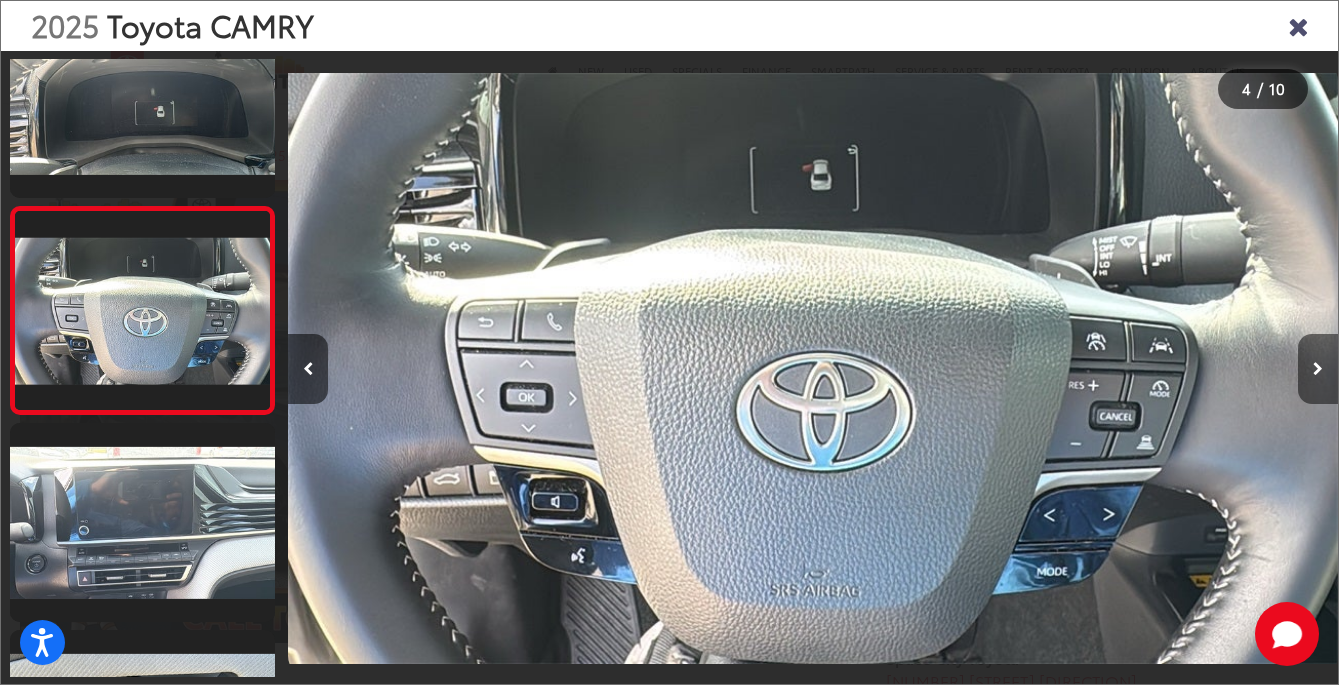 click at bounding box center (1318, 369) 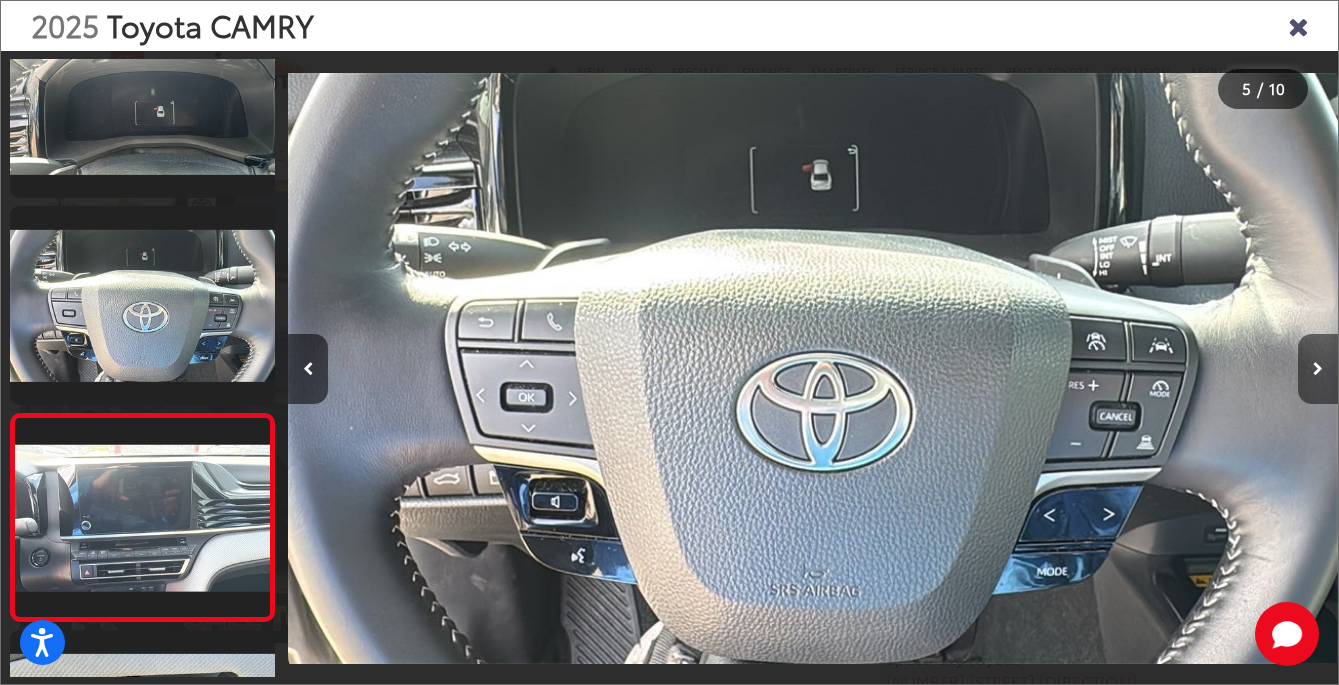 scroll, scrollTop: 0, scrollLeft: 4198, axis: horizontal 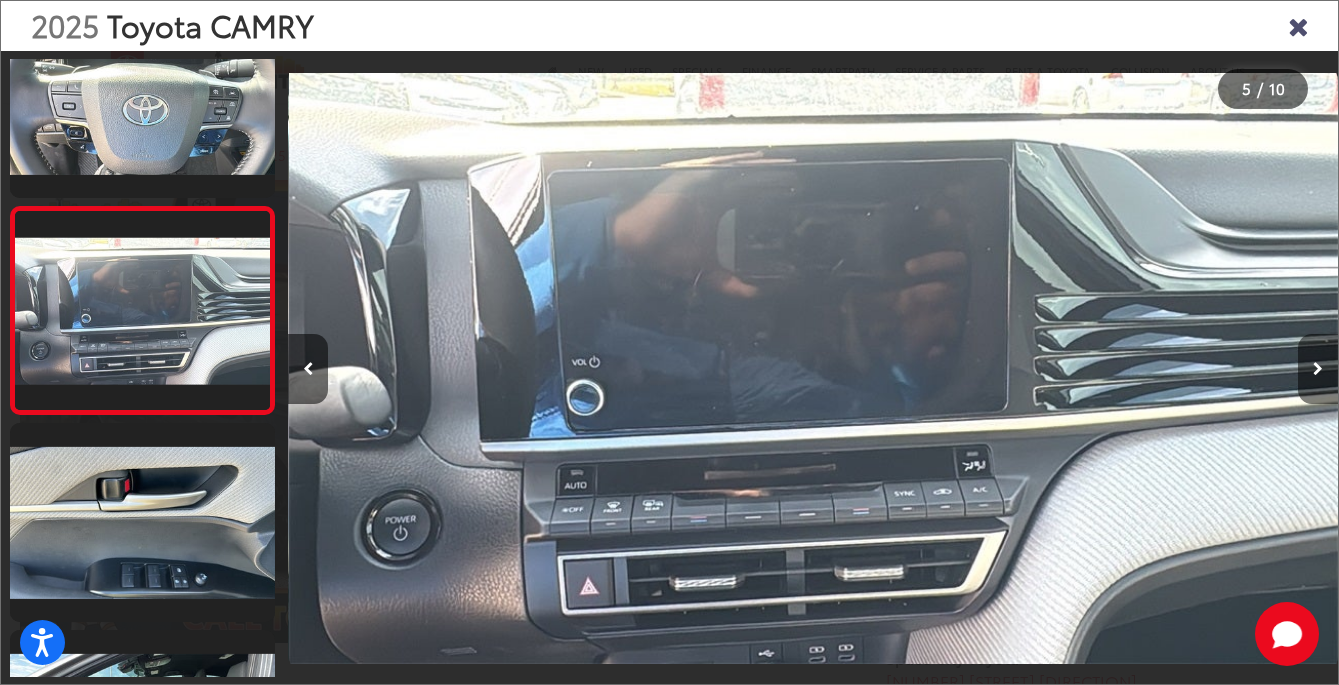 click at bounding box center [1318, 369] 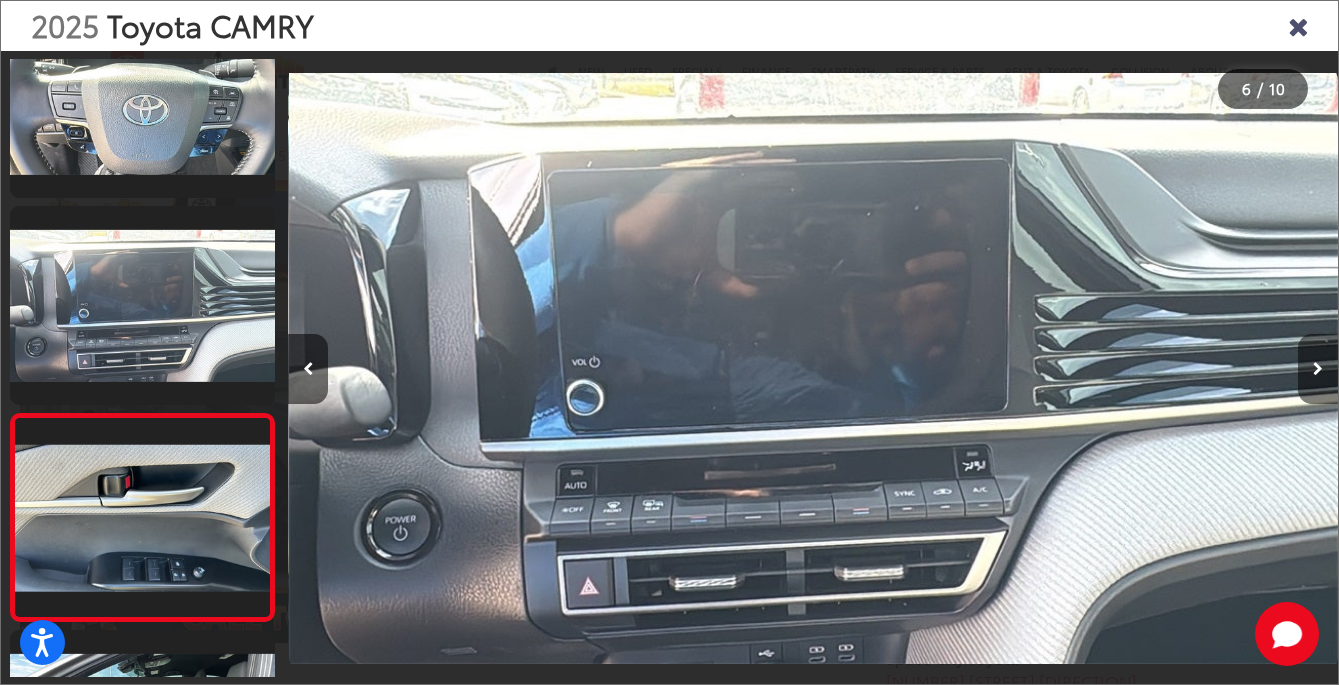 scroll, scrollTop: 0, scrollLeft: 5248, axis: horizontal 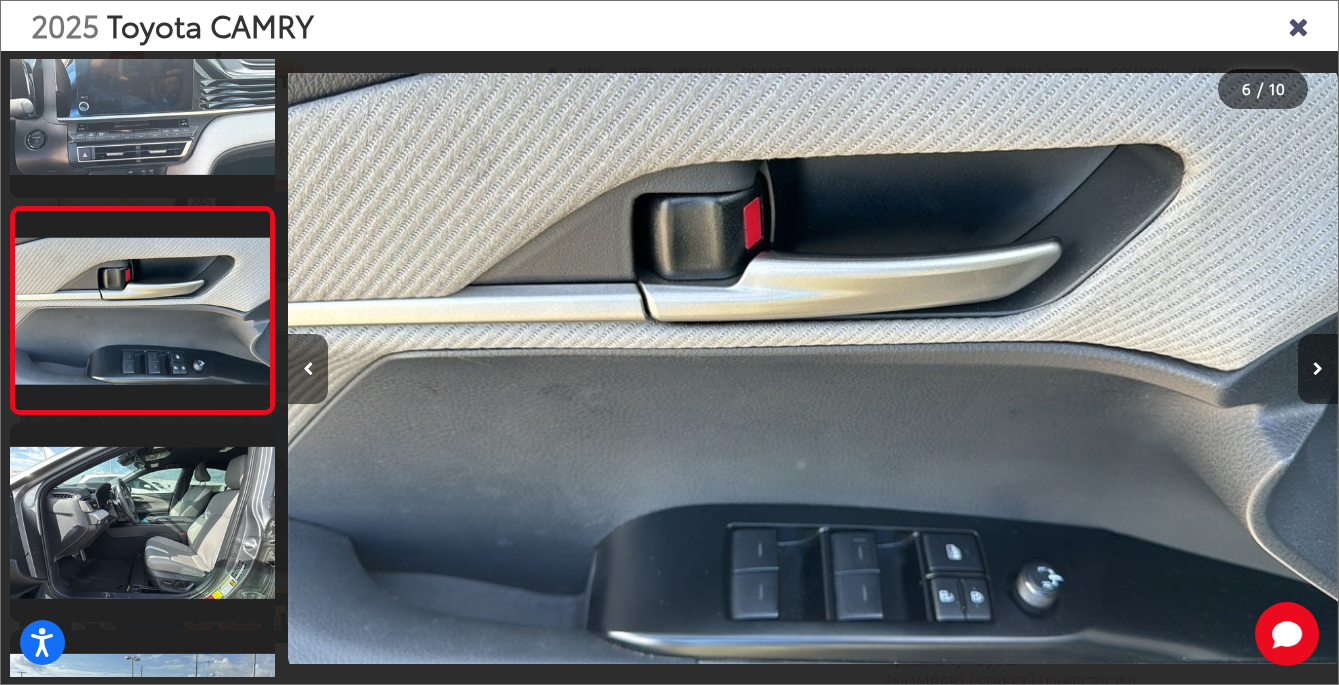 click at bounding box center [1318, 369] 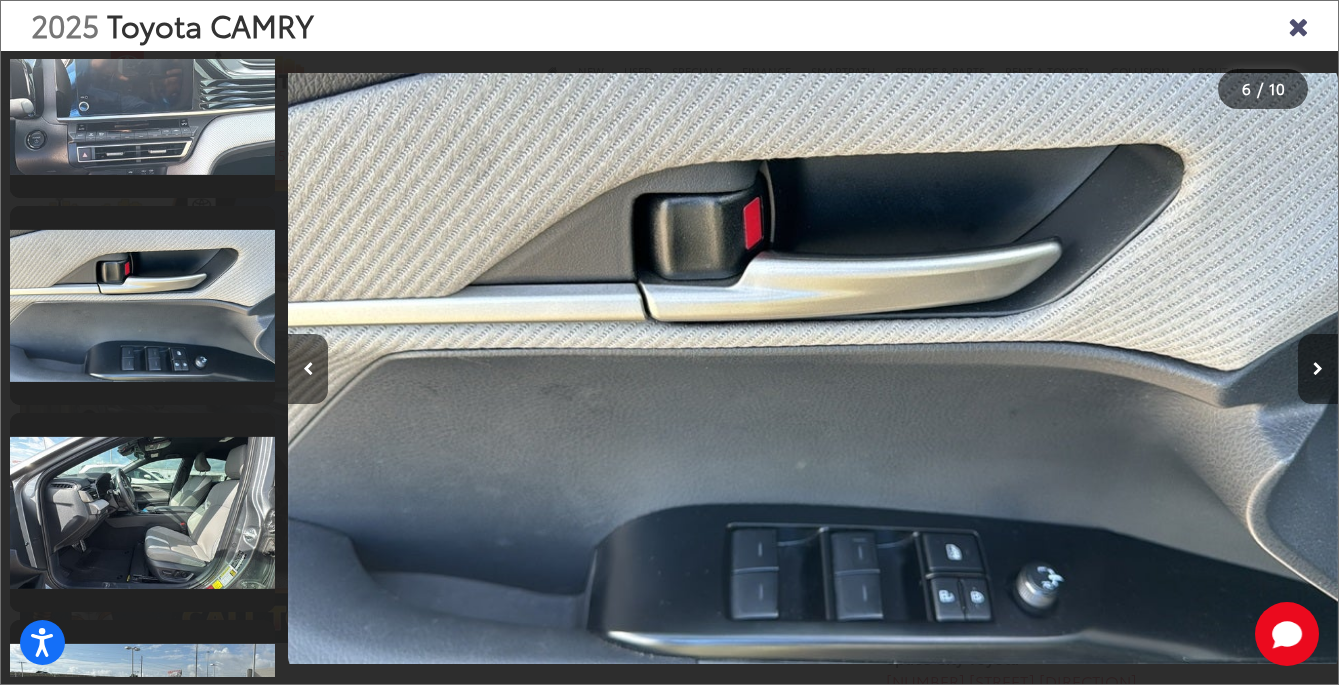 scroll, scrollTop: 0, scrollLeft: 6283, axis: horizontal 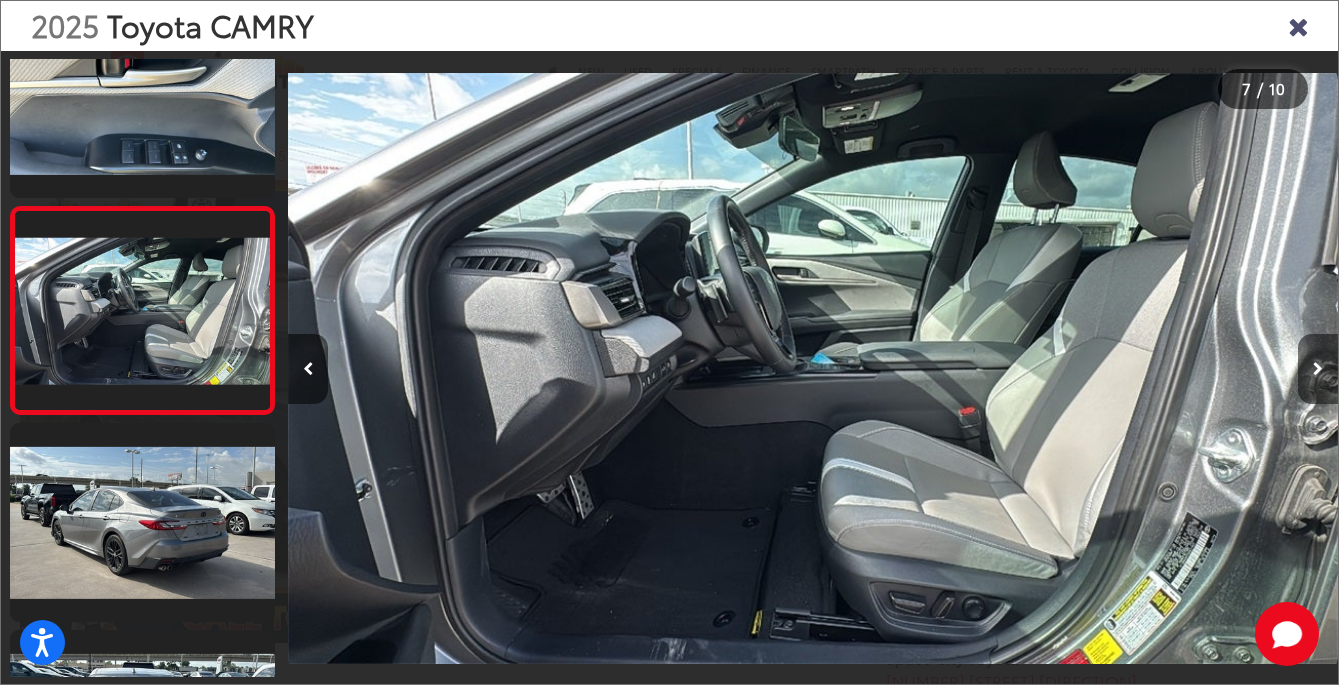 click at bounding box center (1318, 369) 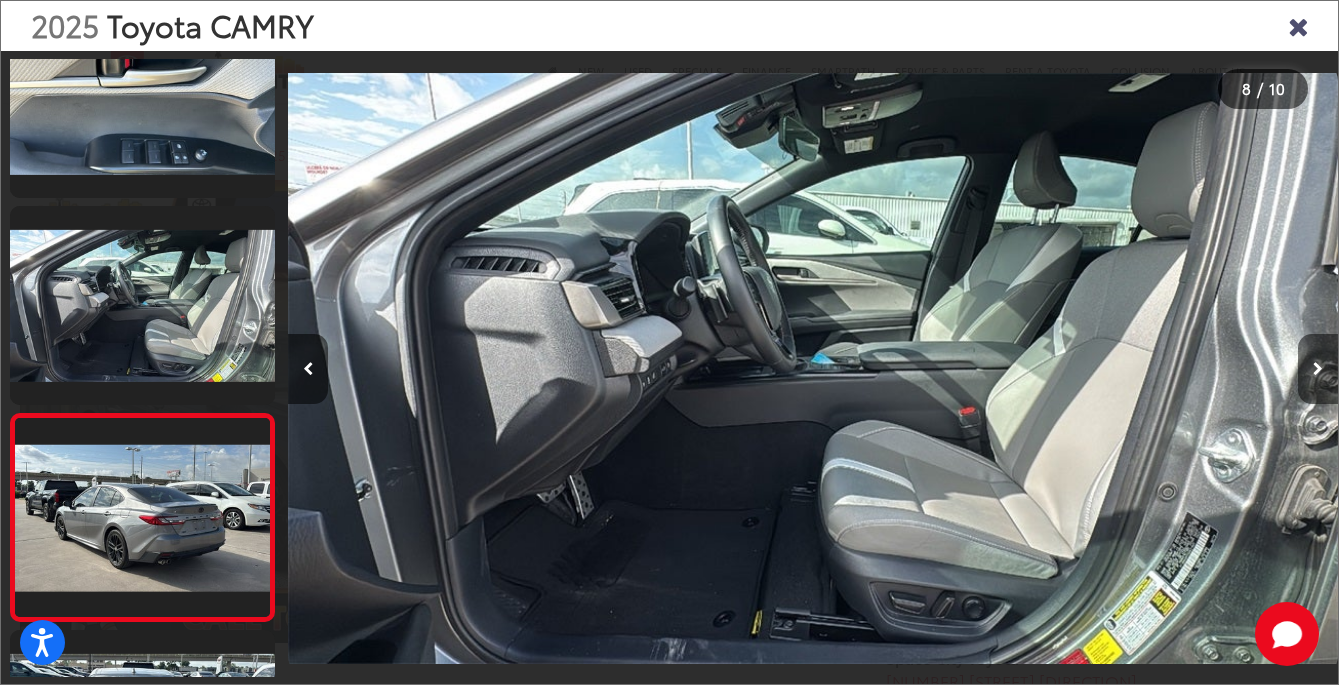 scroll, scrollTop: 0, scrollLeft: 7347, axis: horizontal 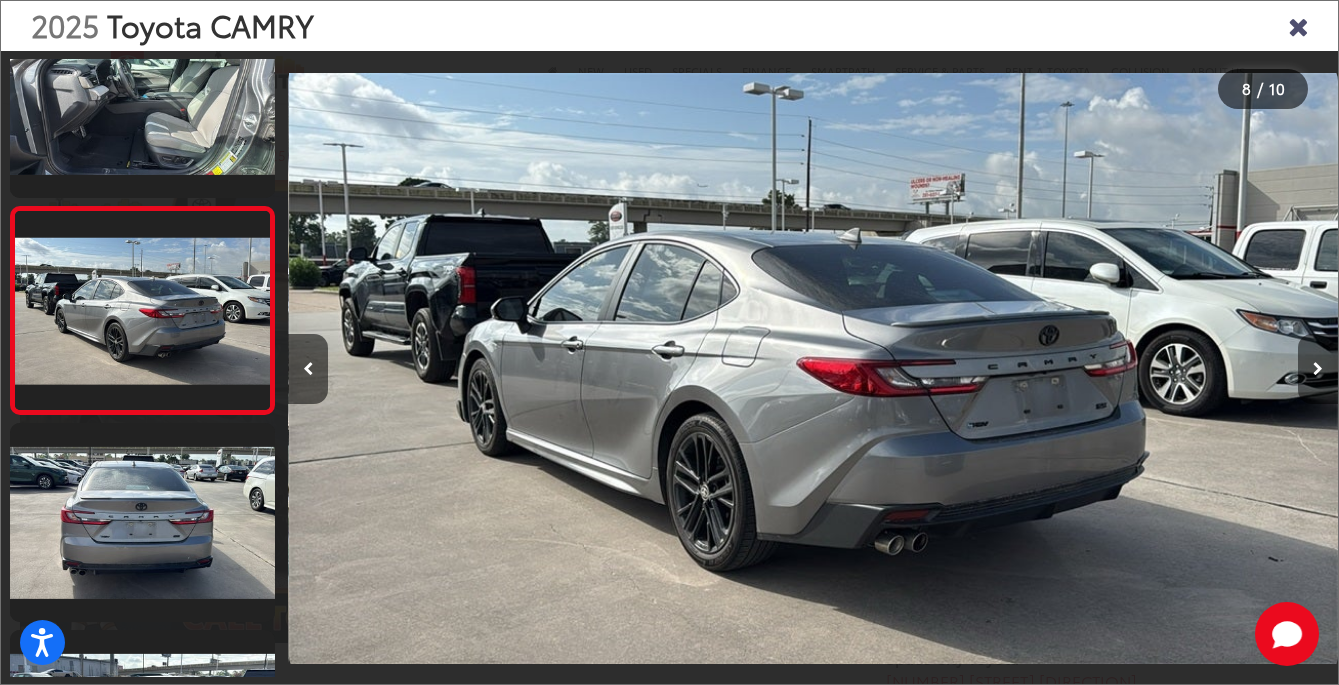 click at bounding box center [1318, 369] 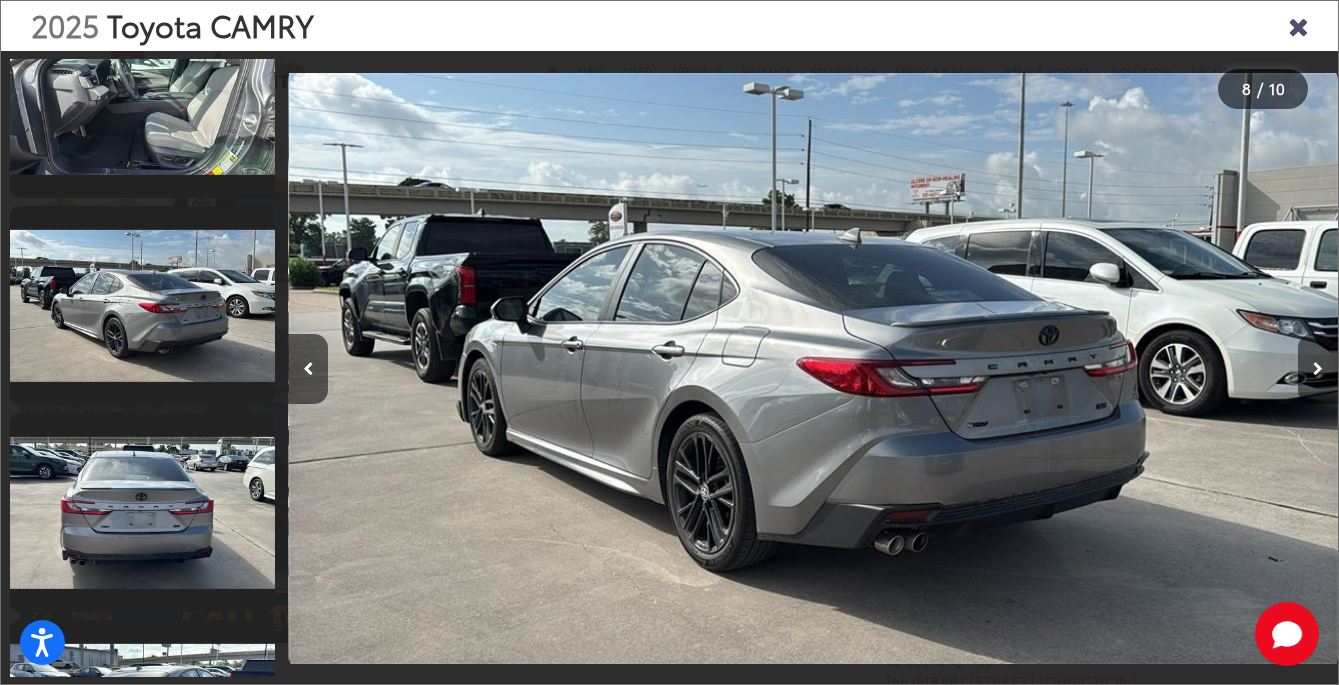 scroll, scrollTop: 0, scrollLeft: 8259, axis: horizontal 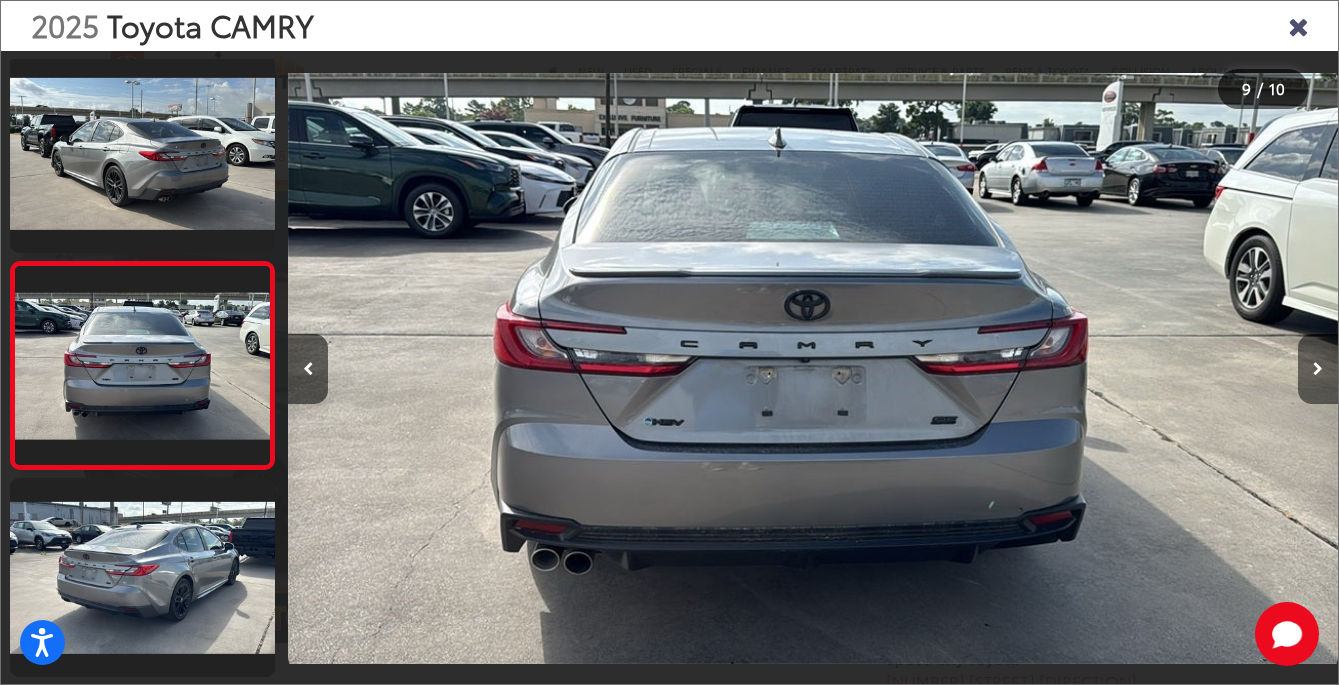 click at bounding box center (1318, 369) 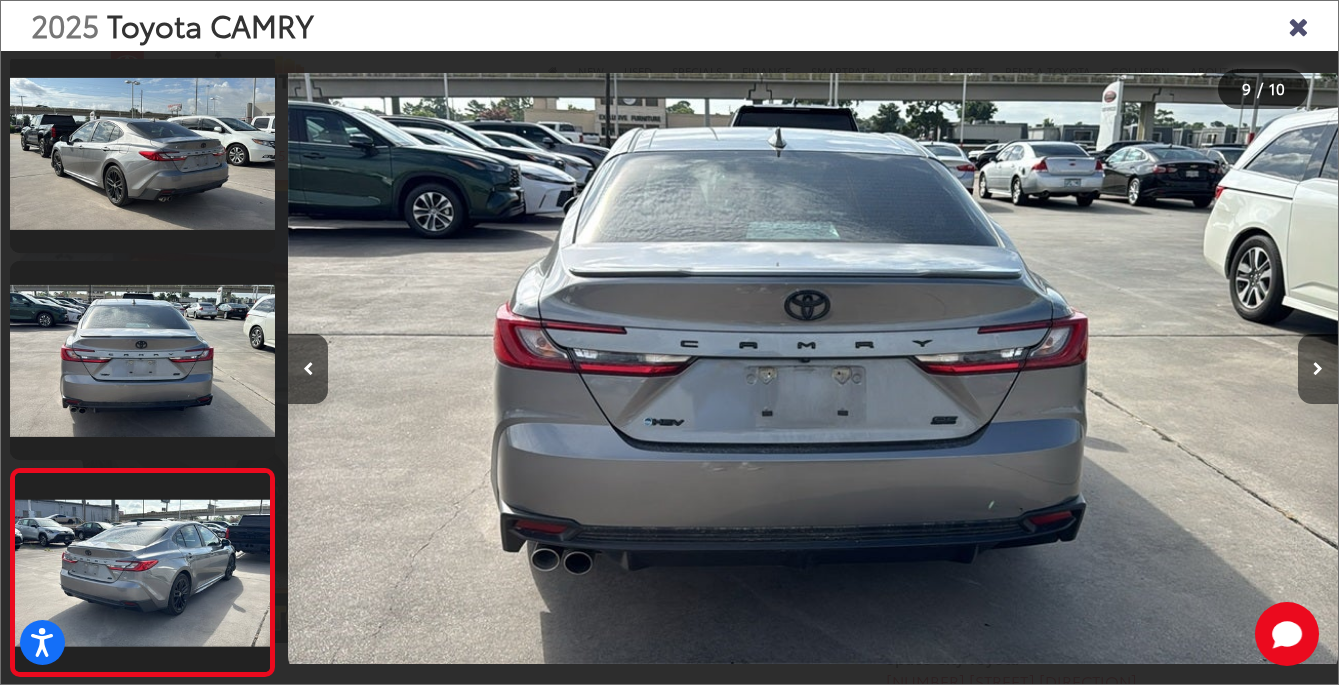 scroll 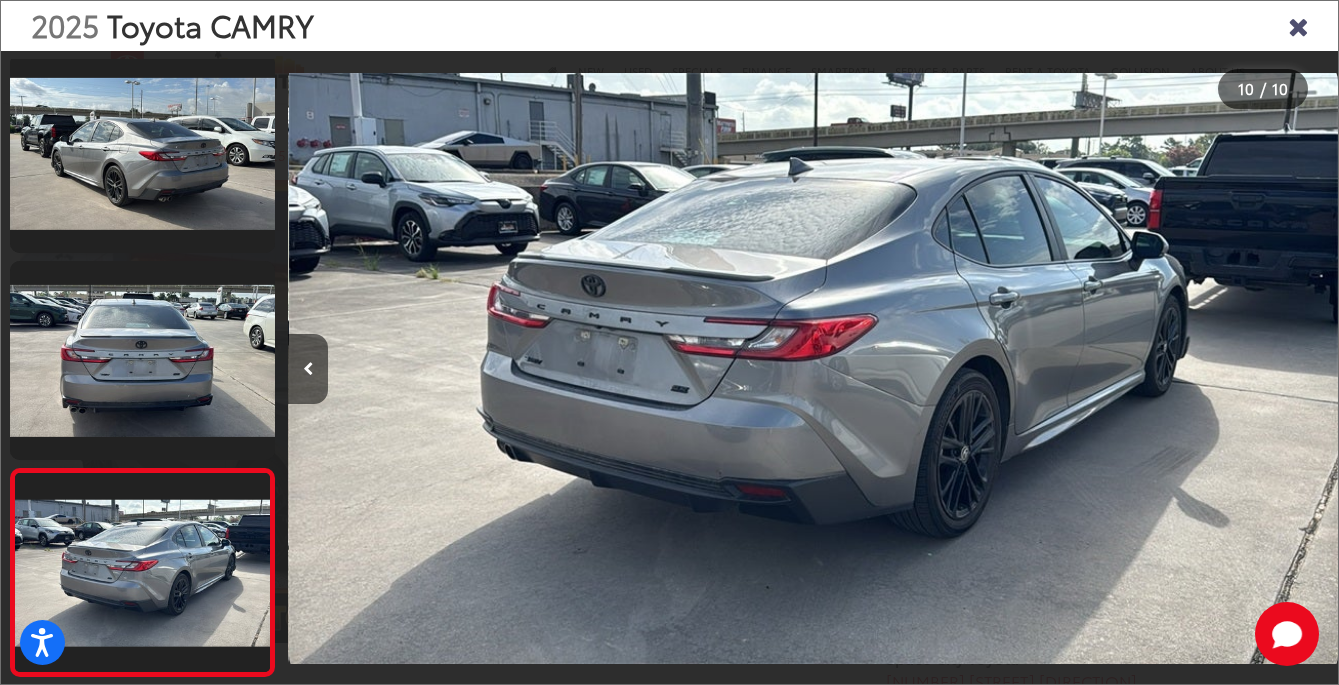 click at bounding box center [1207, 368] 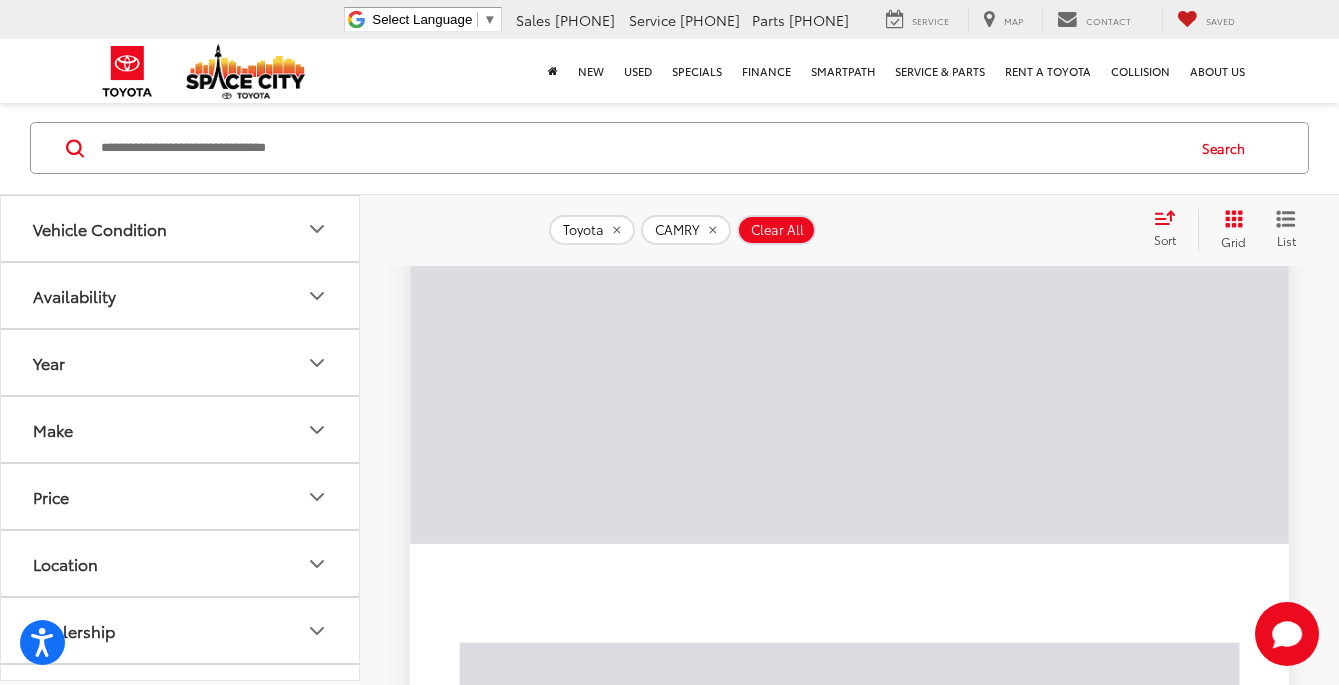 scroll, scrollTop: 6114, scrollLeft: 0, axis: vertical 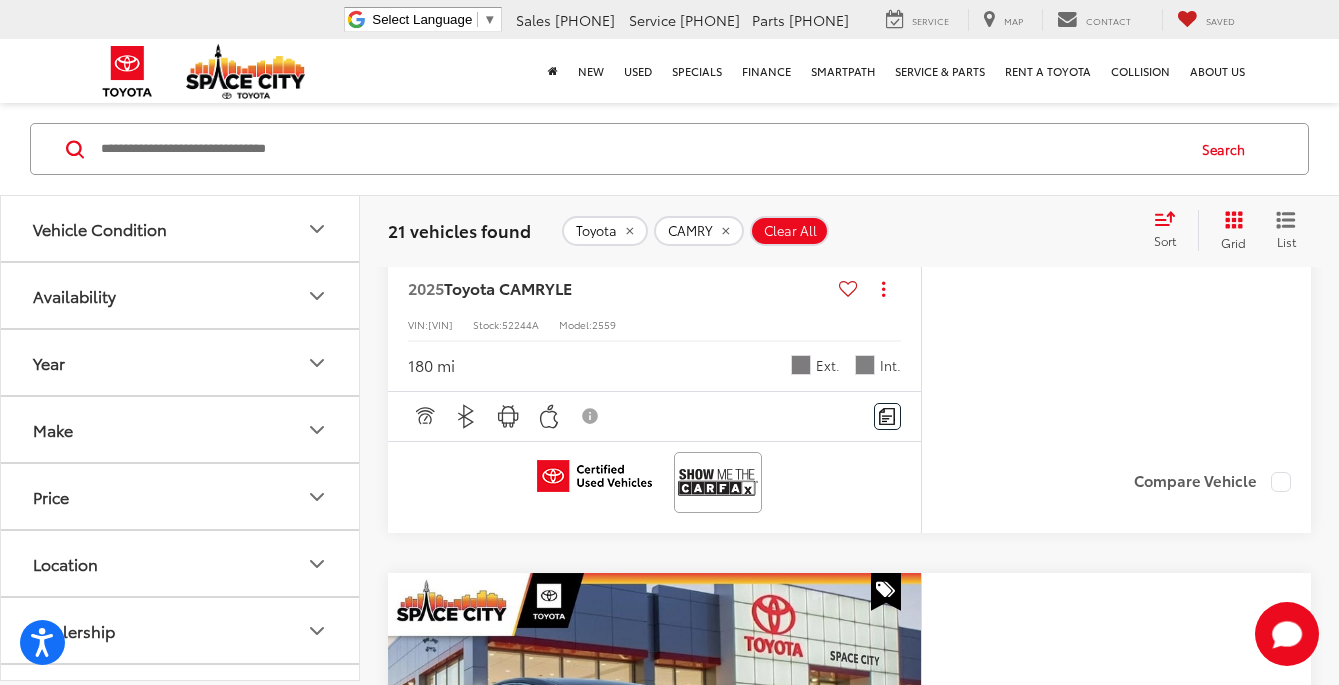 click on "Make" at bounding box center (181, 429) 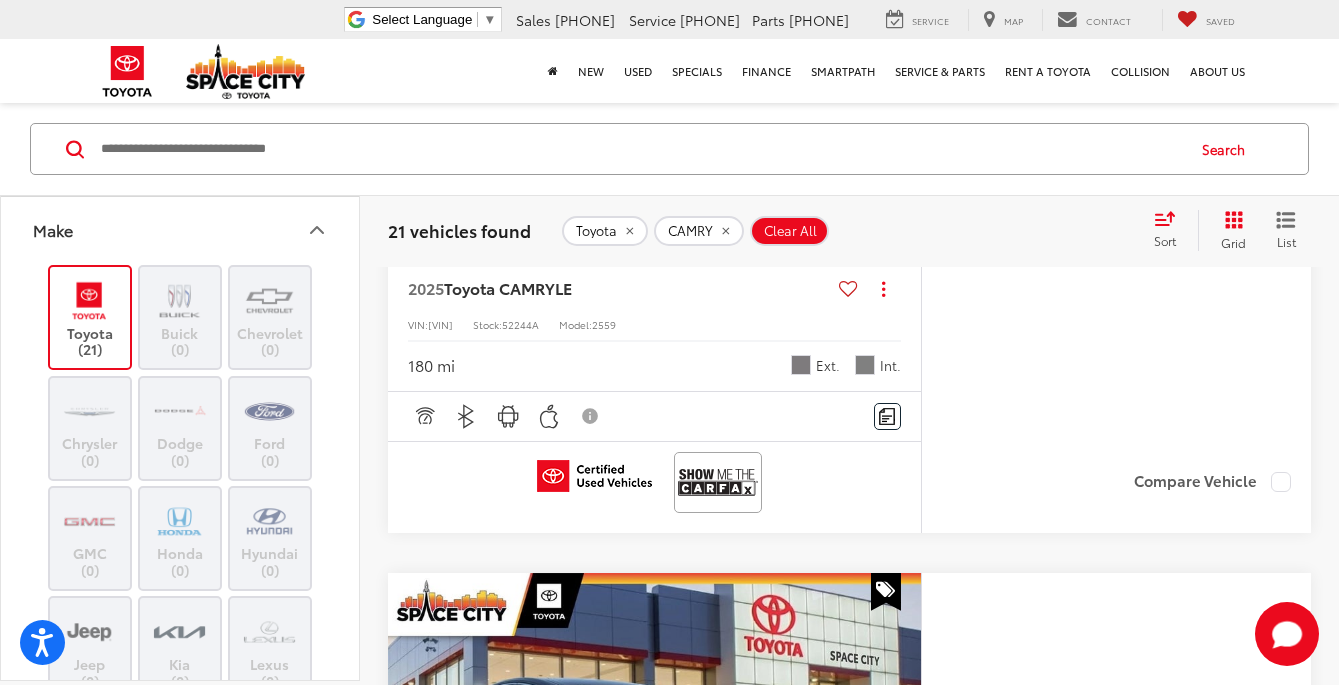 scroll, scrollTop: 213, scrollLeft: 0, axis: vertical 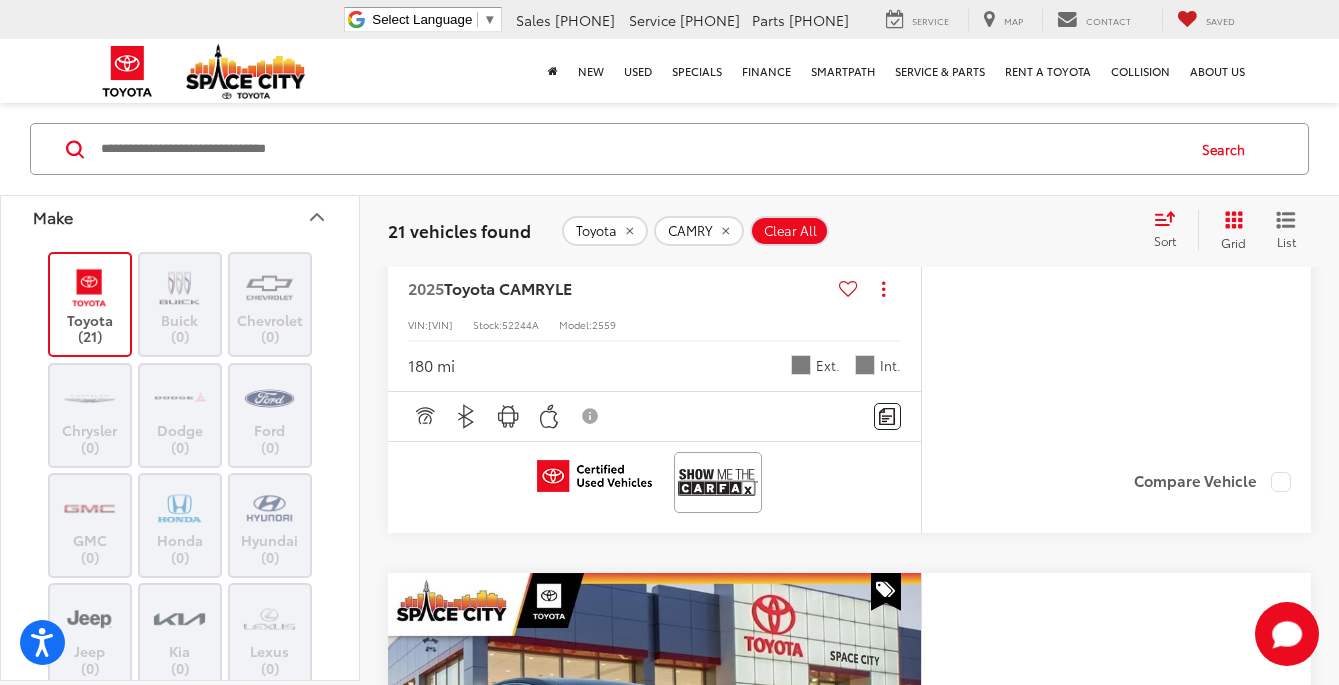click on "Toyota   (21)" at bounding box center [90, 304] 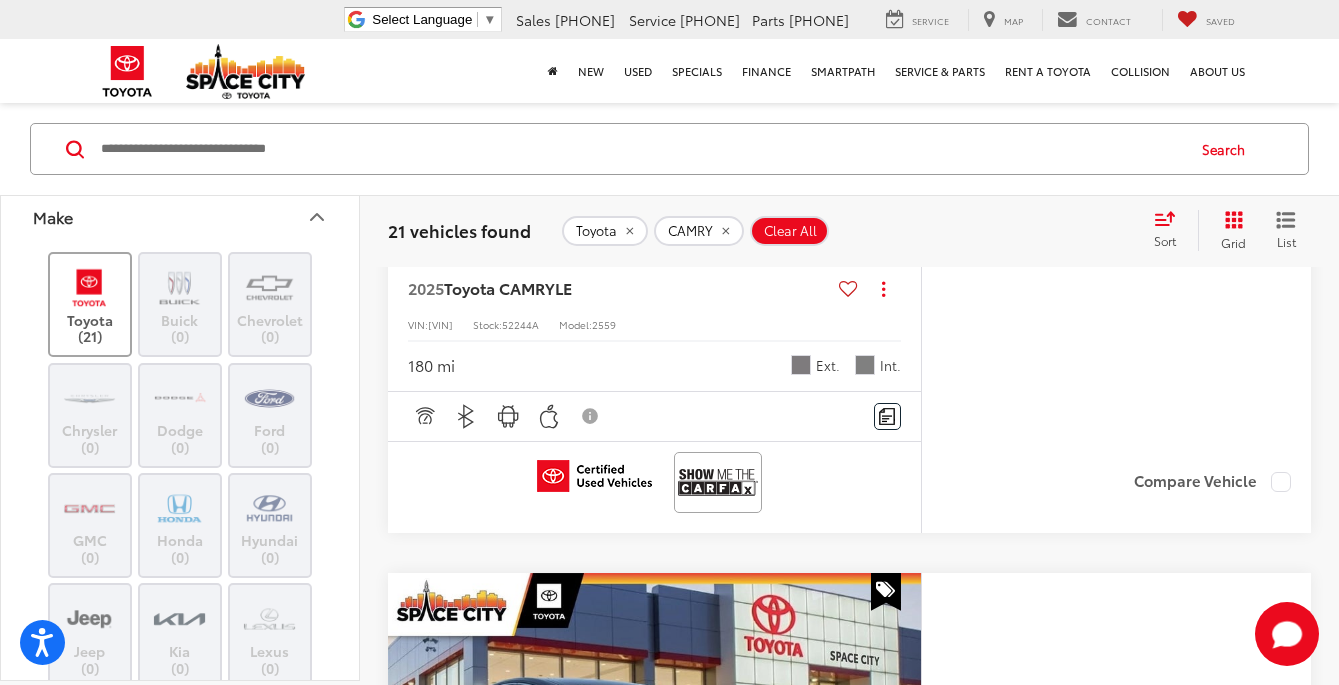 scroll, scrollTop: 200, scrollLeft: 0, axis: vertical 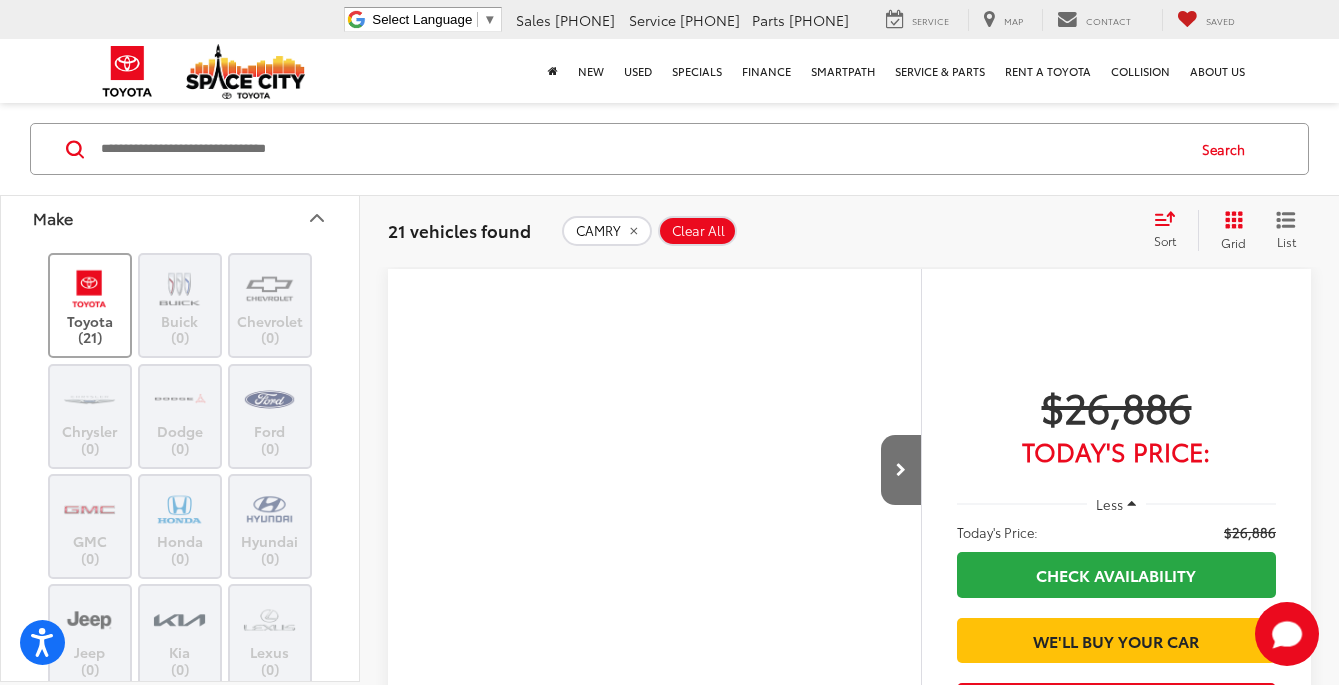 click on "Toyota   (21)" at bounding box center [90, 305] 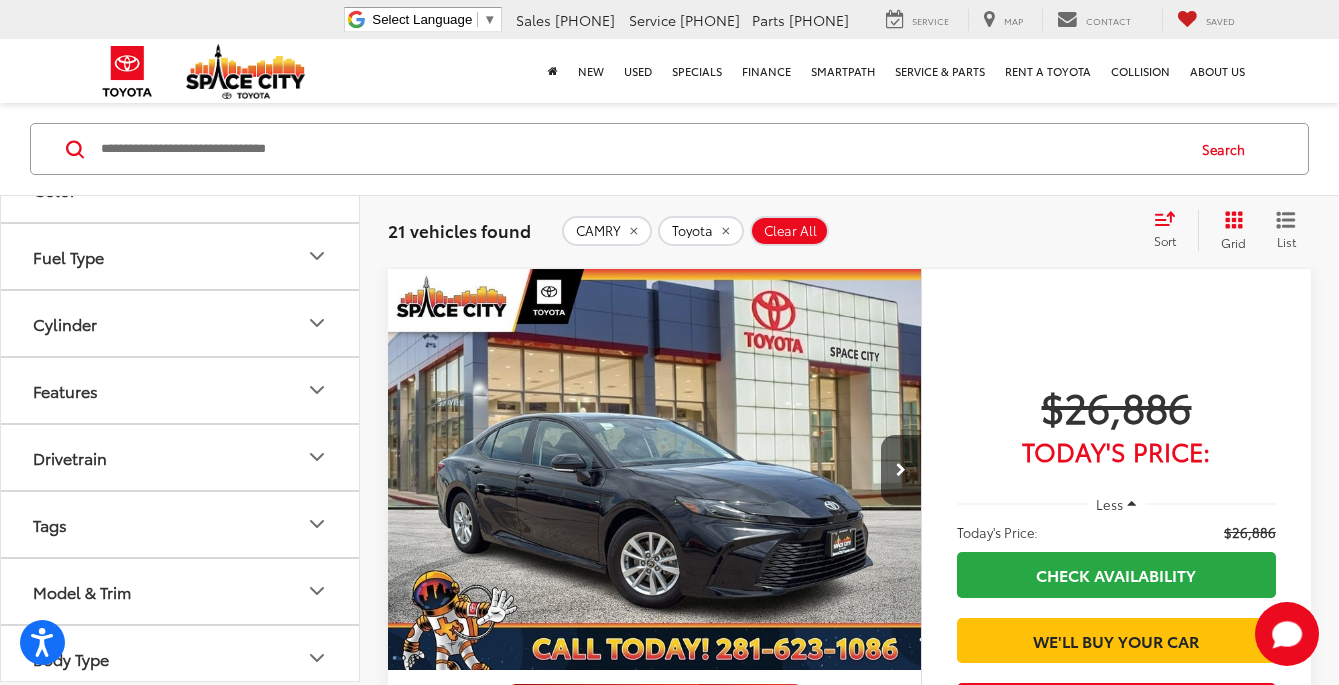 scroll, scrollTop: 1383, scrollLeft: 0, axis: vertical 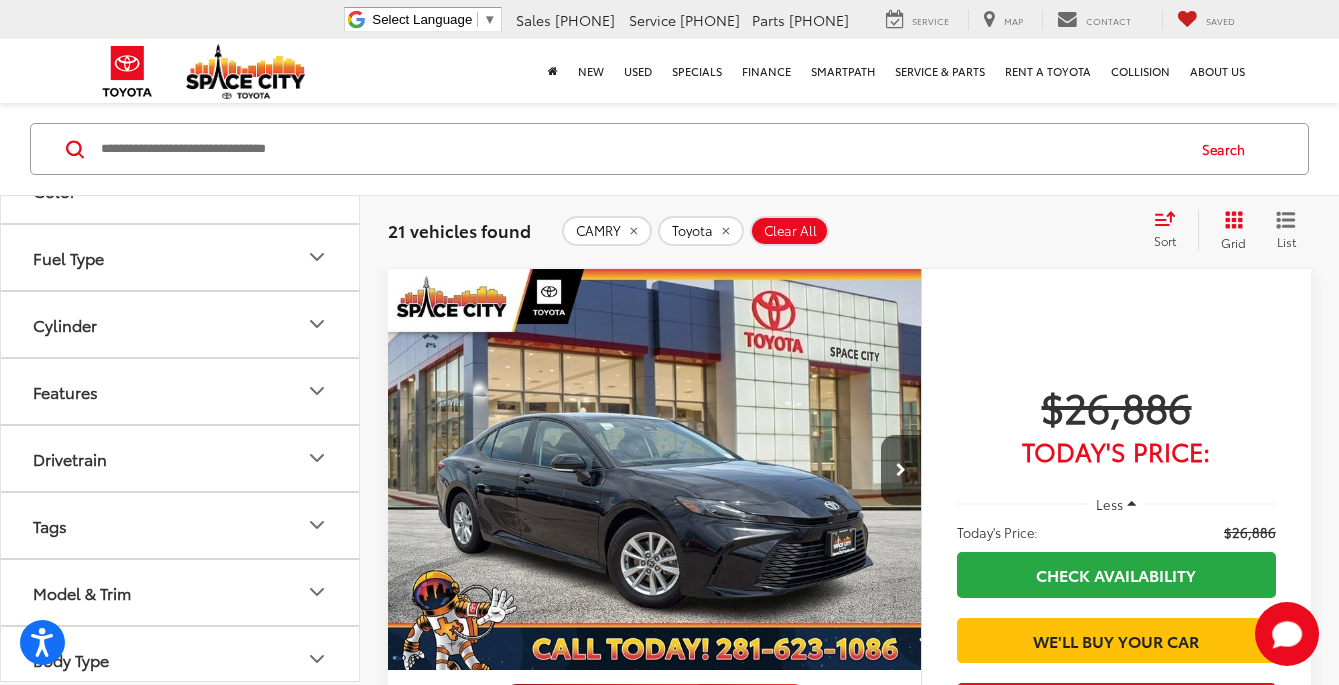 click on "Model & Trim" at bounding box center [181, 592] 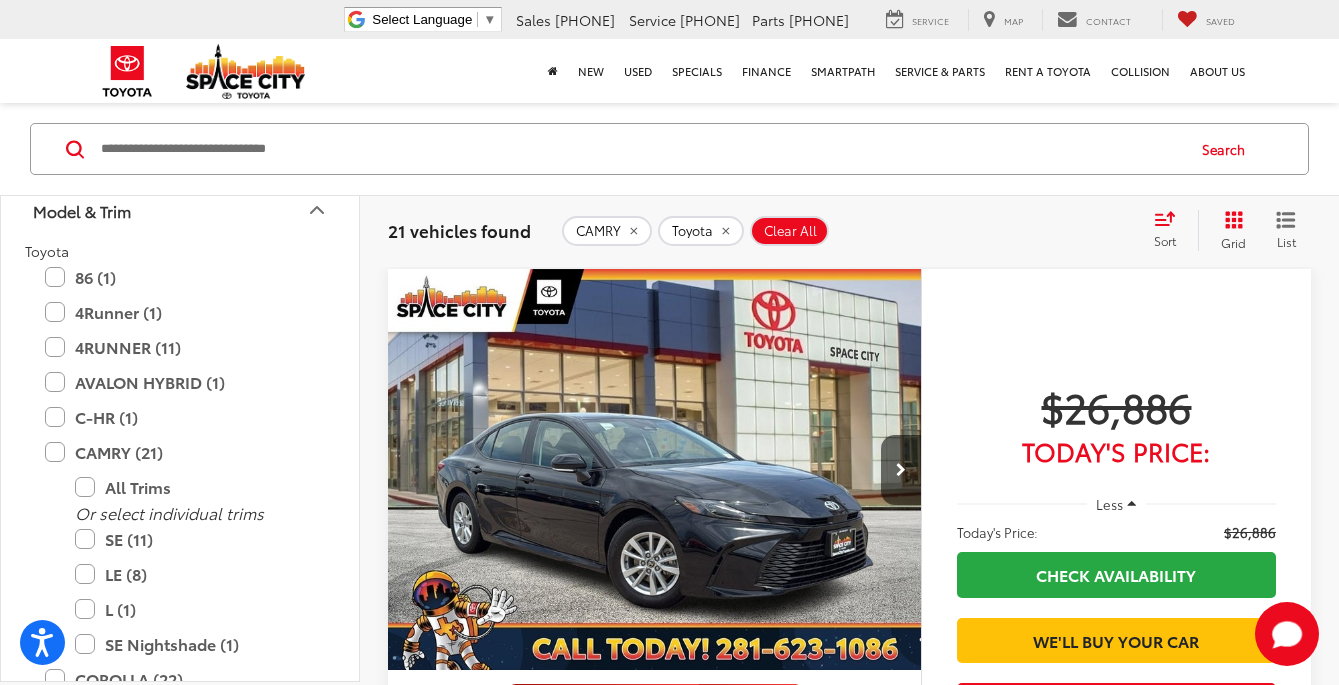 scroll, scrollTop: 1766, scrollLeft: 0, axis: vertical 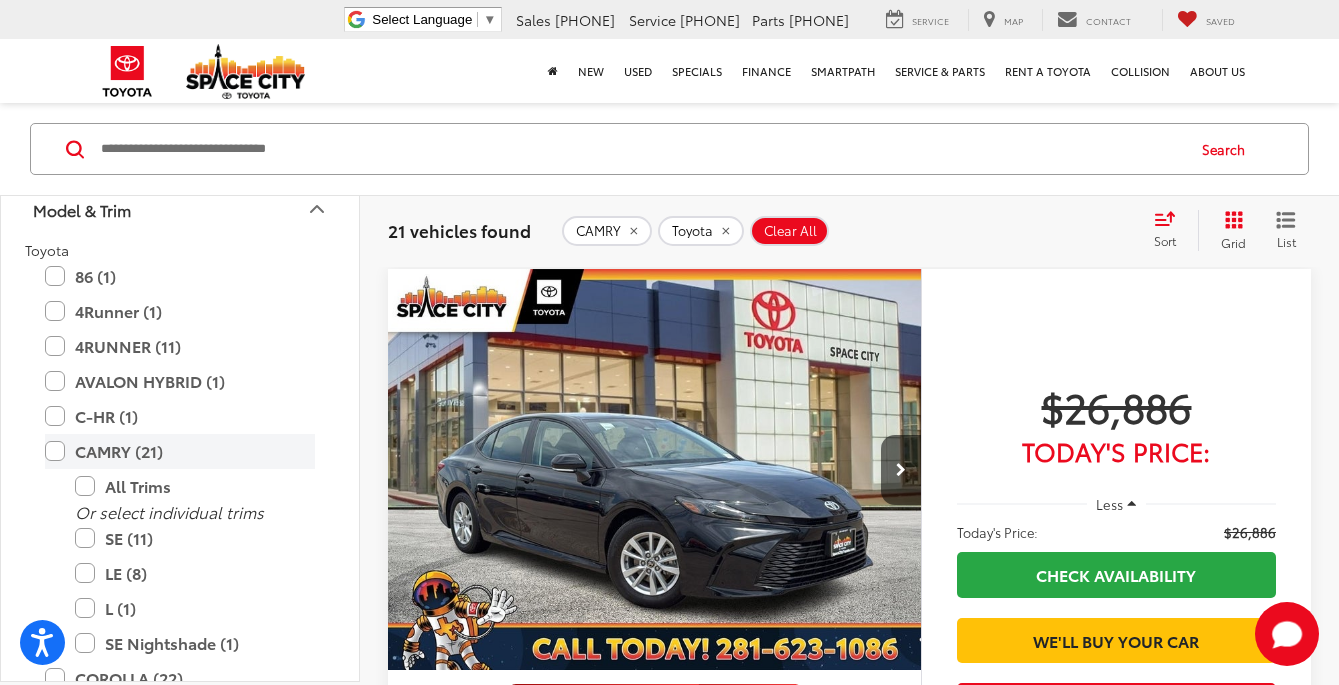 click on "CAMRY (21)" at bounding box center [180, 451] 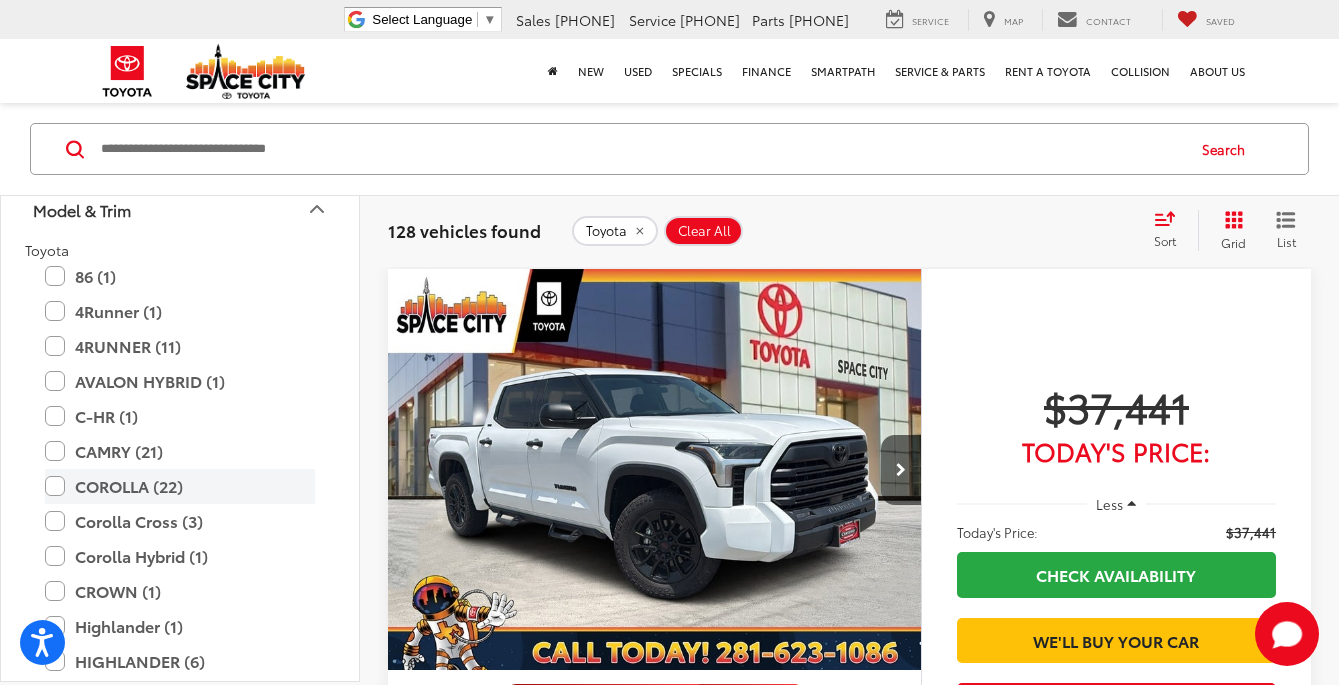 click on "COROLLA (22)" at bounding box center (180, 486) 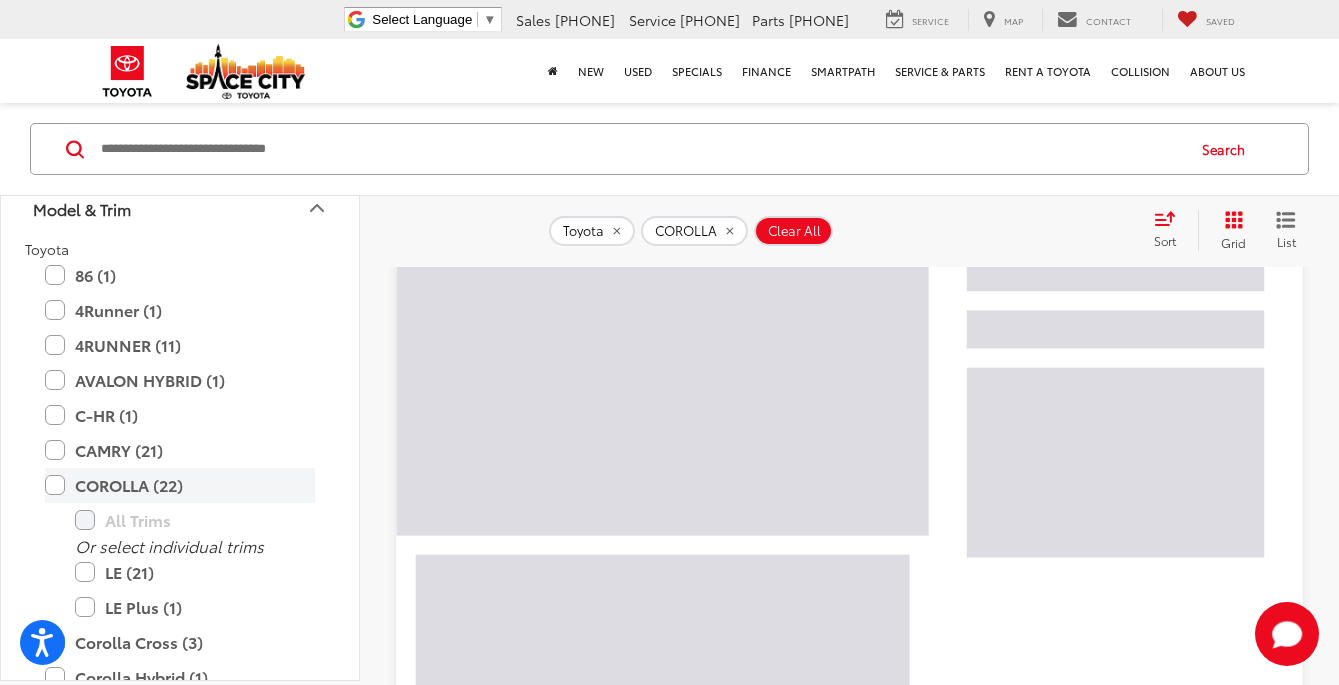 scroll, scrollTop: 301, scrollLeft: 0, axis: vertical 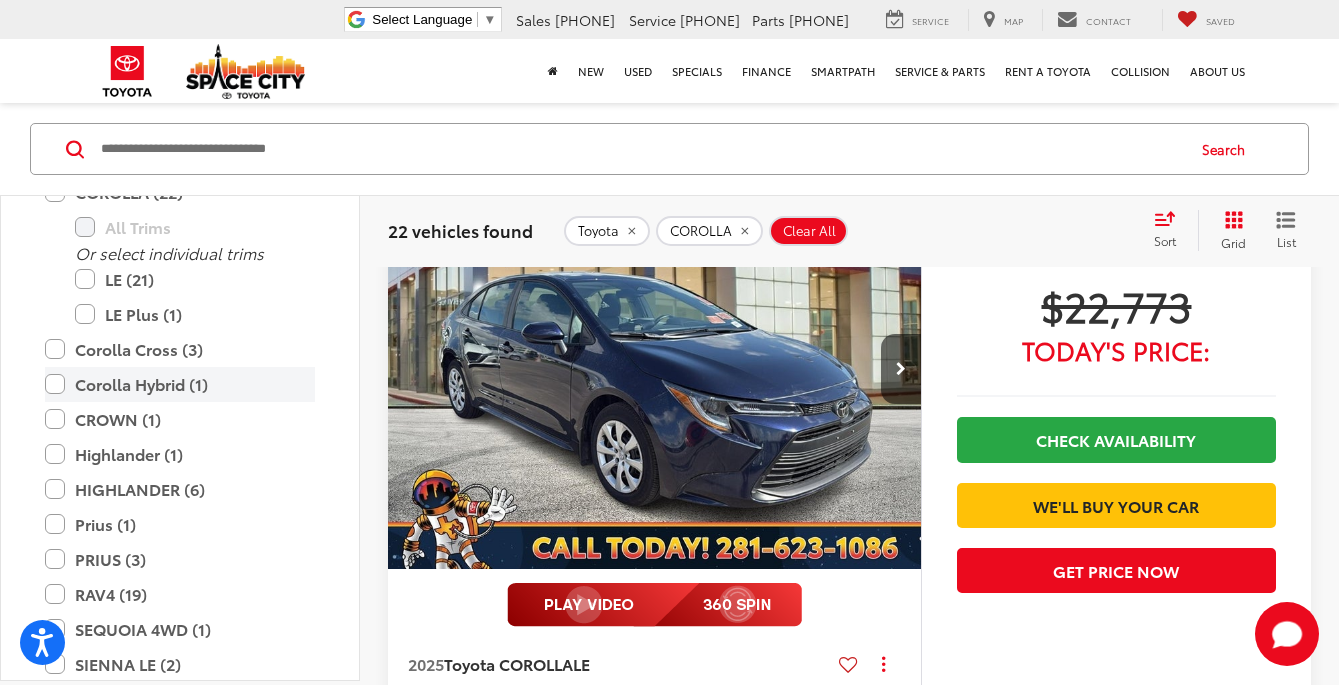 click on "Corolla Hybrid (1)" at bounding box center [180, 383] 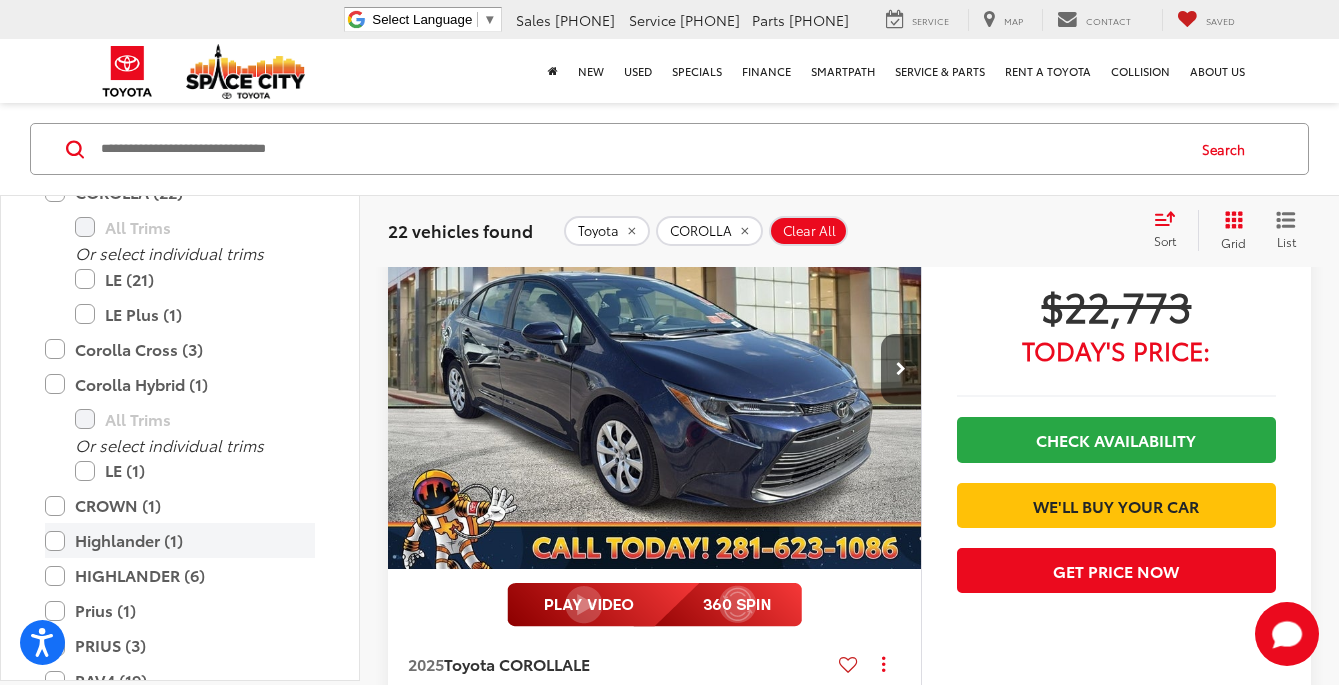 scroll, scrollTop: 200, scrollLeft: 0, axis: vertical 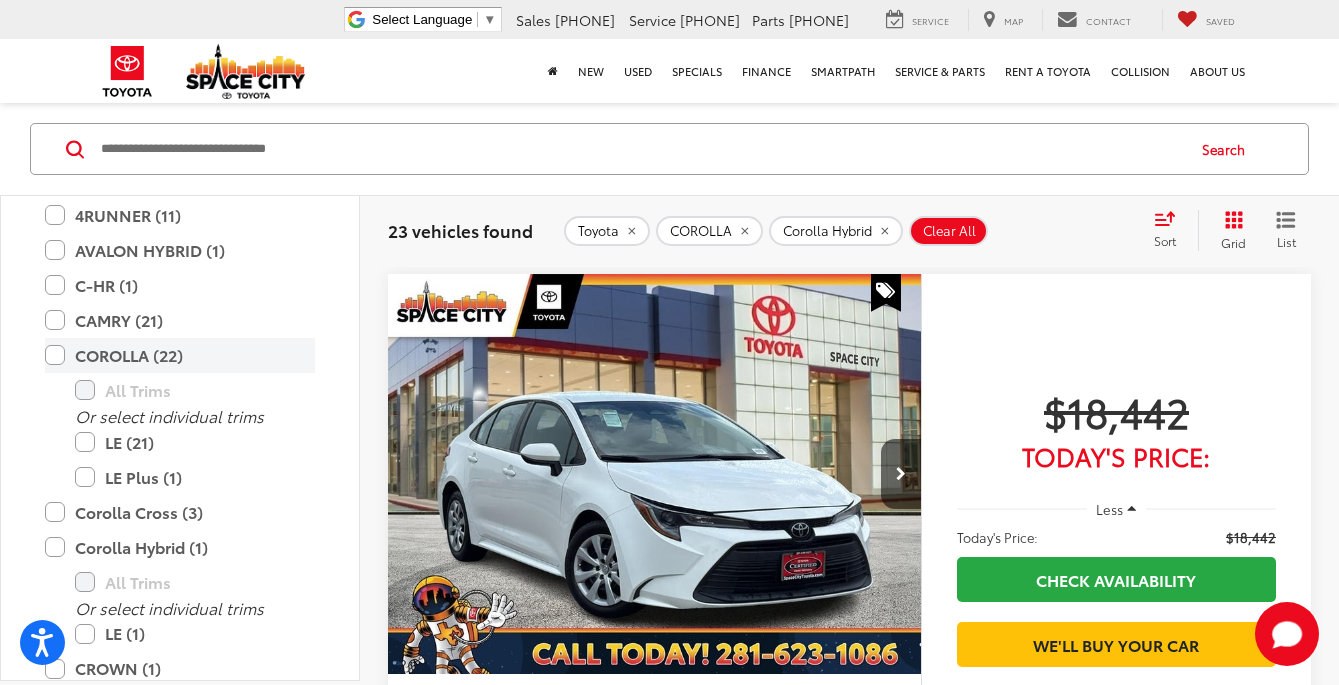 click on "COROLLA (22)" at bounding box center (180, 354) 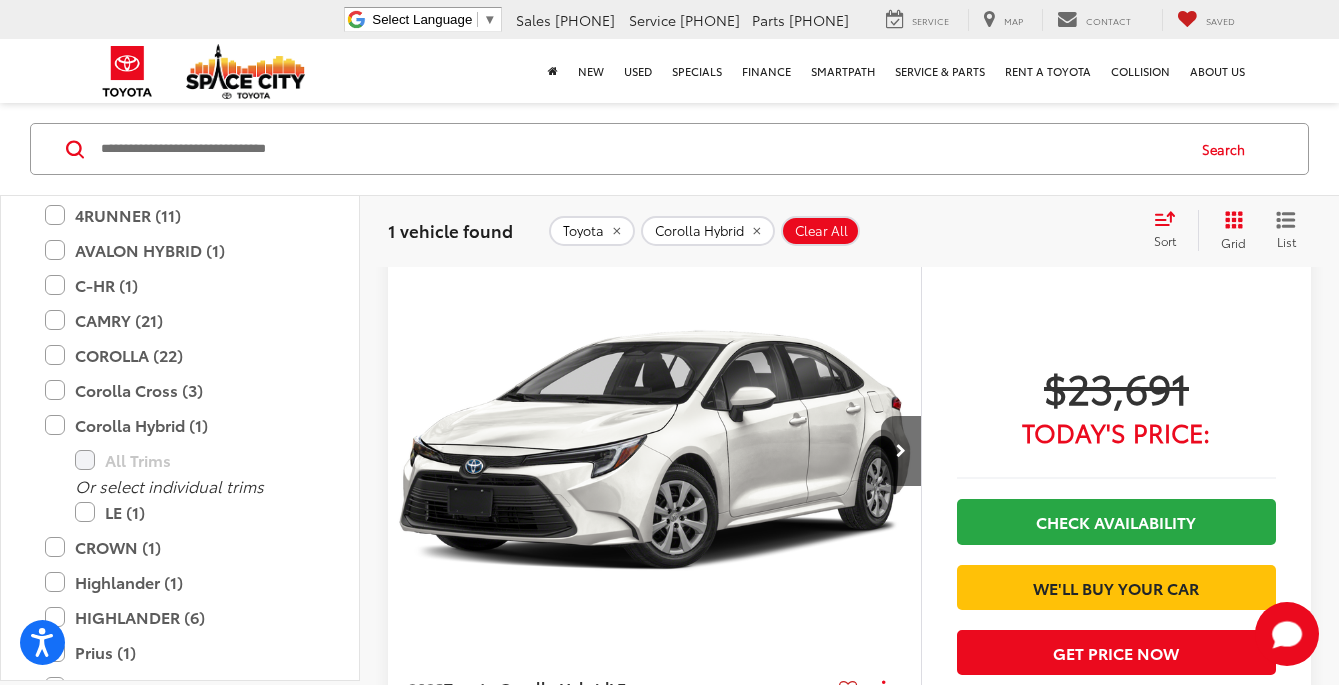 scroll, scrollTop: 220, scrollLeft: 0, axis: vertical 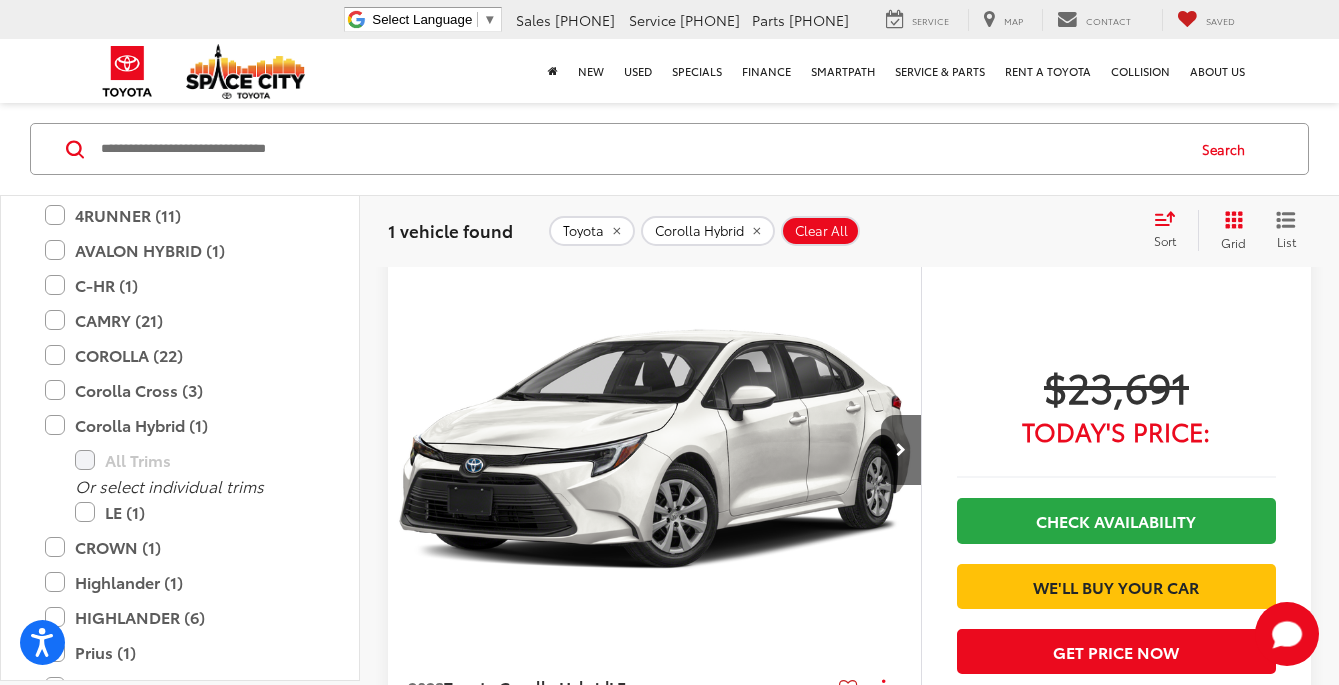 click at bounding box center [655, 450] 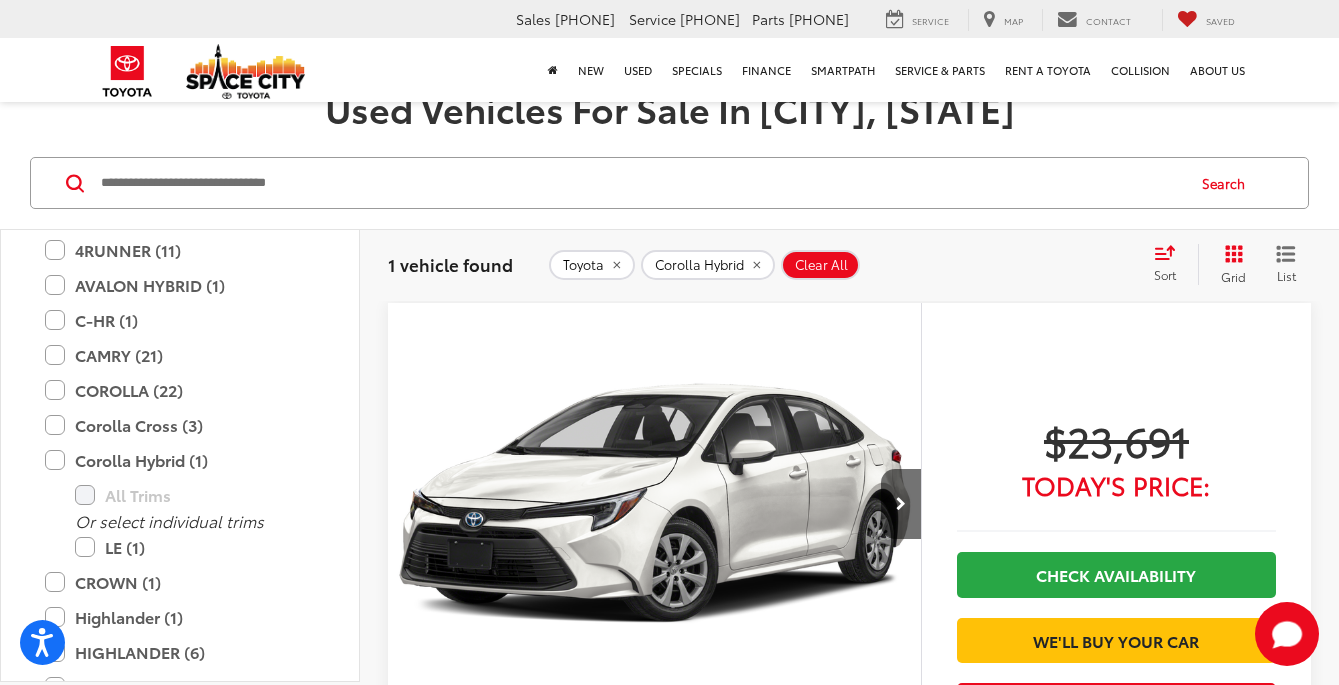 scroll, scrollTop: 168, scrollLeft: 0, axis: vertical 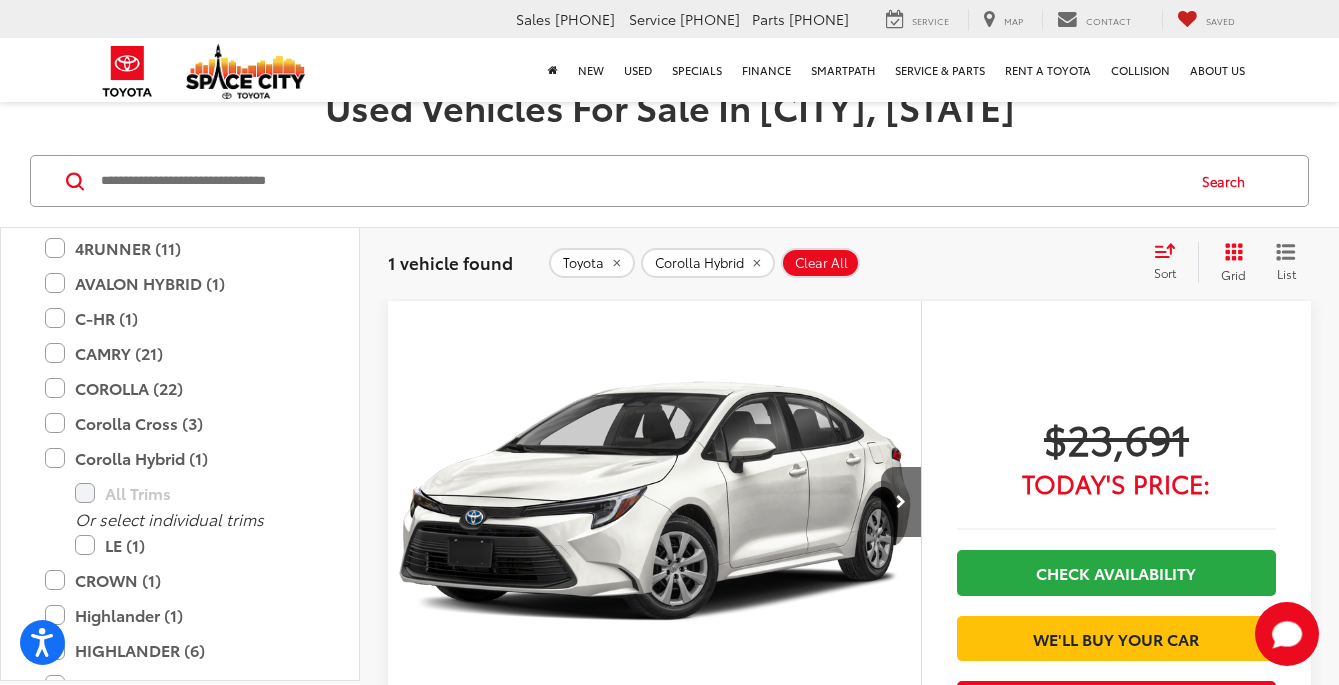 click at bounding box center (655, 502) 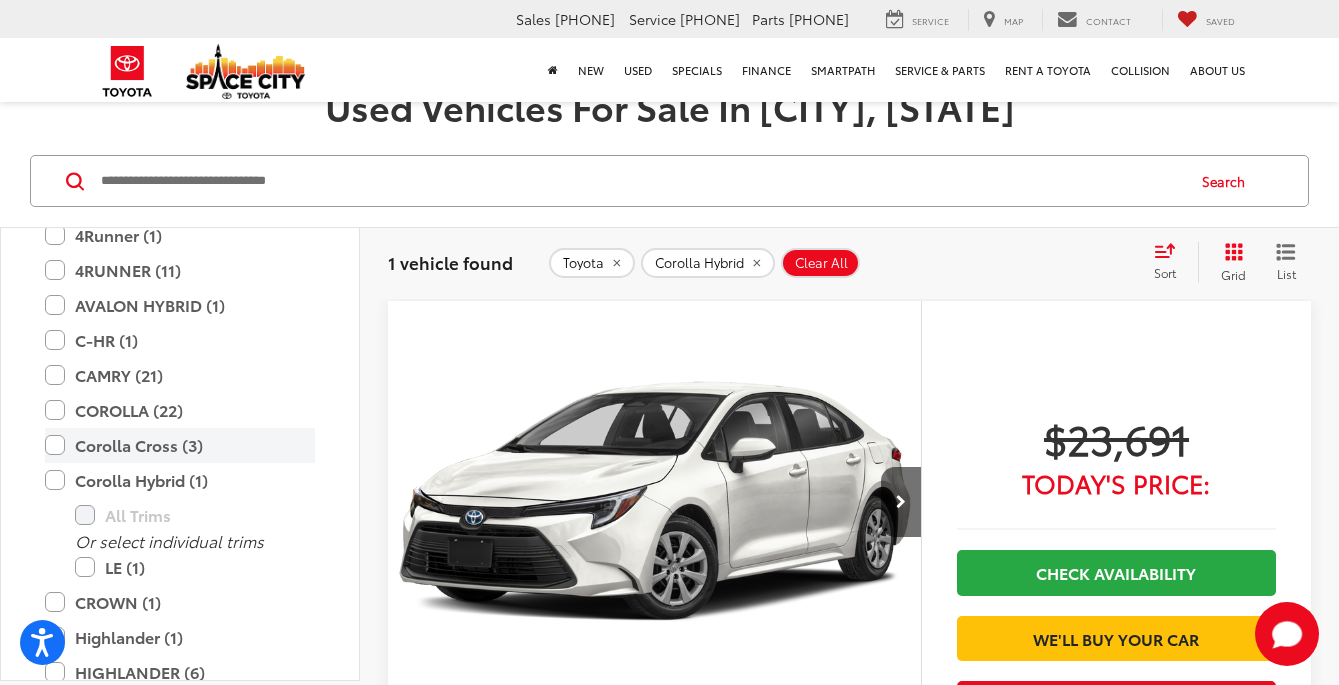 scroll, scrollTop: 1871, scrollLeft: 0, axis: vertical 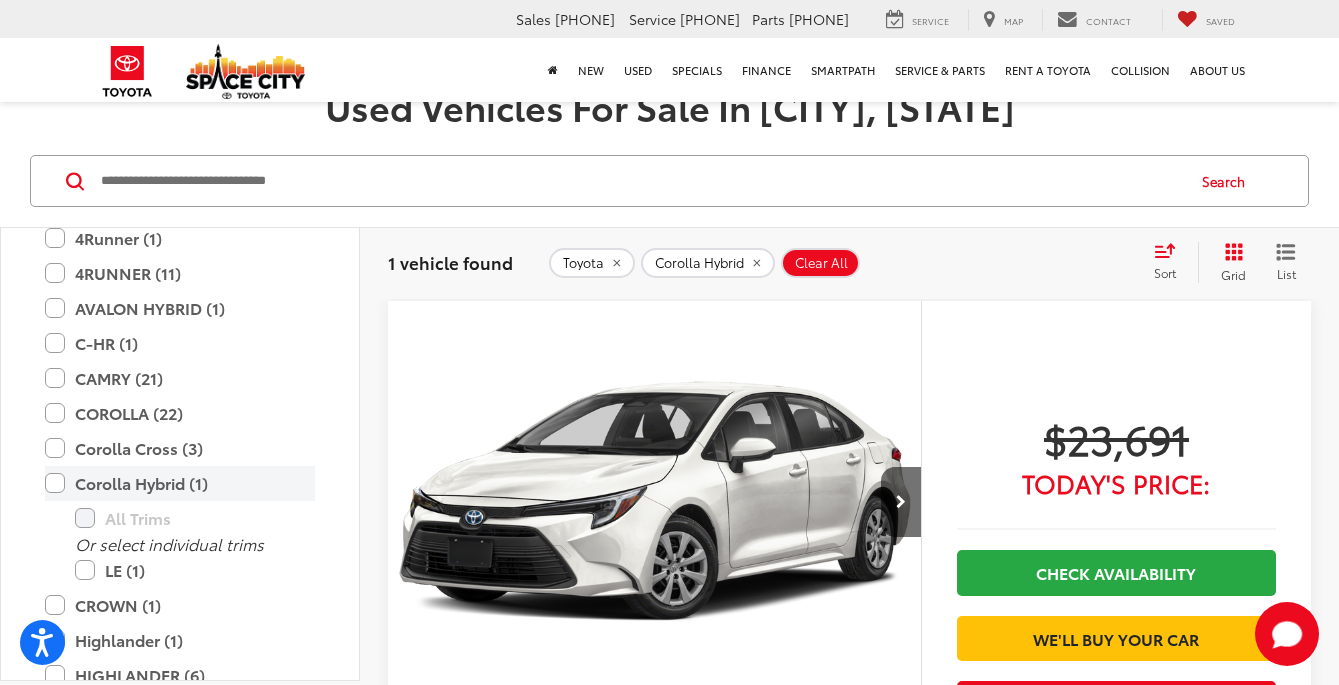 click on "Corolla Hybrid (1)" at bounding box center [180, 483] 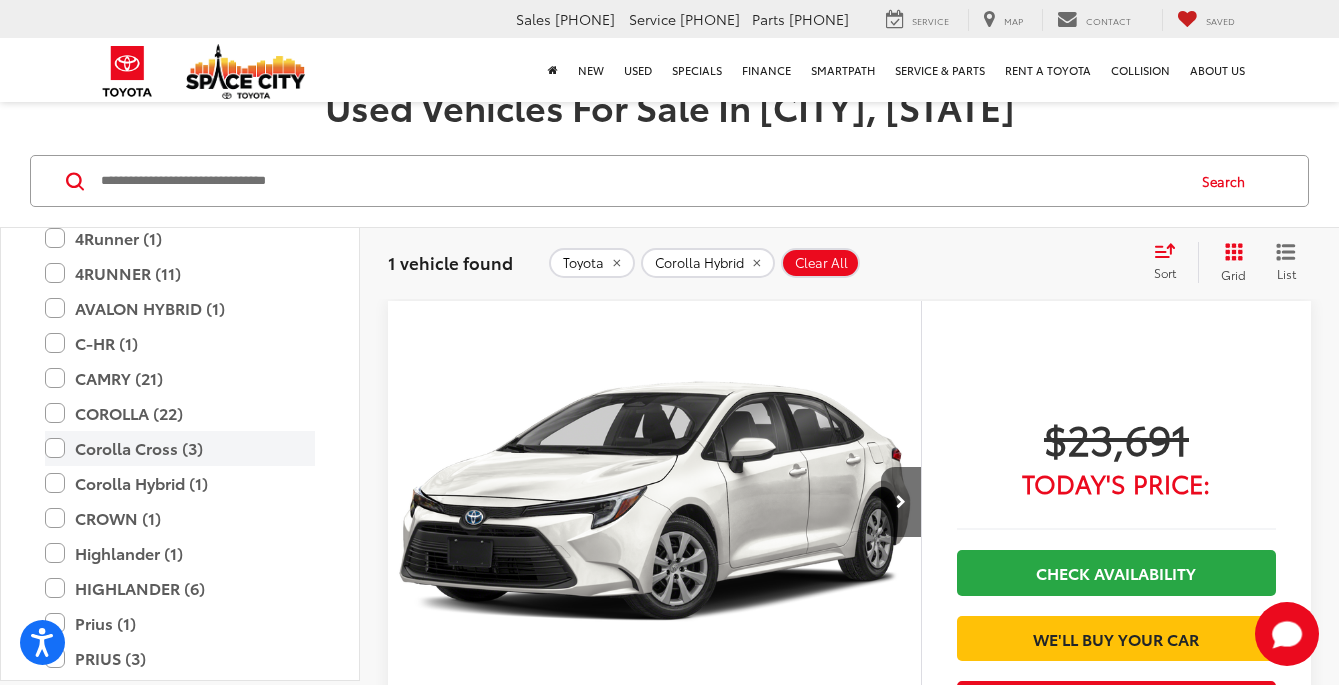 click on "Corolla Cross (3)" at bounding box center (180, 448) 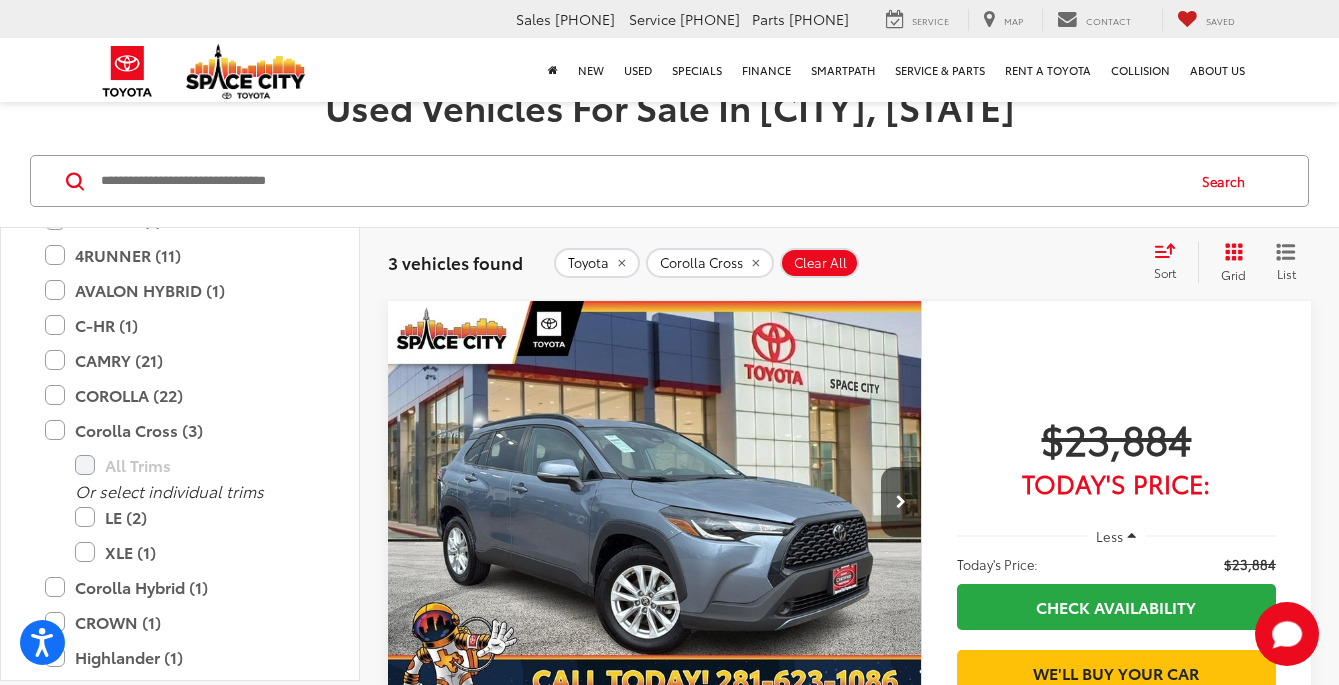 scroll, scrollTop: 1914, scrollLeft: 0, axis: vertical 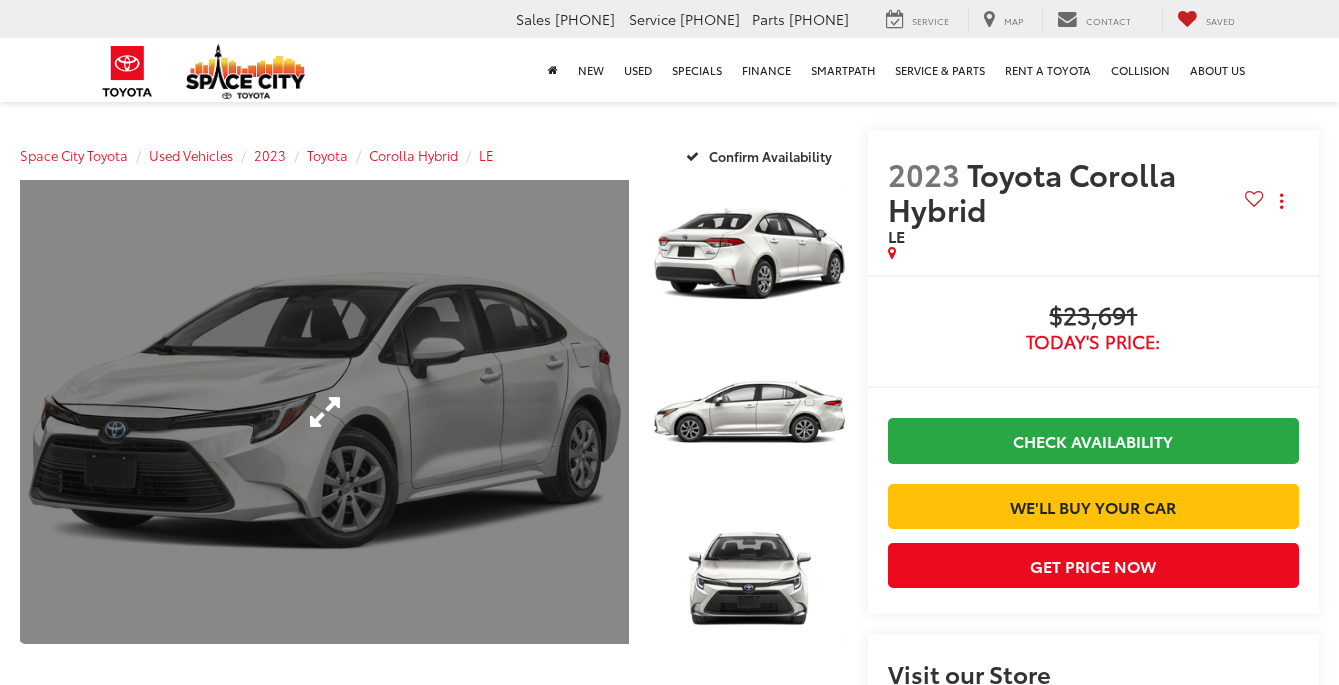 click at bounding box center [324, 412] 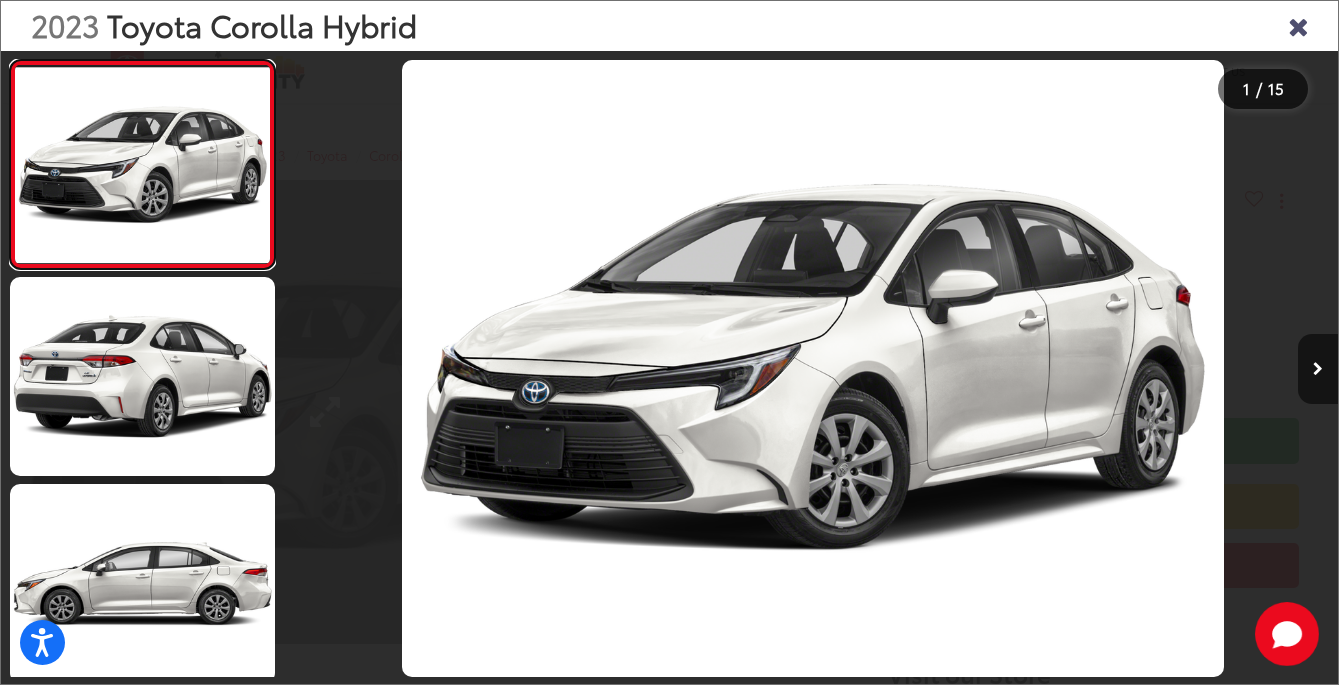 scroll, scrollTop: 0, scrollLeft: 0, axis: both 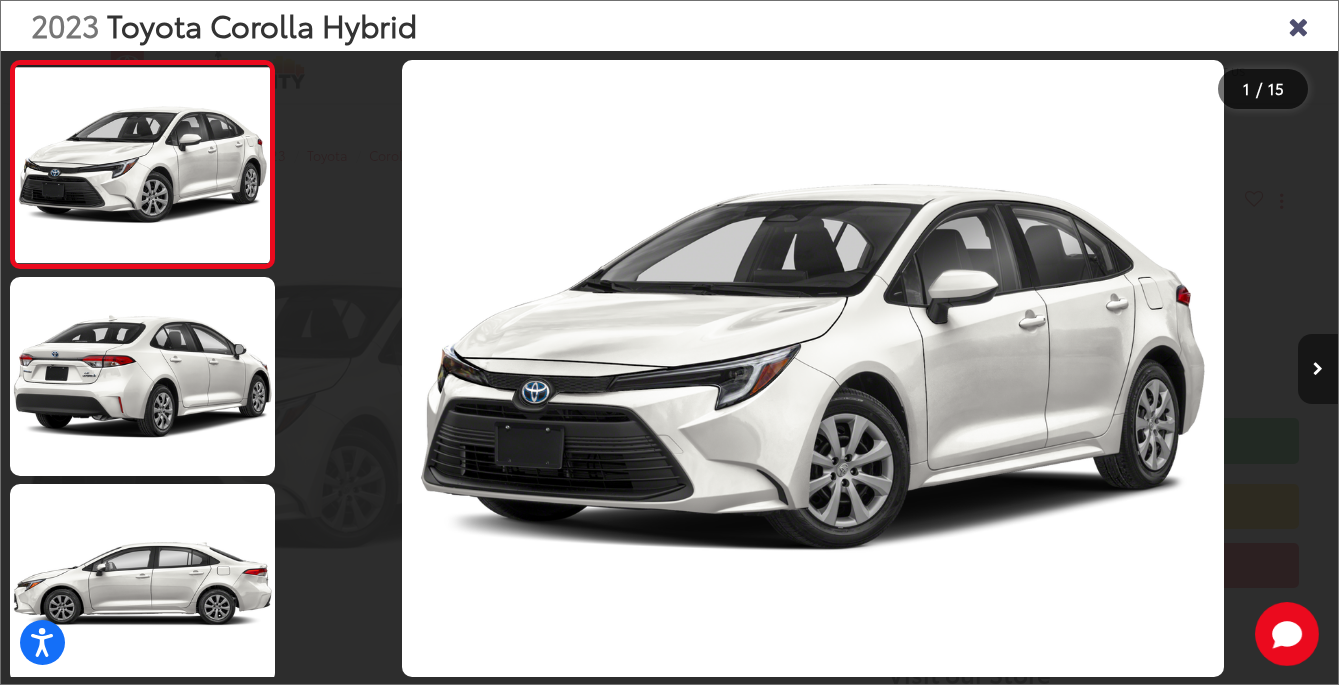click at bounding box center [1318, 369] 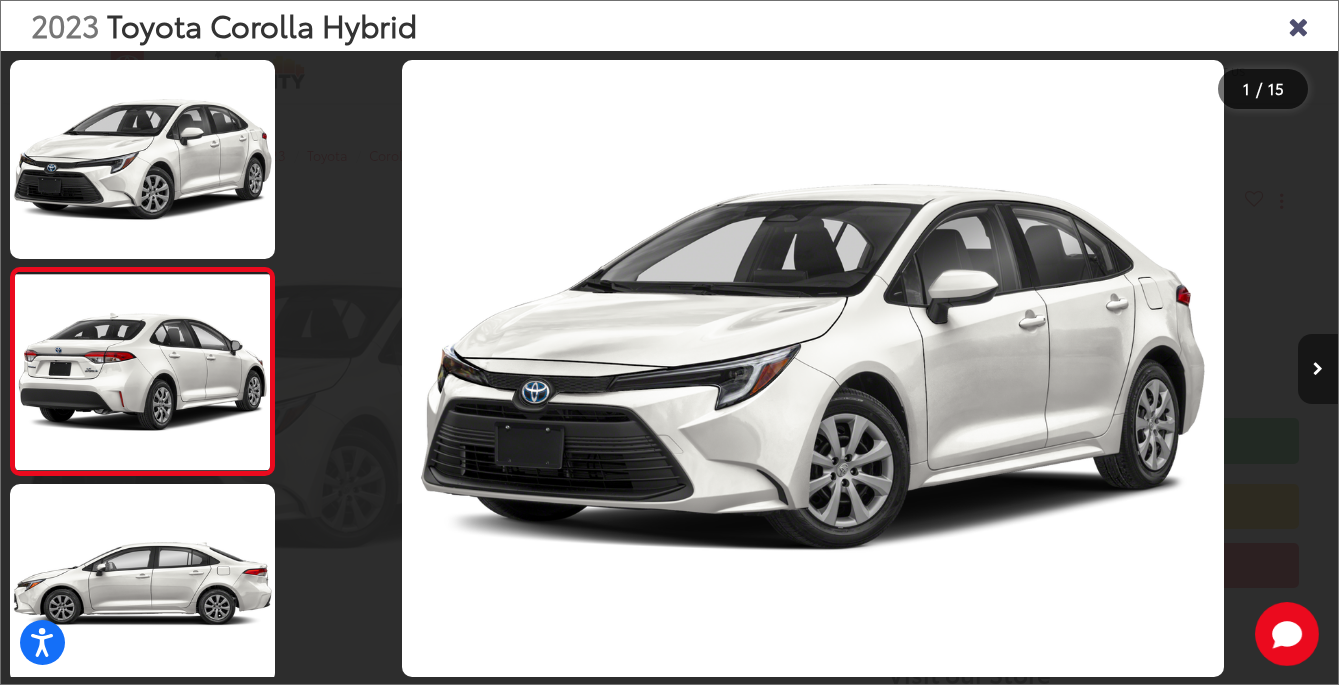 scroll, scrollTop: 0, scrollLeft: 1050, axis: horizontal 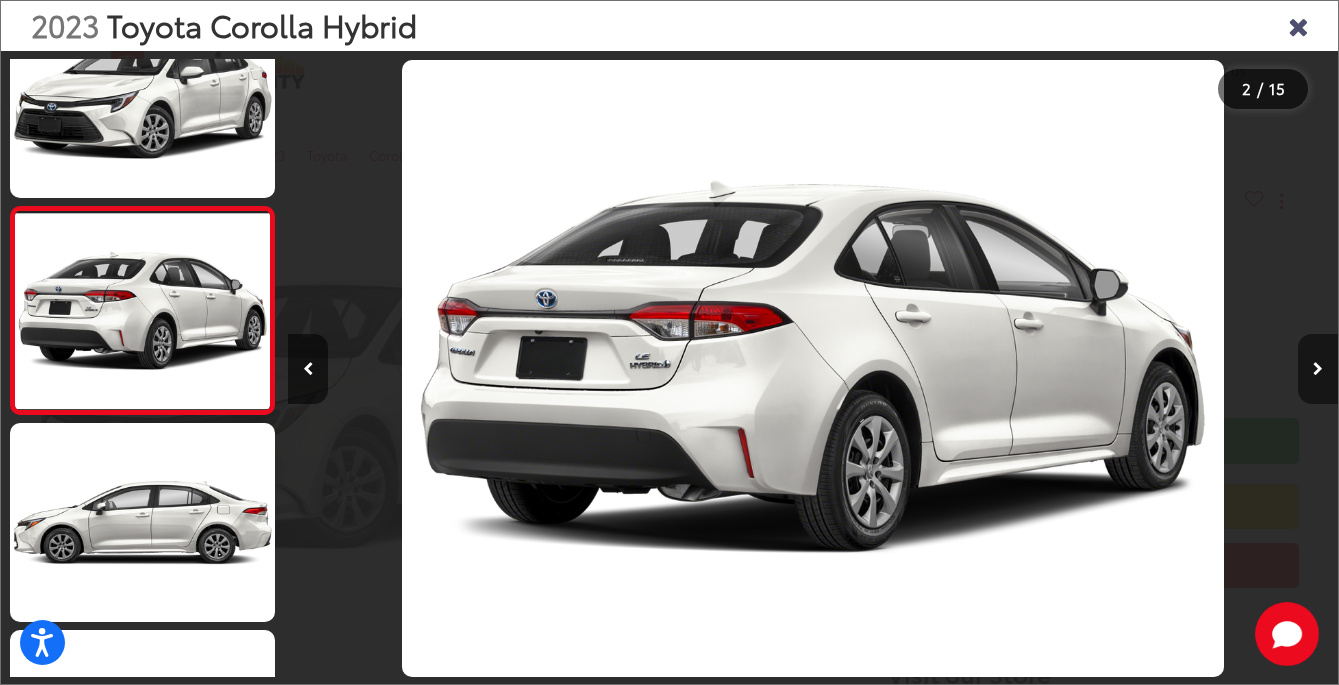 click at bounding box center [1318, 369] 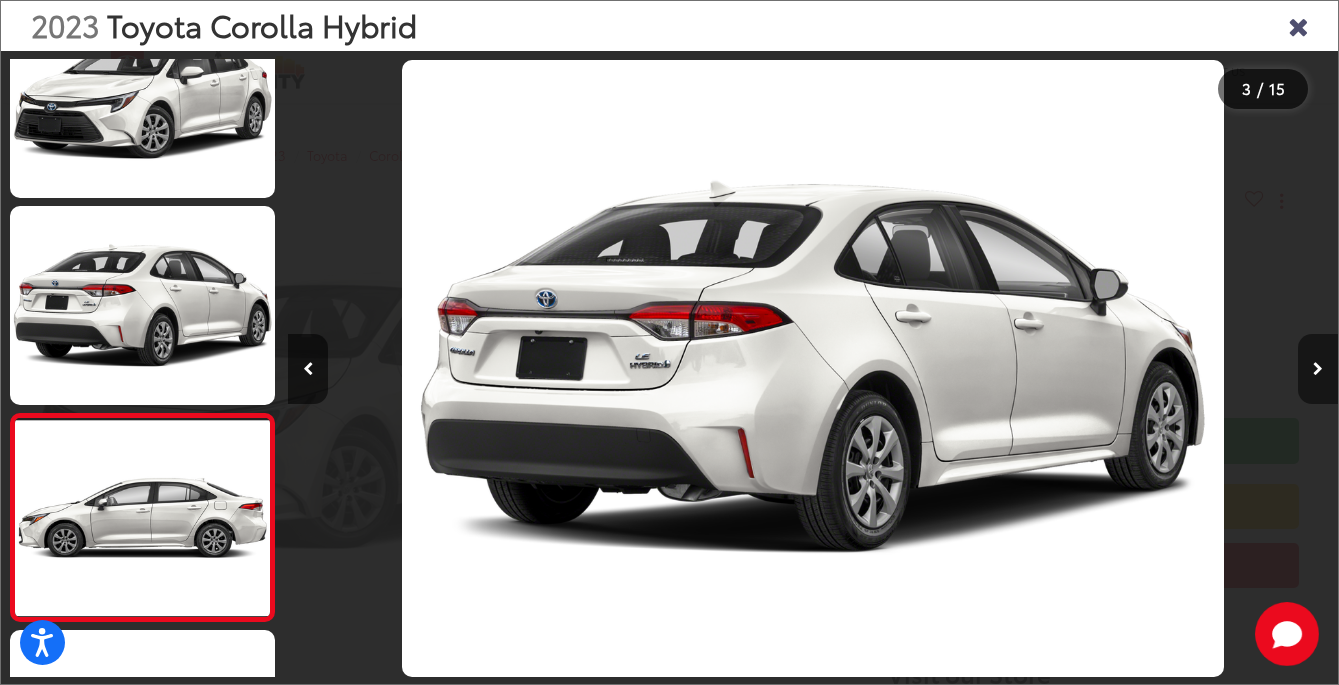 scroll, scrollTop: 0, scrollLeft: 2099, axis: horizontal 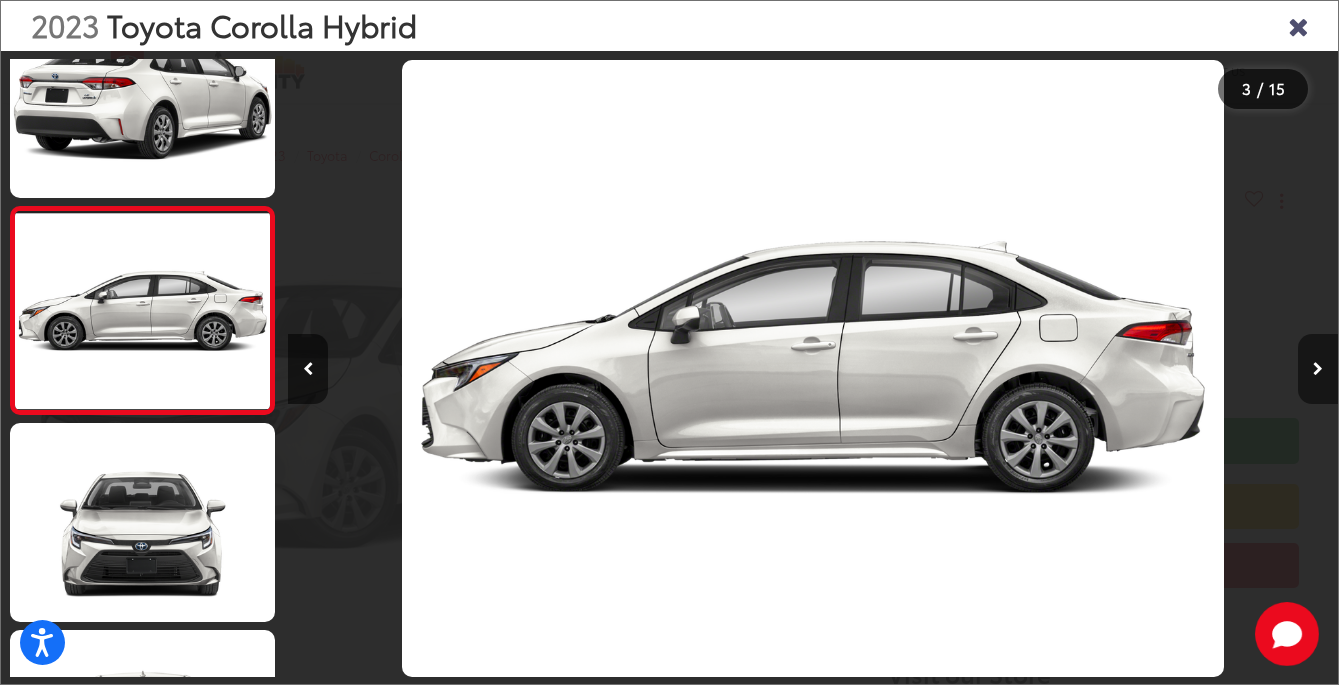 click at bounding box center [1318, 369] 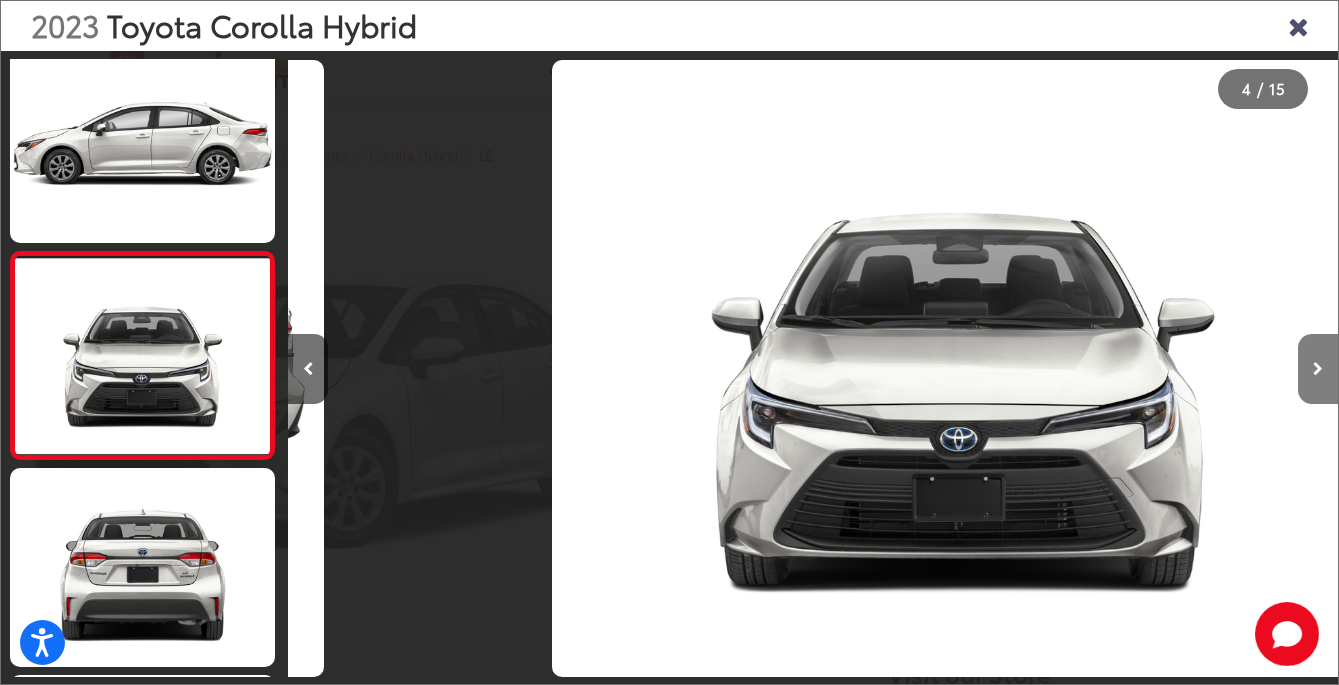 scroll, scrollTop: 475, scrollLeft: 0, axis: vertical 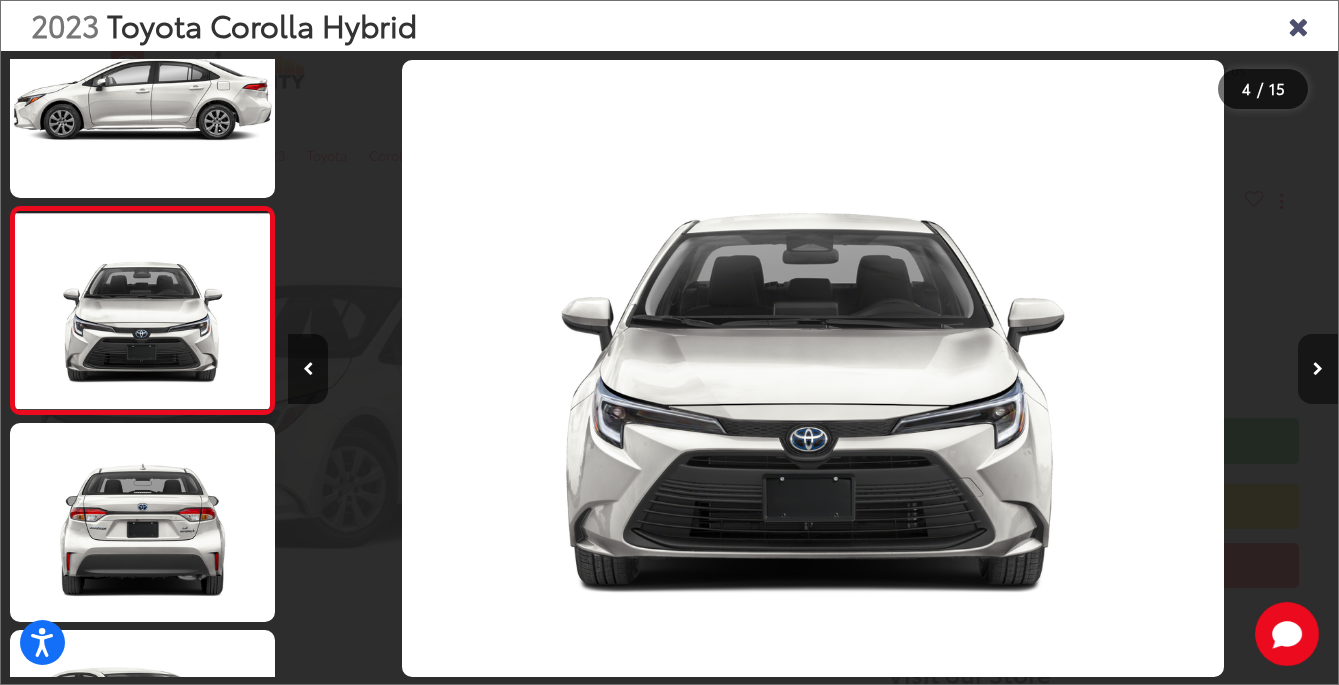 click at bounding box center [1318, 369] 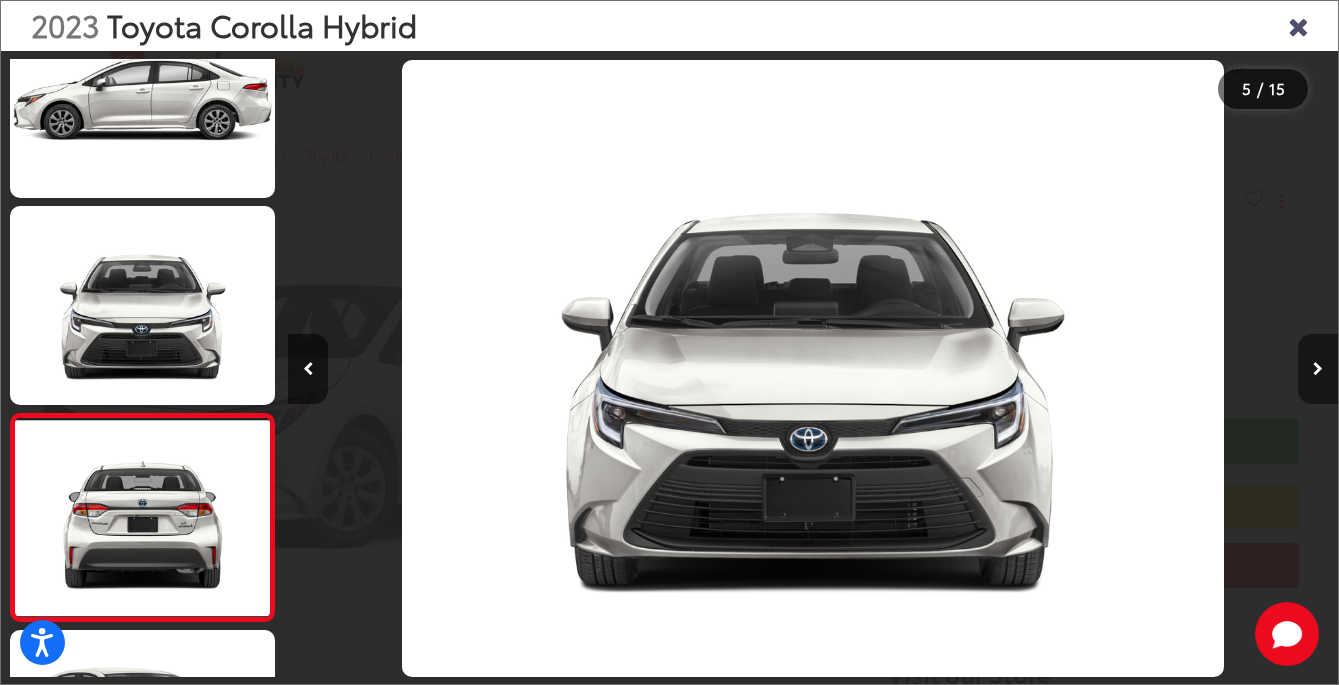 scroll, scrollTop: 0, scrollLeft: 4198, axis: horizontal 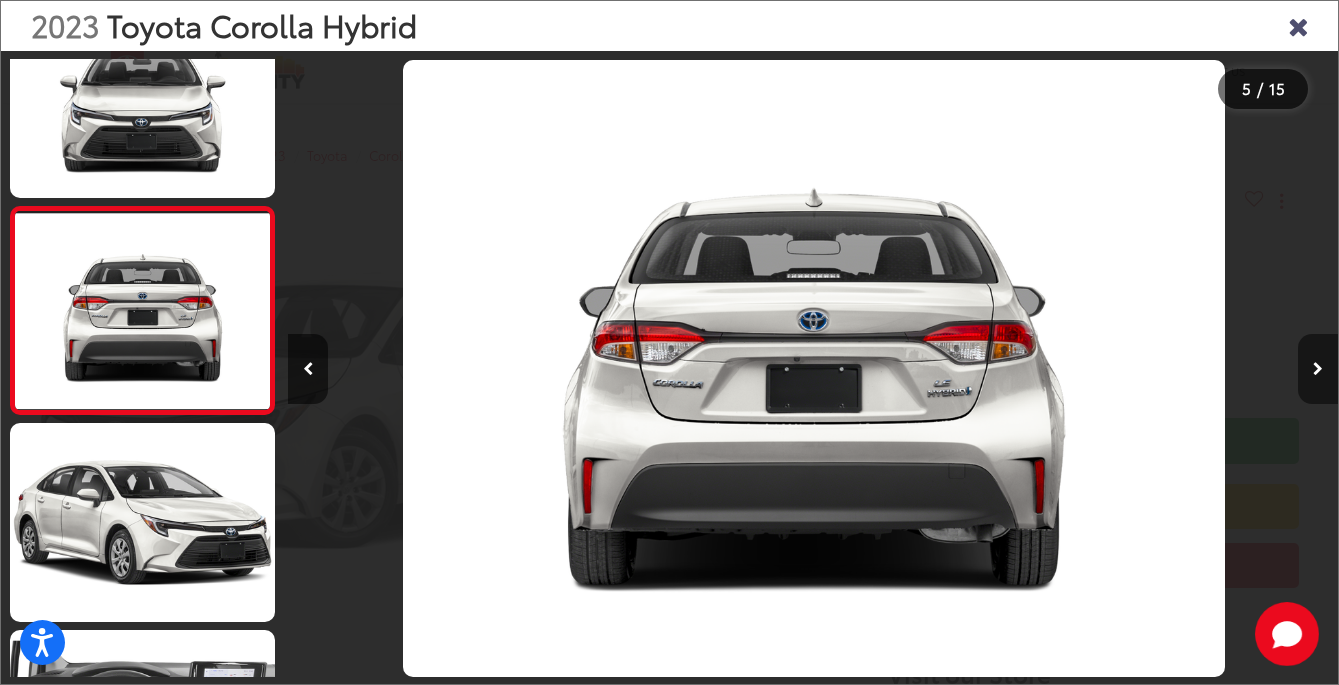 click at bounding box center [1318, 369] 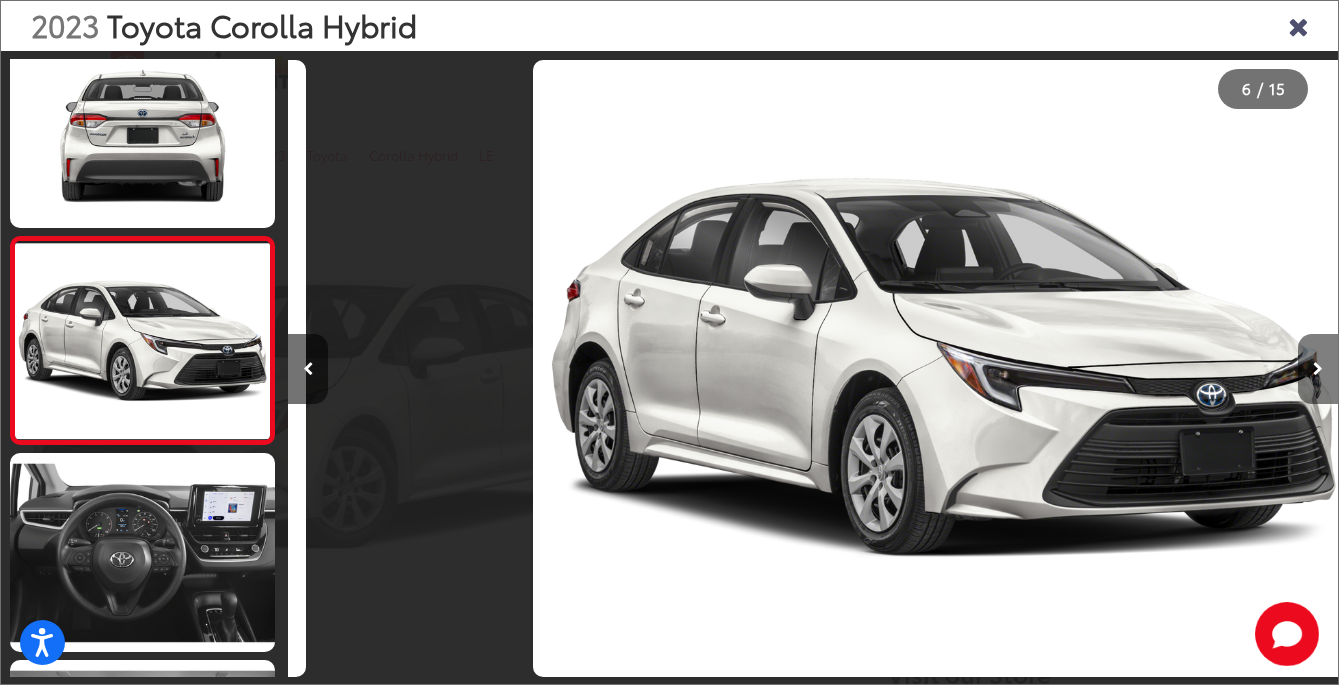 scroll, scrollTop: 888, scrollLeft: 0, axis: vertical 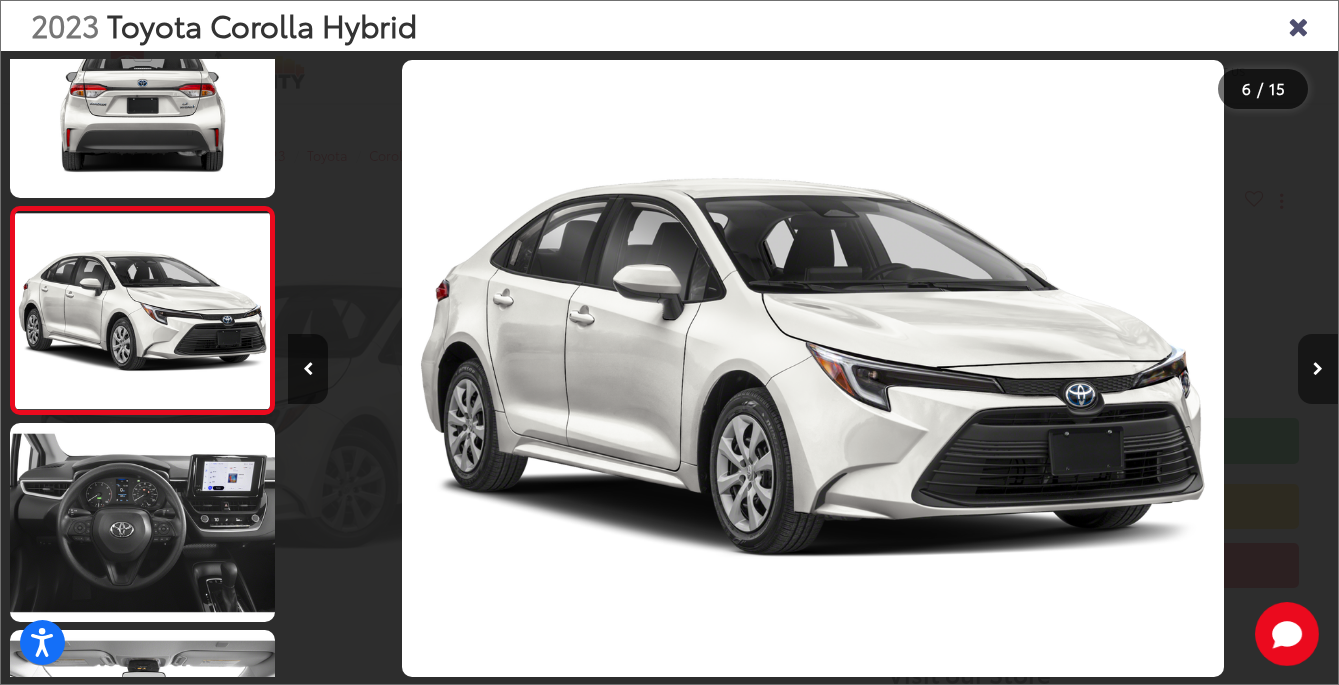 click at bounding box center (1318, 369) 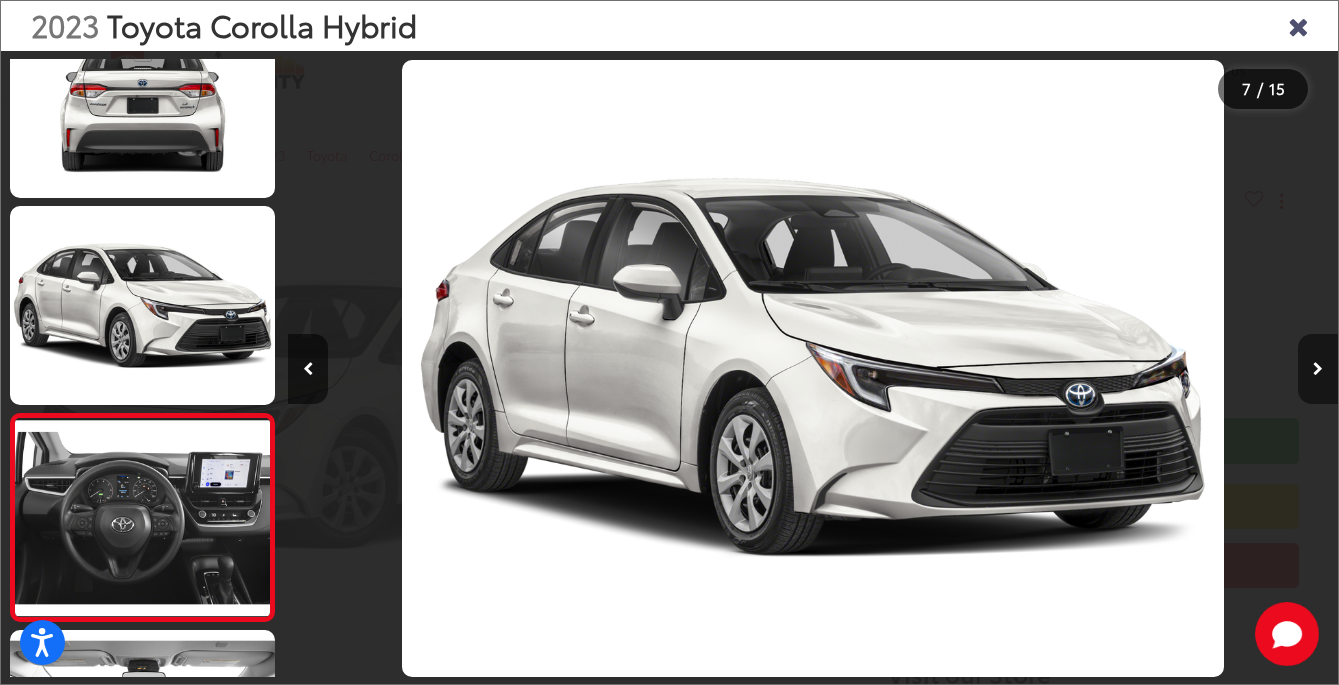 scroll, scrollTop: 0, scrollLeft: 6298, axis: horizontal 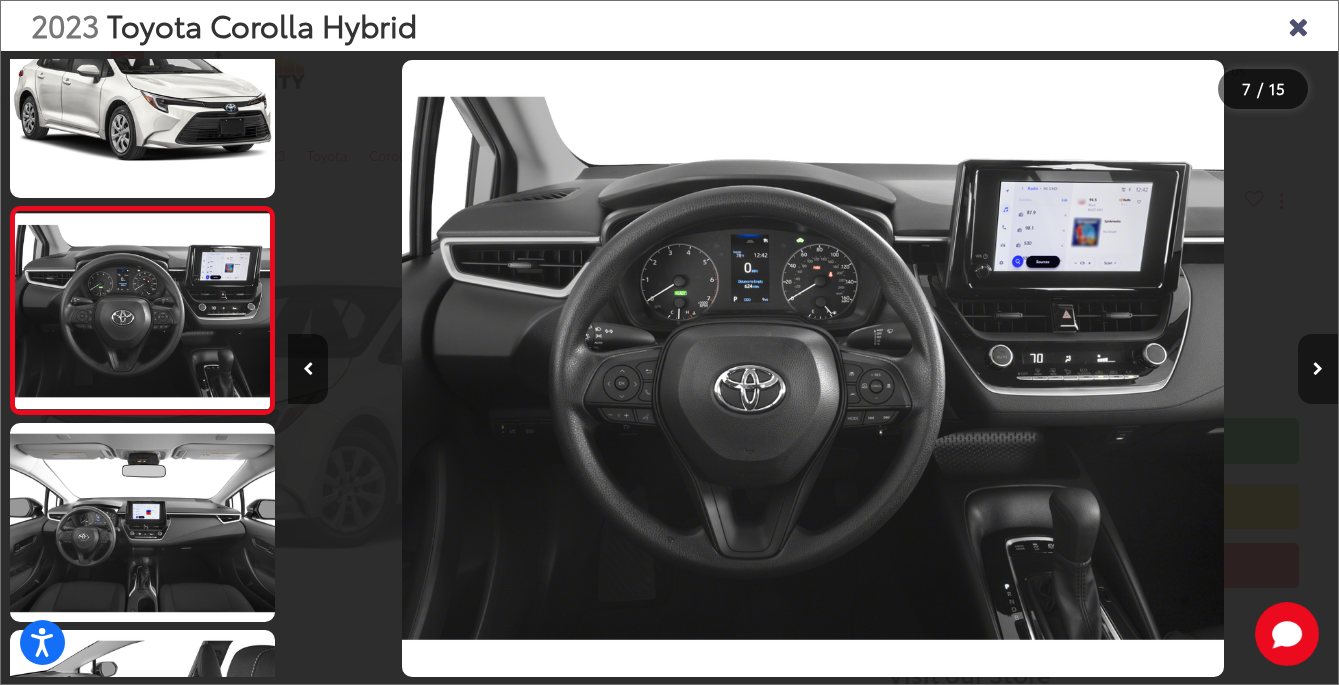 click at bounding box center [1318, 369] 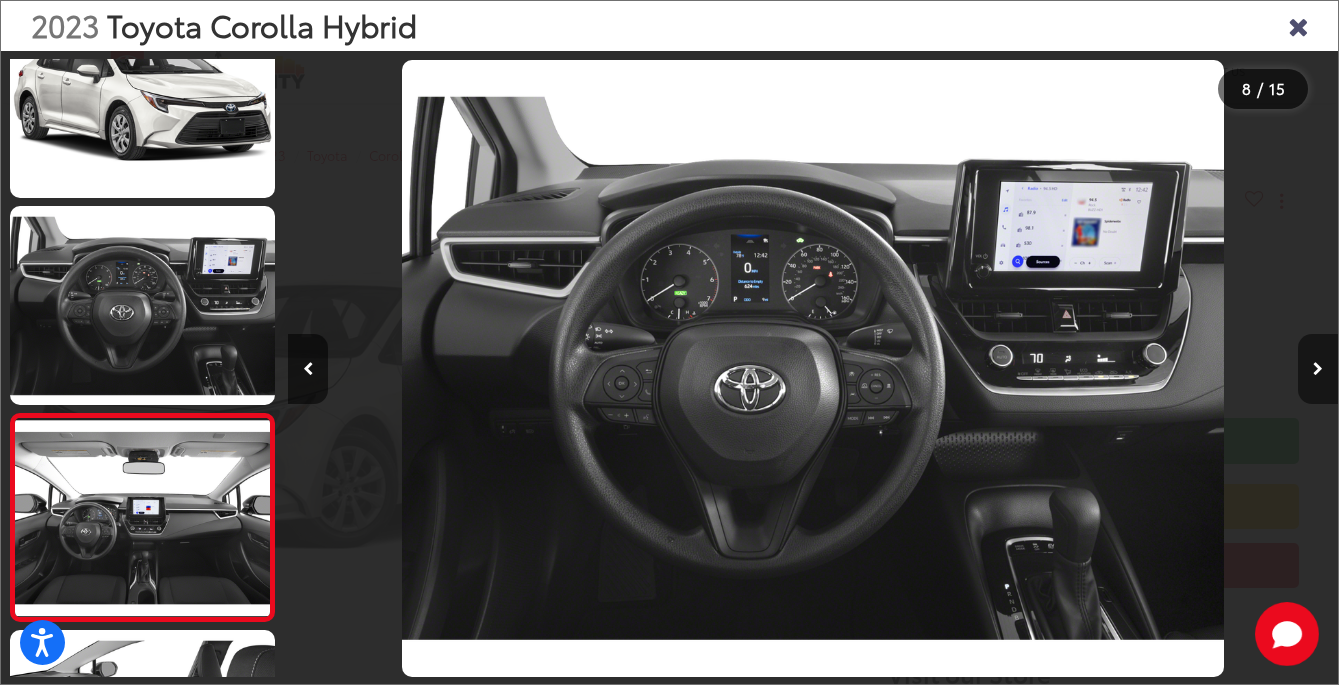scroll, scrollTop: 0, scrollLeft: 7347, axis: horizontal 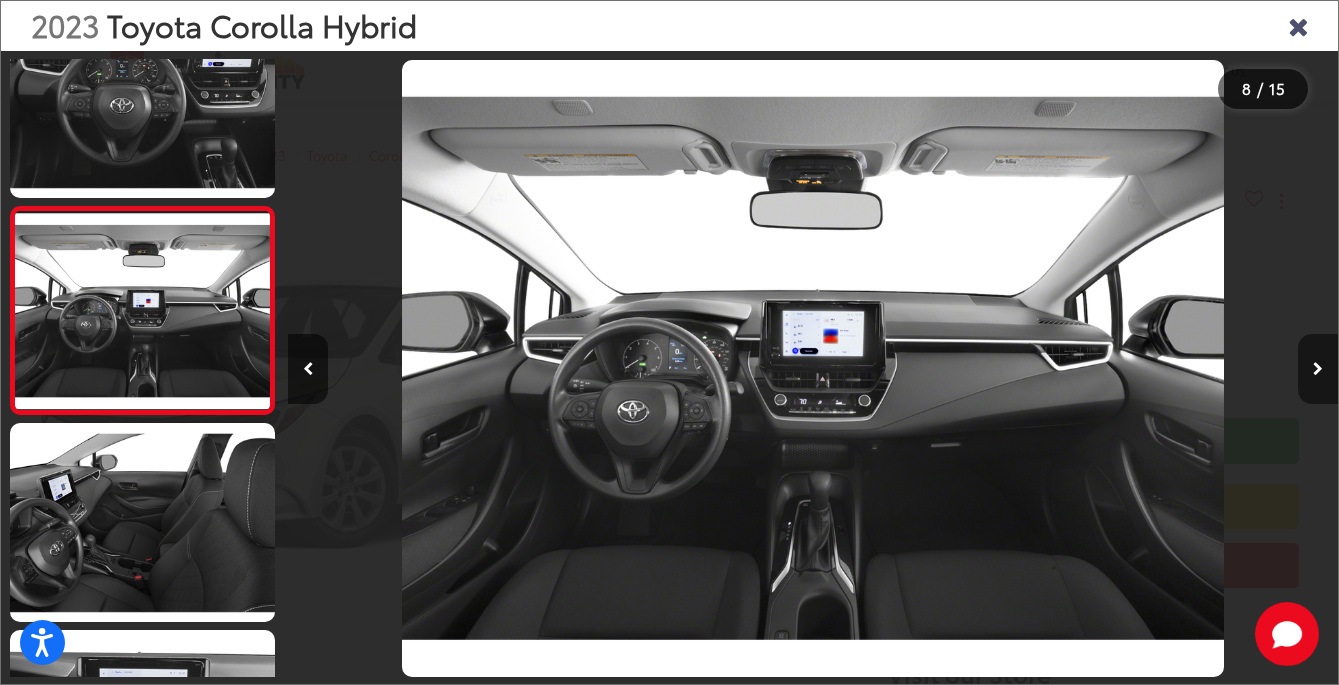 click at bounding box center (1318, 369) 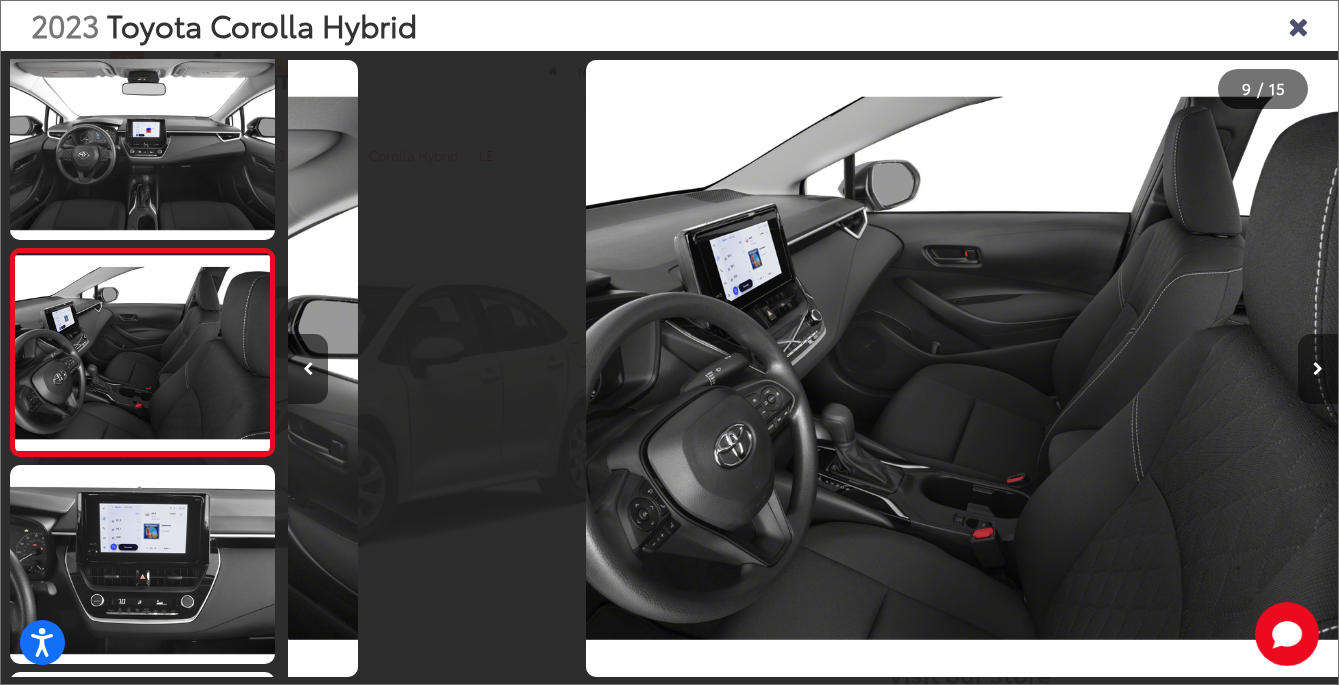 scroll, scrollTop: 1509, scrollLeft: 0, axis: vertical 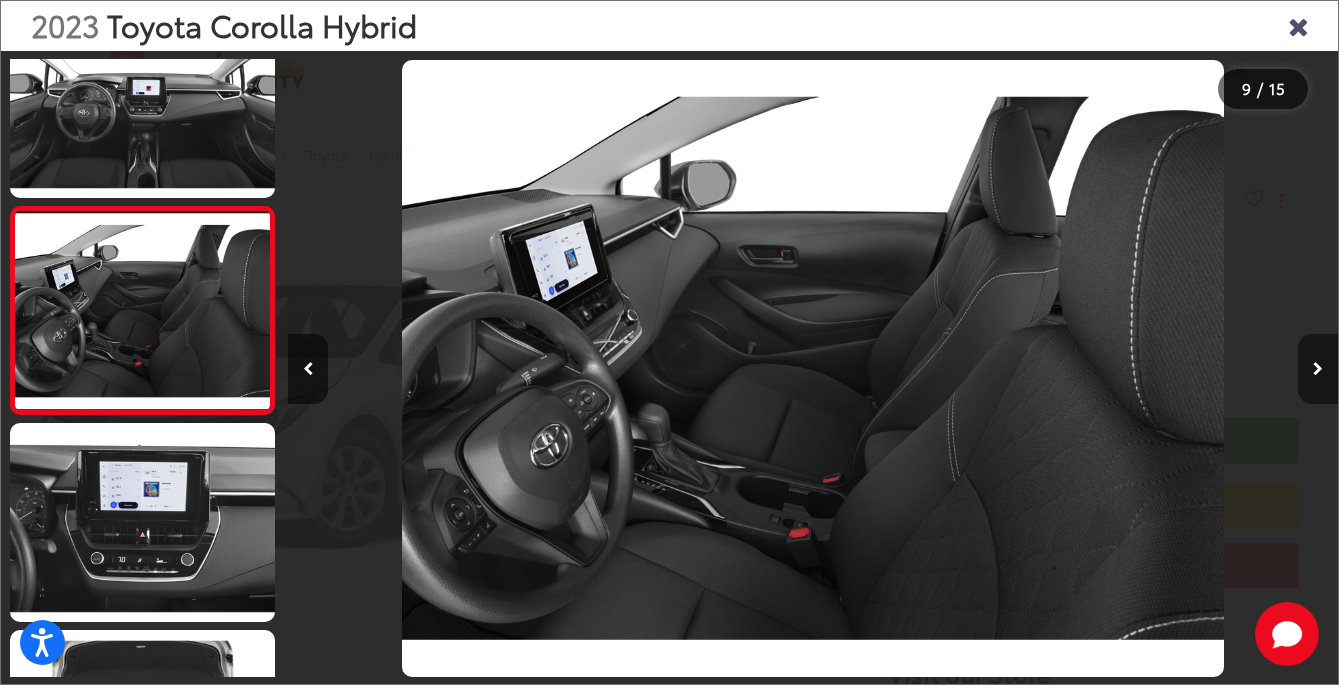 click at bounding box center [1318, 369] 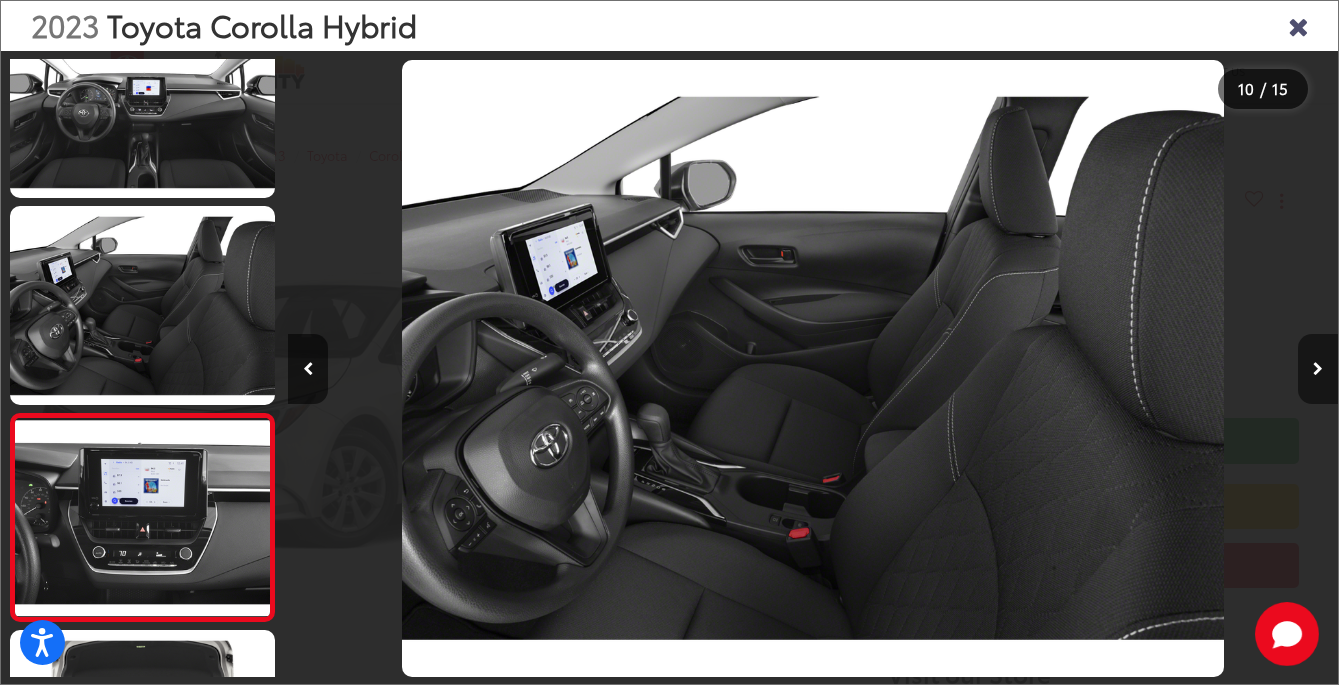 scroll, scrollTop: 0, scrollLeft: 9446, axis: horizontal 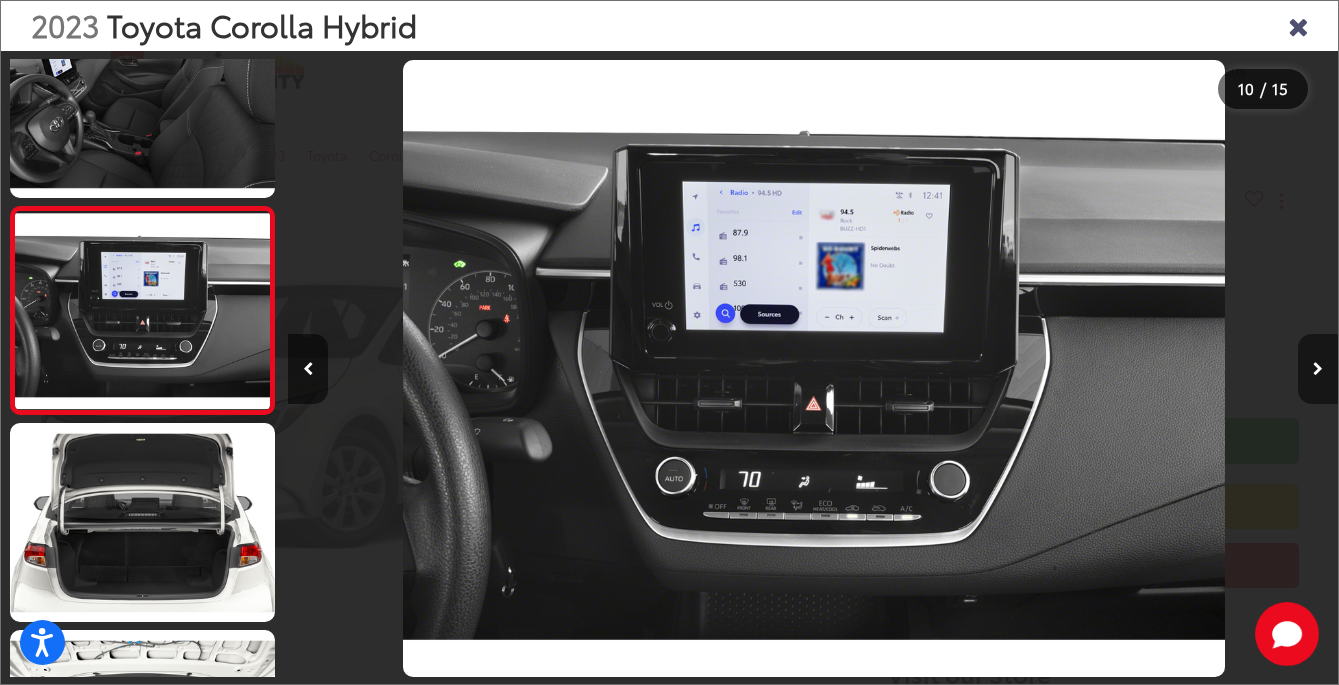 click at bounding box center [1318, 369] 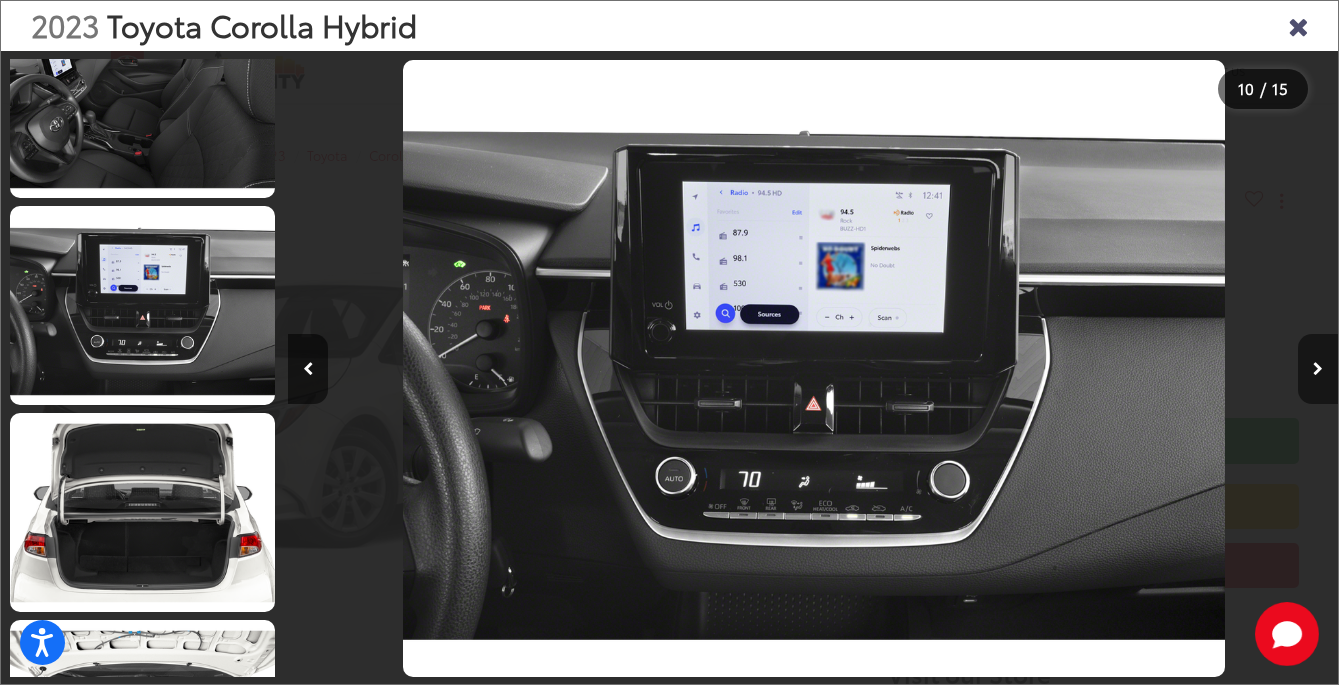 scroll, scrollTop: 0, scrollLeft: 10358, axis: horizontal 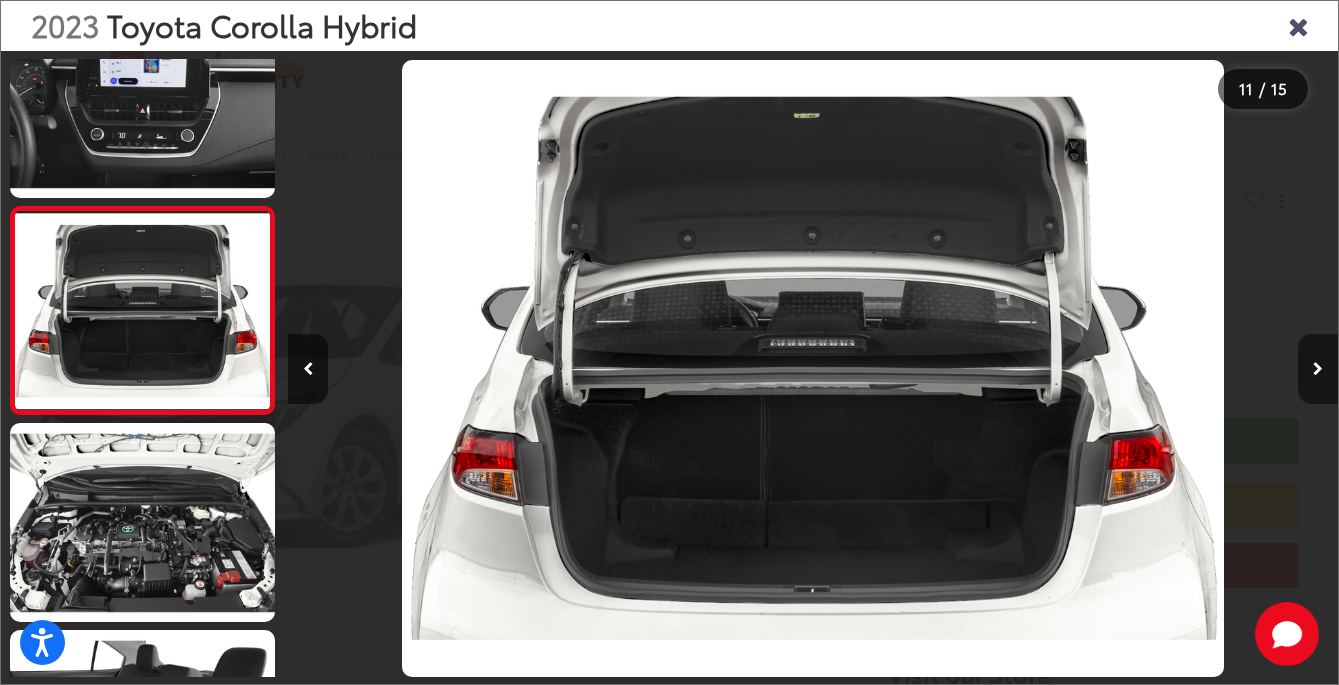 click at bounding box center [1318, 369] 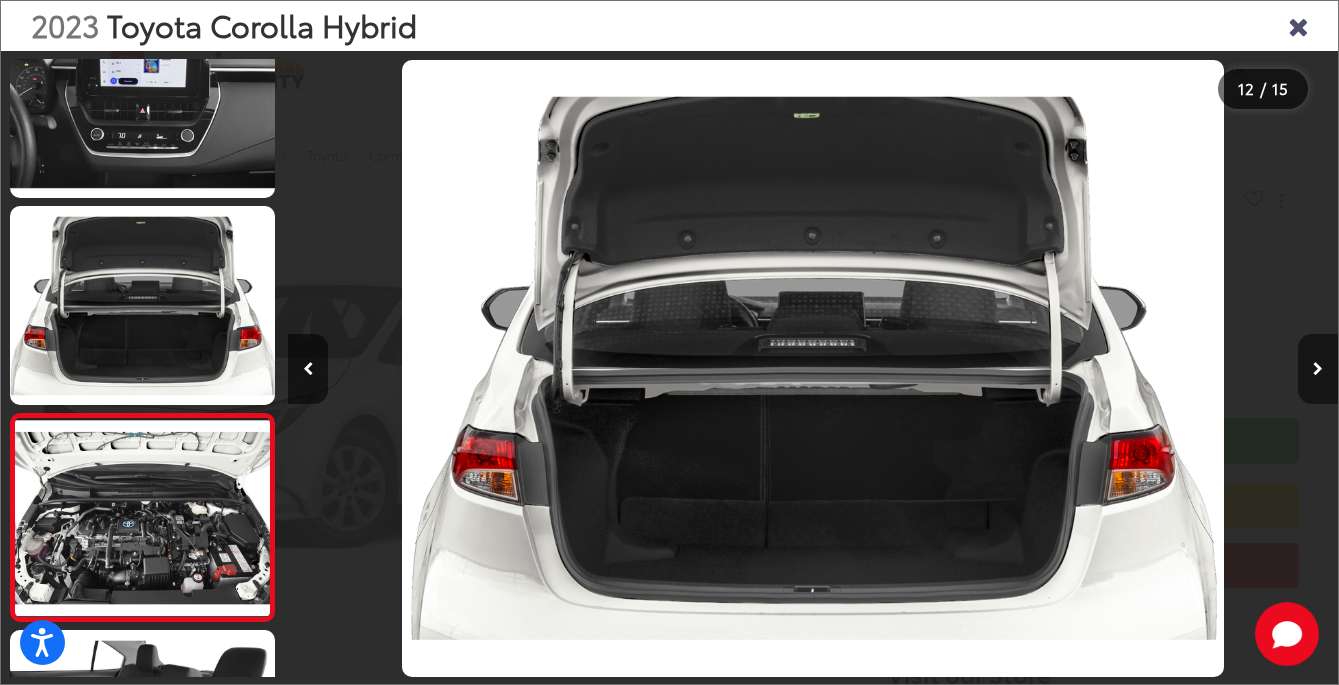 scroll, scrollTop: 0, scrollLeft: 11546, axis: horizontal 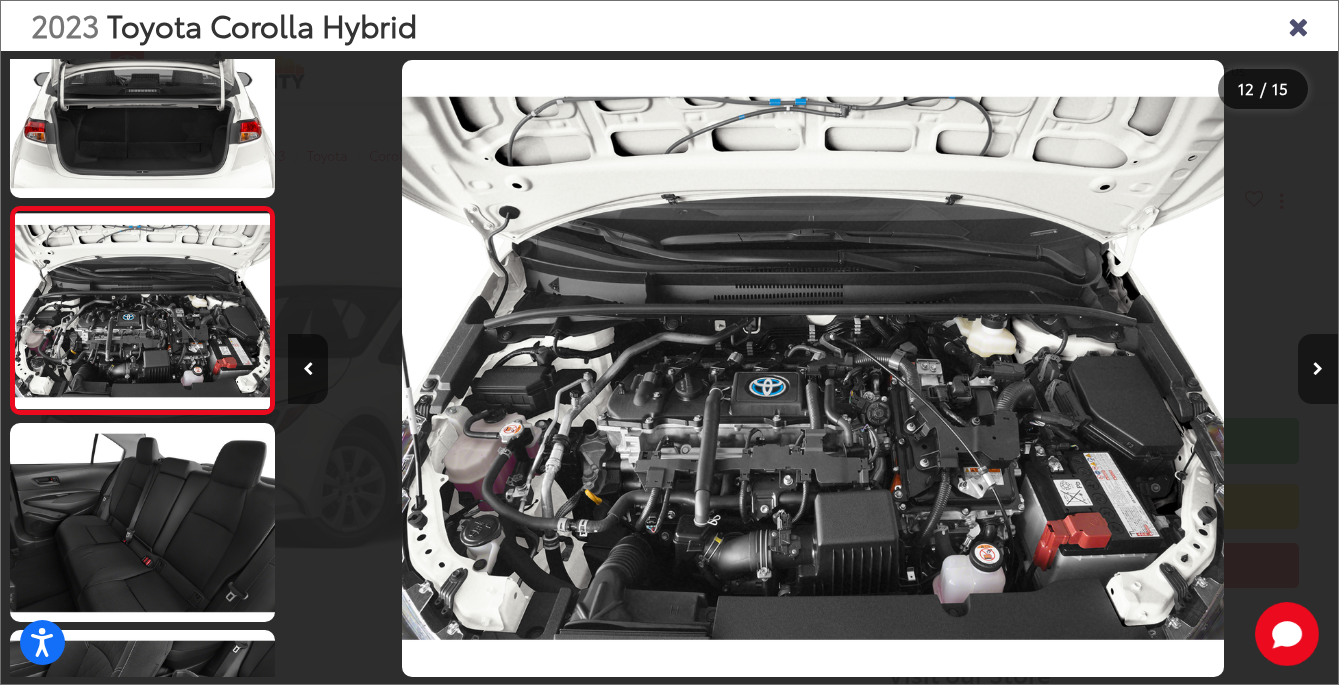 click at bounding box center (1318, 369) 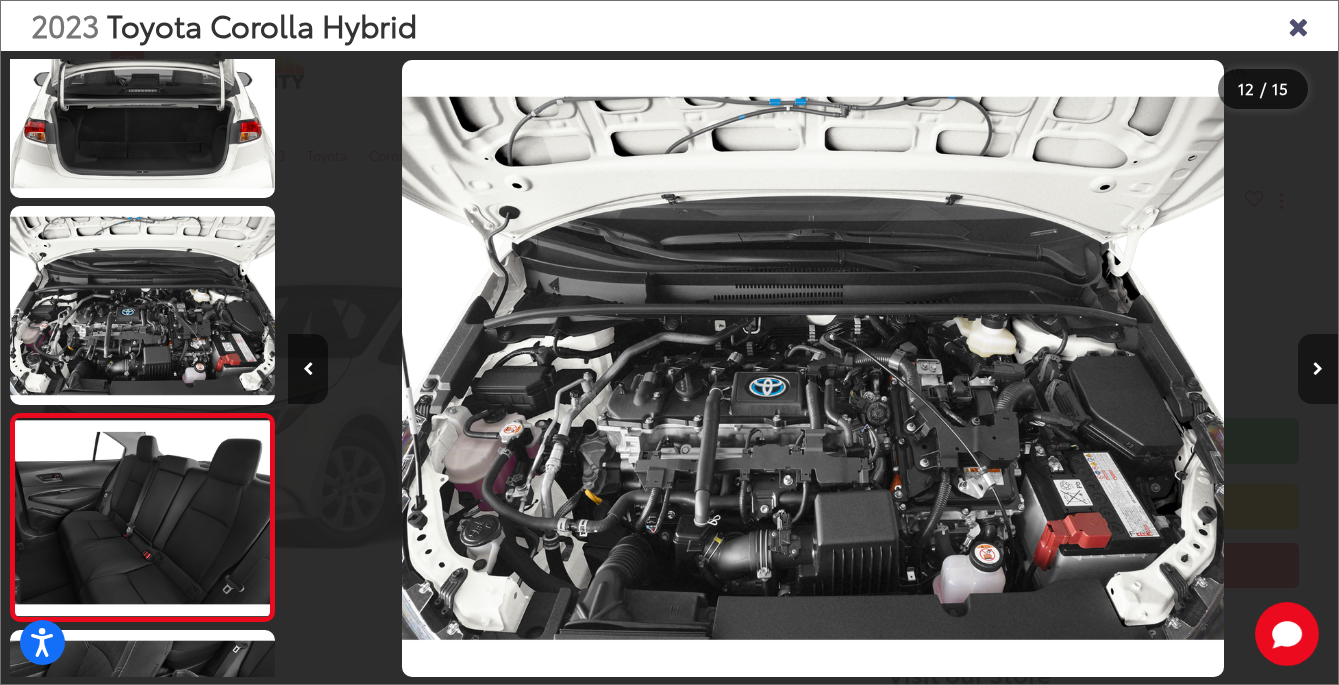 scroll, scrollTop: 0, scrollLeft: 12595, axis: horizontal 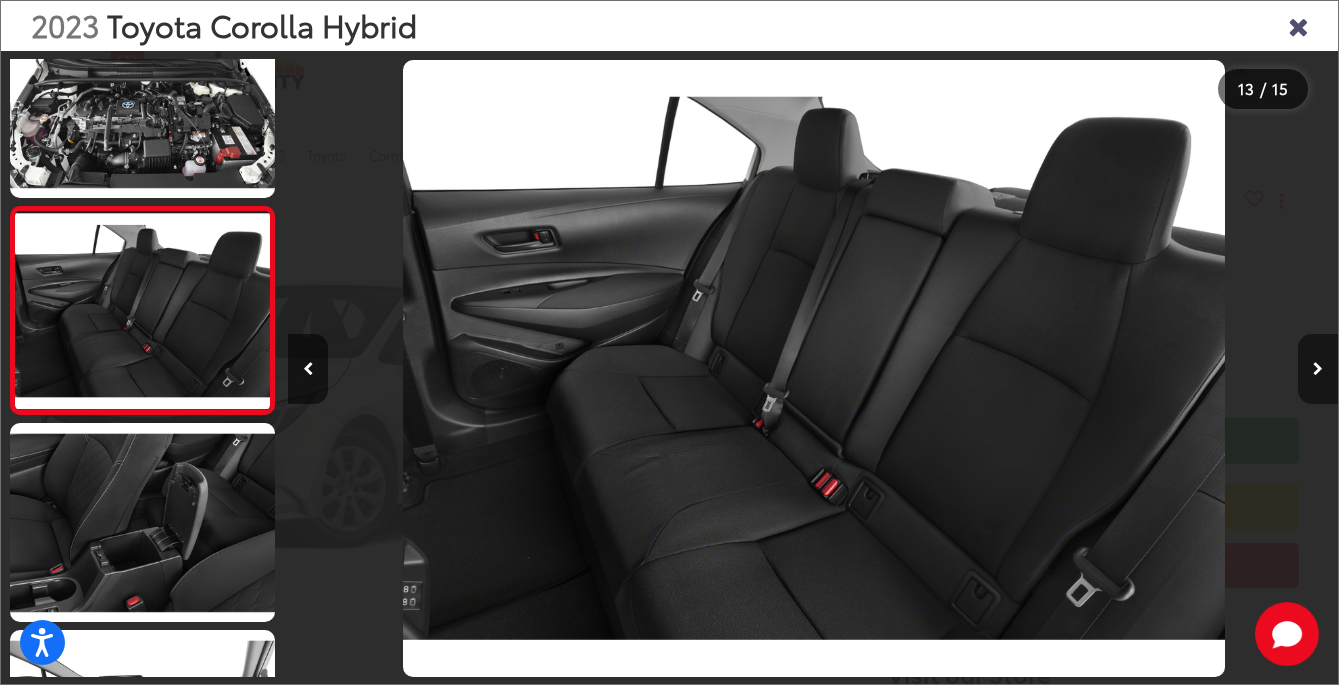 click at bounding box center [1318, 369] 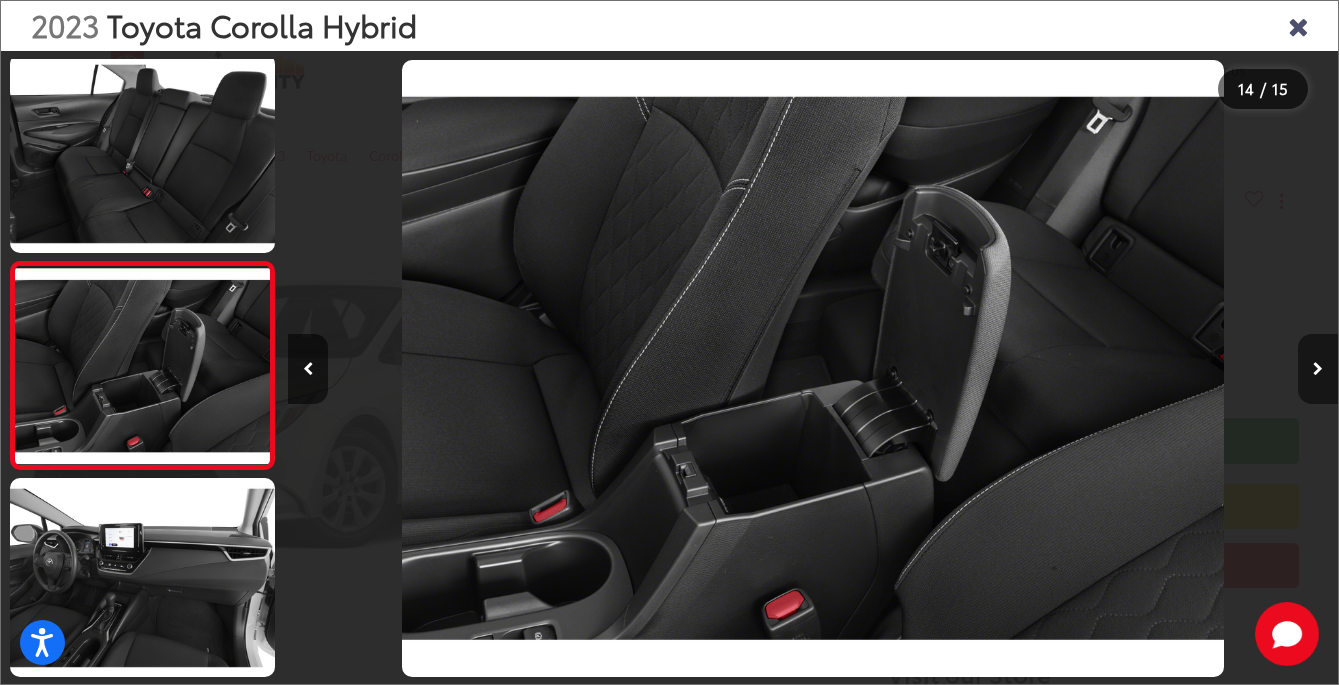 click at bounding box center (1318, 369) 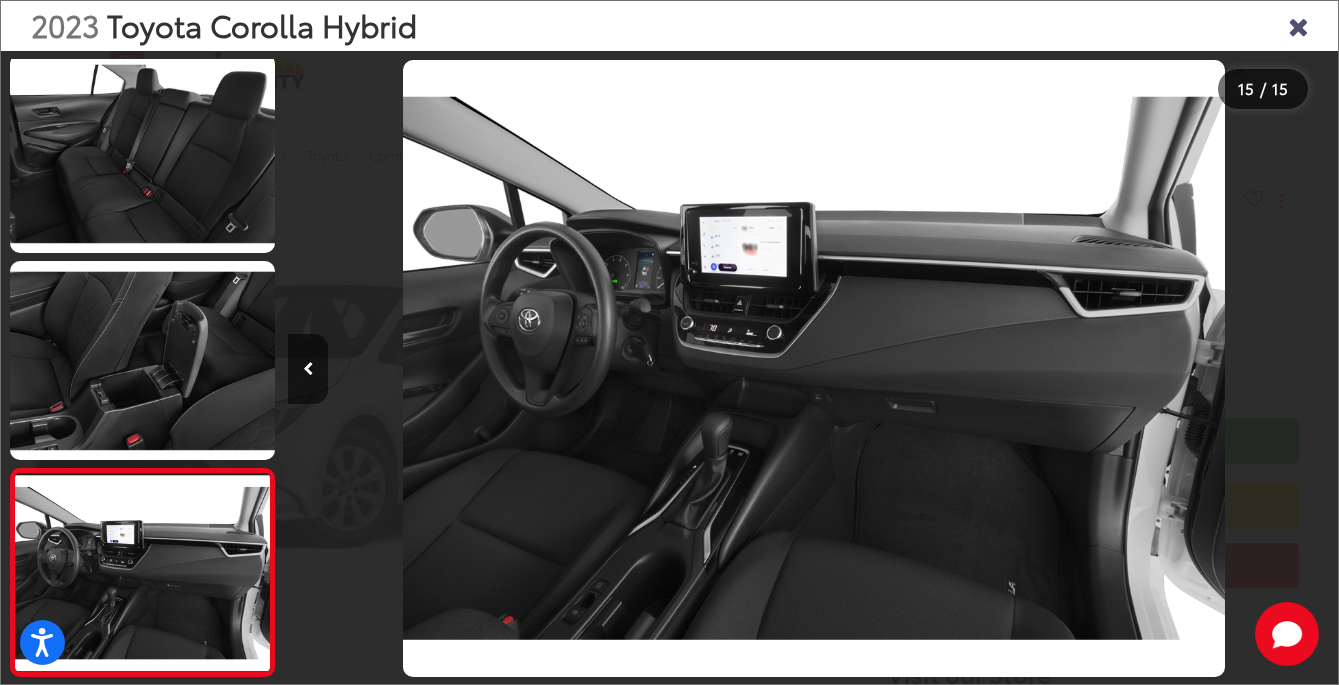 click at bounding box center (1207, 368) 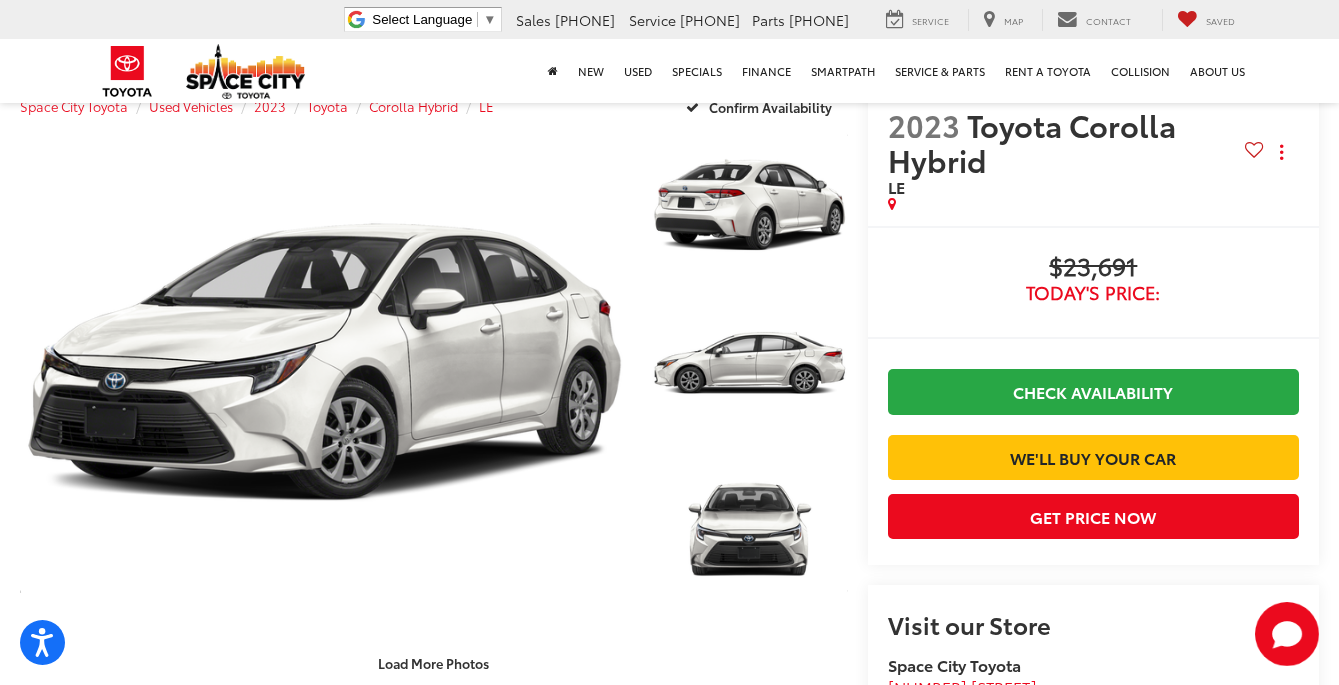 click on "Buy
$23,691
Today's Price:
Check Availability
We'll Buy Your Car
$23,691
Today's Price:
Click To Call
Check Availability
We'll Buy Your Car
$23,691
Today's Price:
Check Availability
We'll Buy Your Car
$23,691
Today's Price:
Click To Call
Check Availability
We'll Buy Your Car
Get Price Now" at bounding box center [1093, 395] 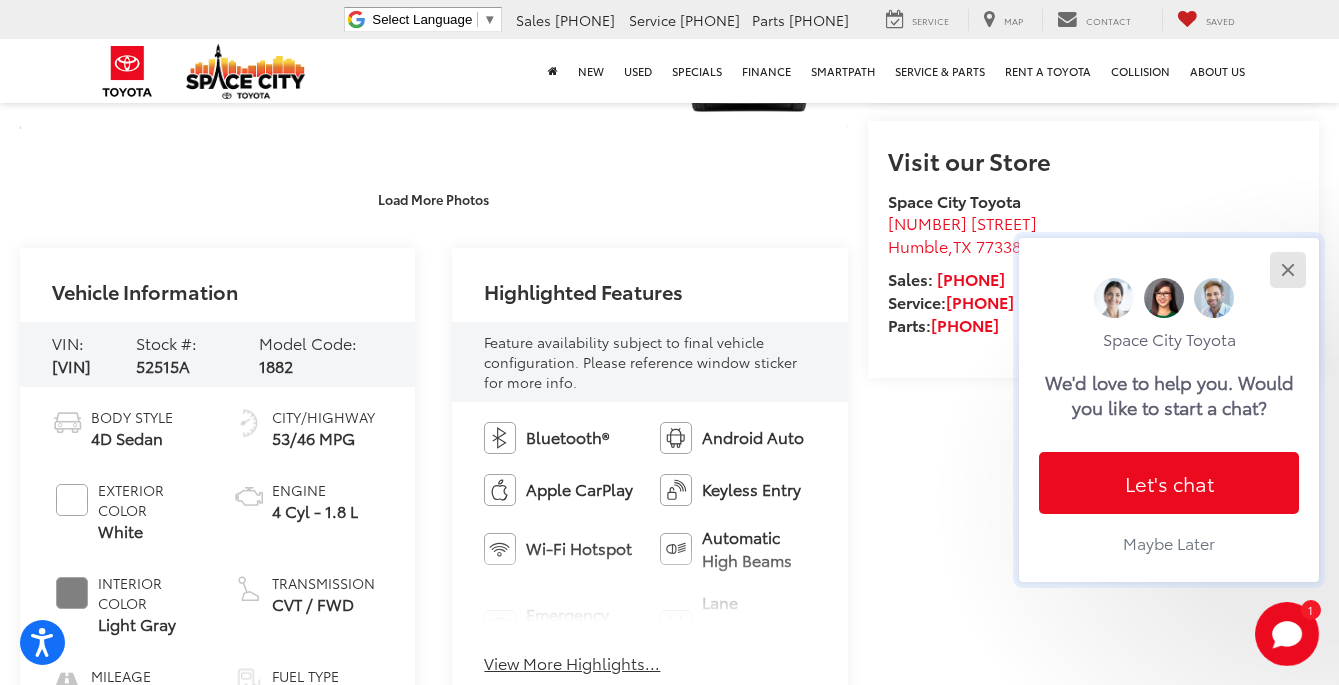 click at bounding box center (1287, 269) 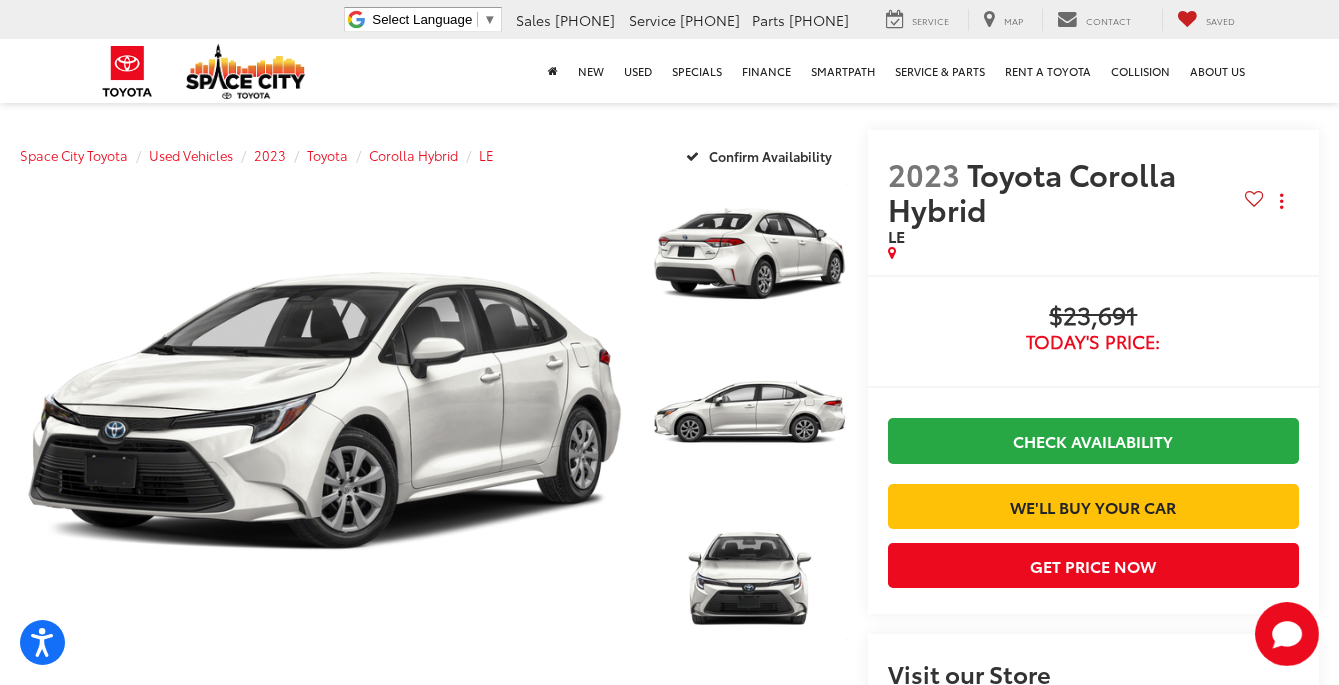 scroll, scrollTop: 0, scrollLeft: 0, axis: both 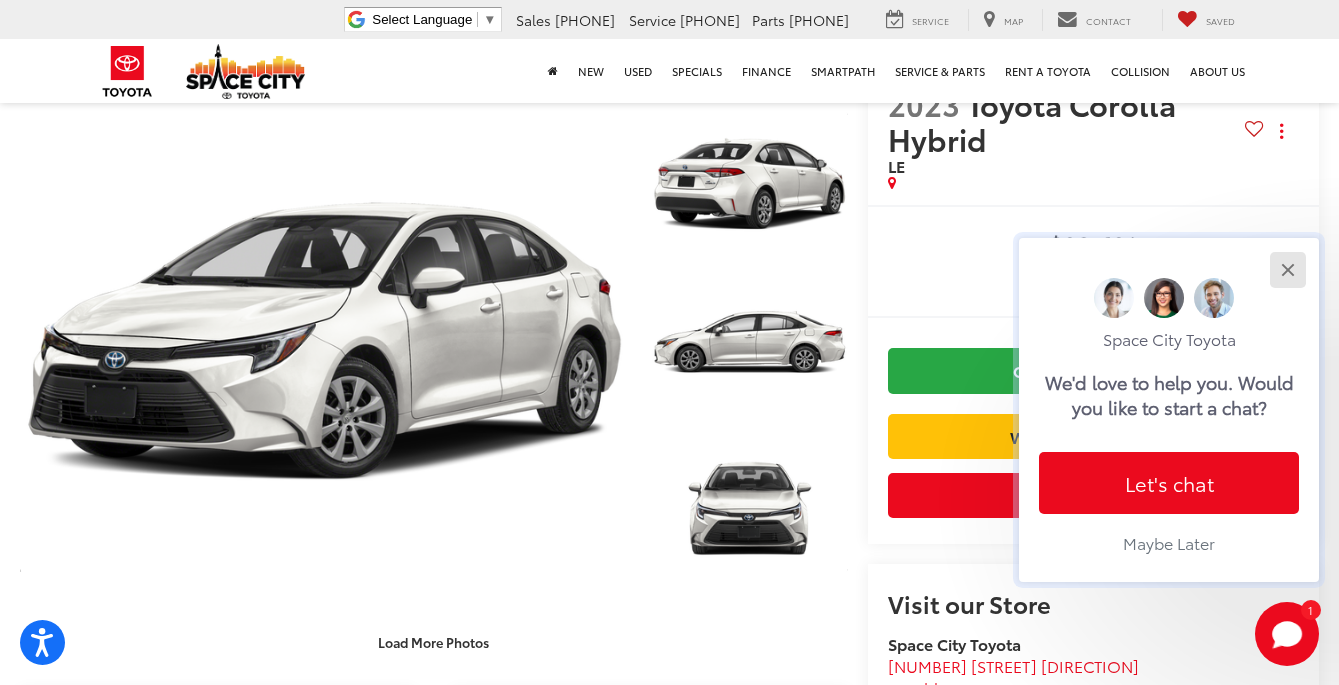 click at bounding box center (1287, 269) 